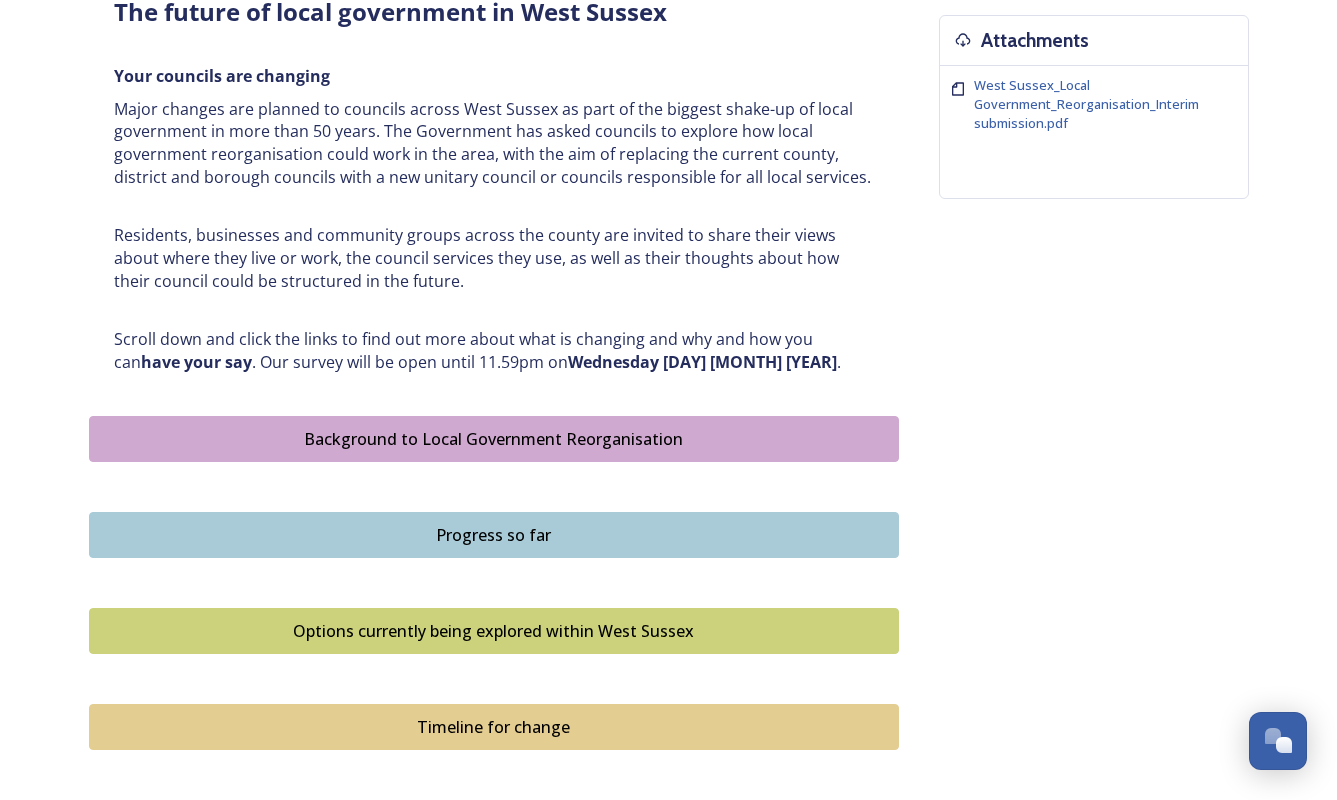 scroll, scrollTop: 793, scrollLeft: 0, axis: vertical 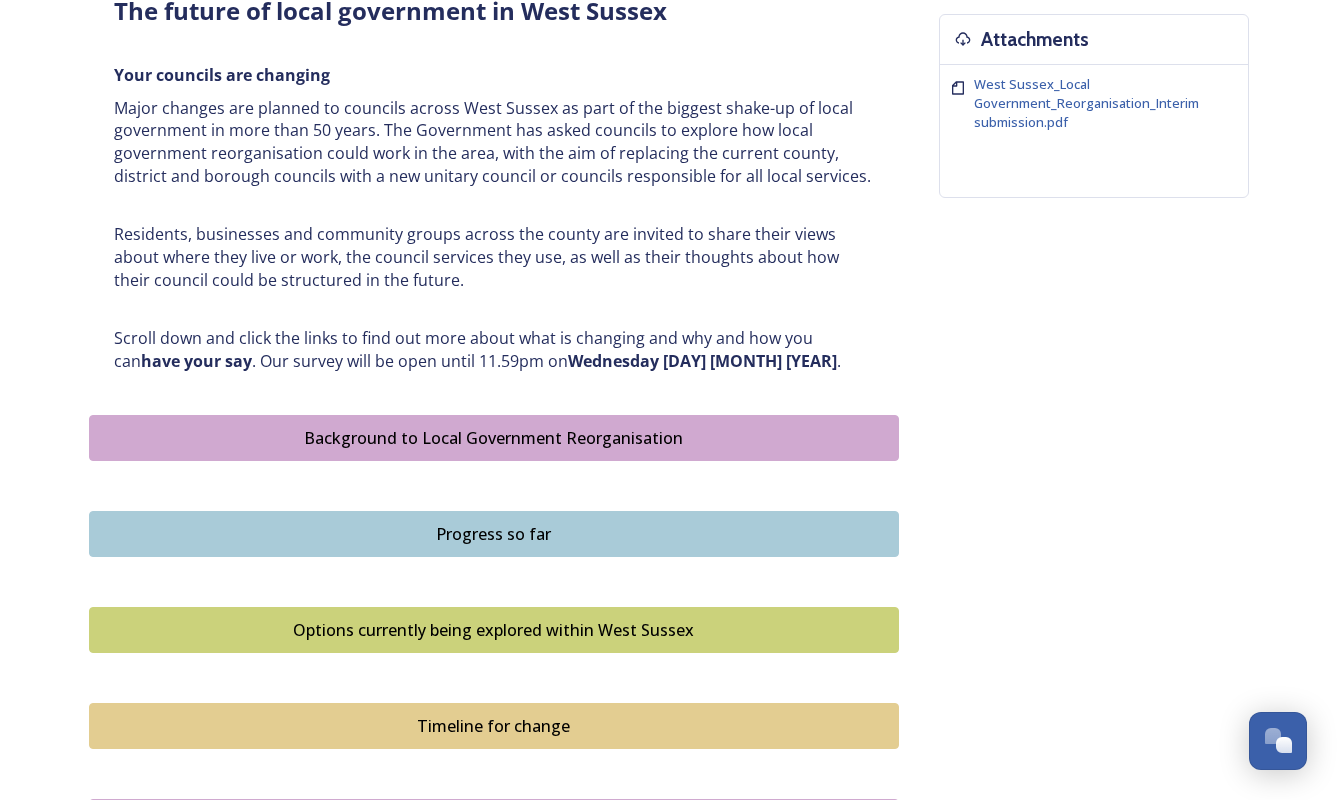 click on "Background to Local Government Reorganisation" at bounding box center [494, 438] 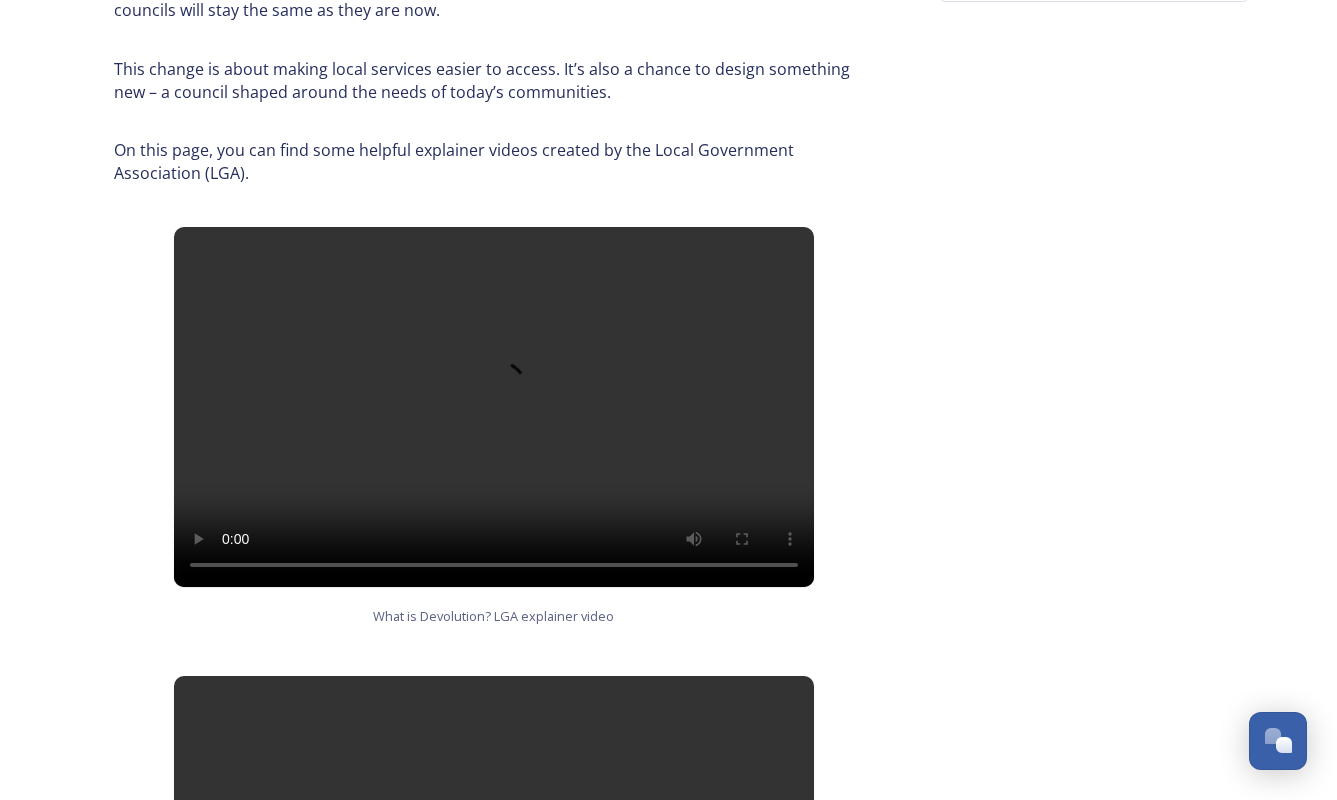 scroll, scrollTop: 990, scrollLeft: 0, axis: vertical 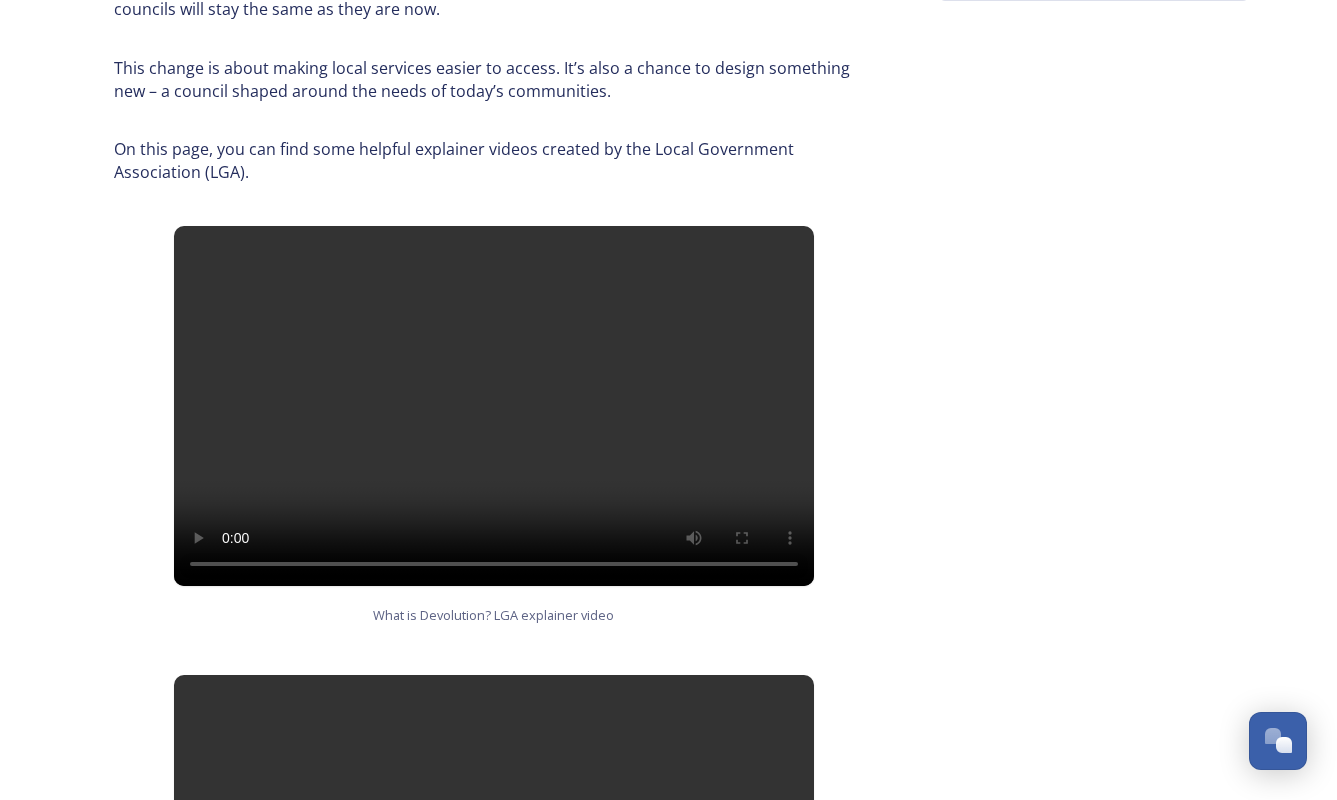 click at bounding box center [494, 406] 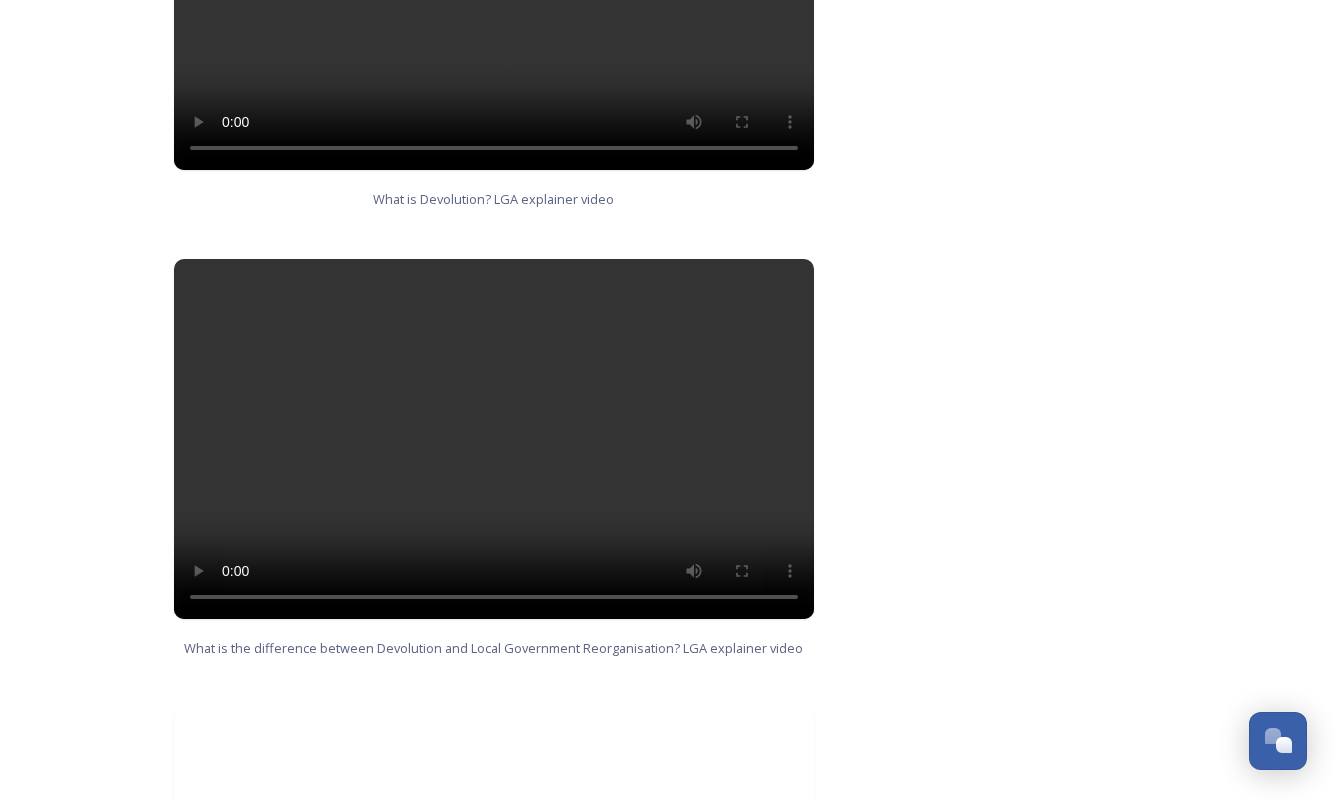 scroll, scrollTop: 1424, scrollLeft: 0, axis: vertical 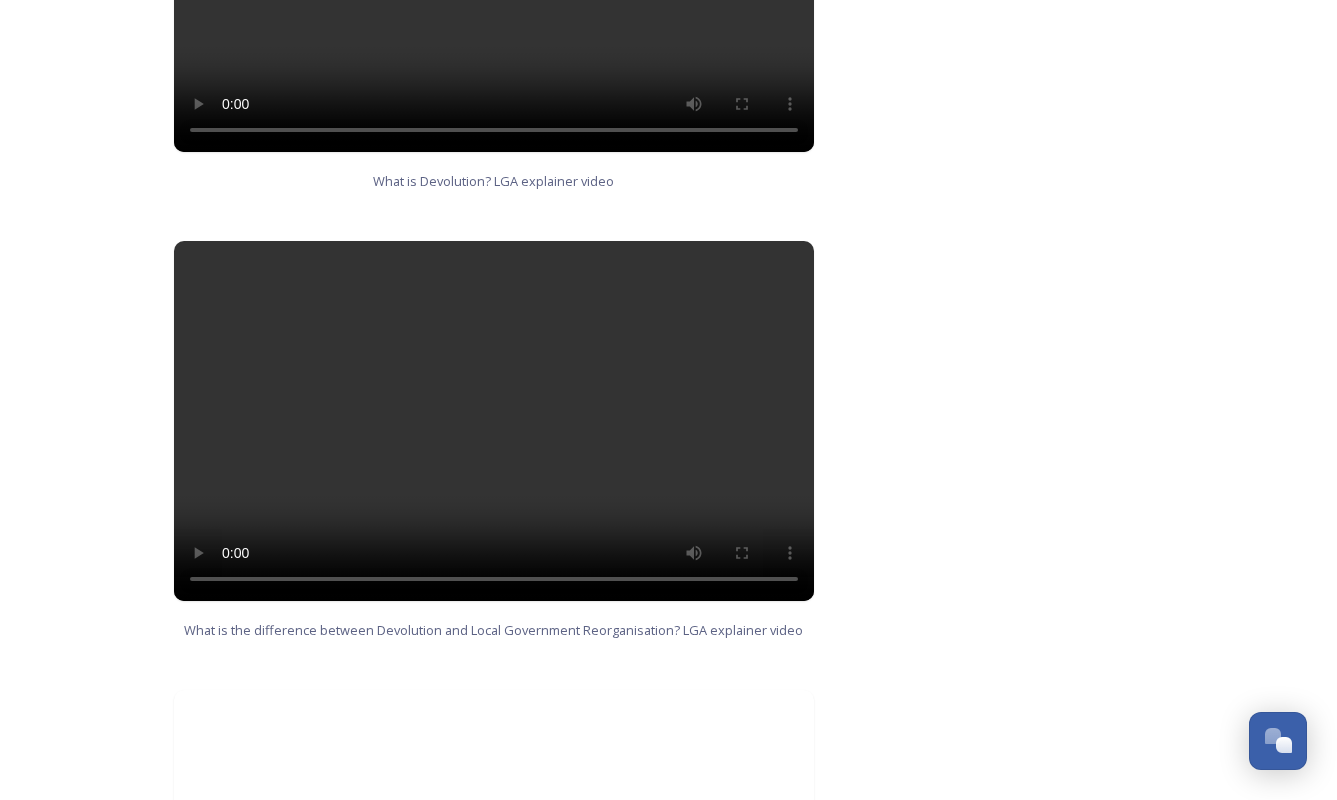 click at bounding box center [494, 421] 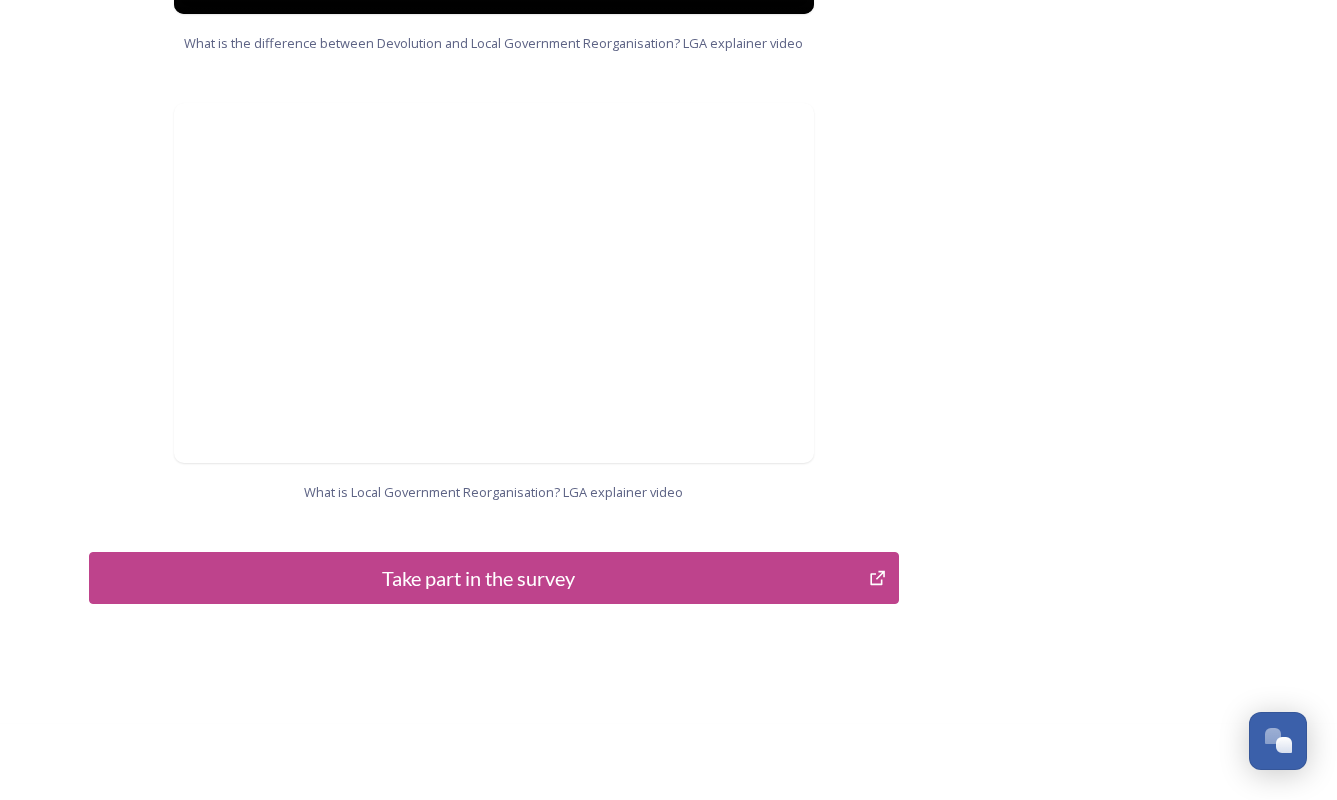 scroll, scrollTop: 2009, scrollLeft: 0, axis: vertical 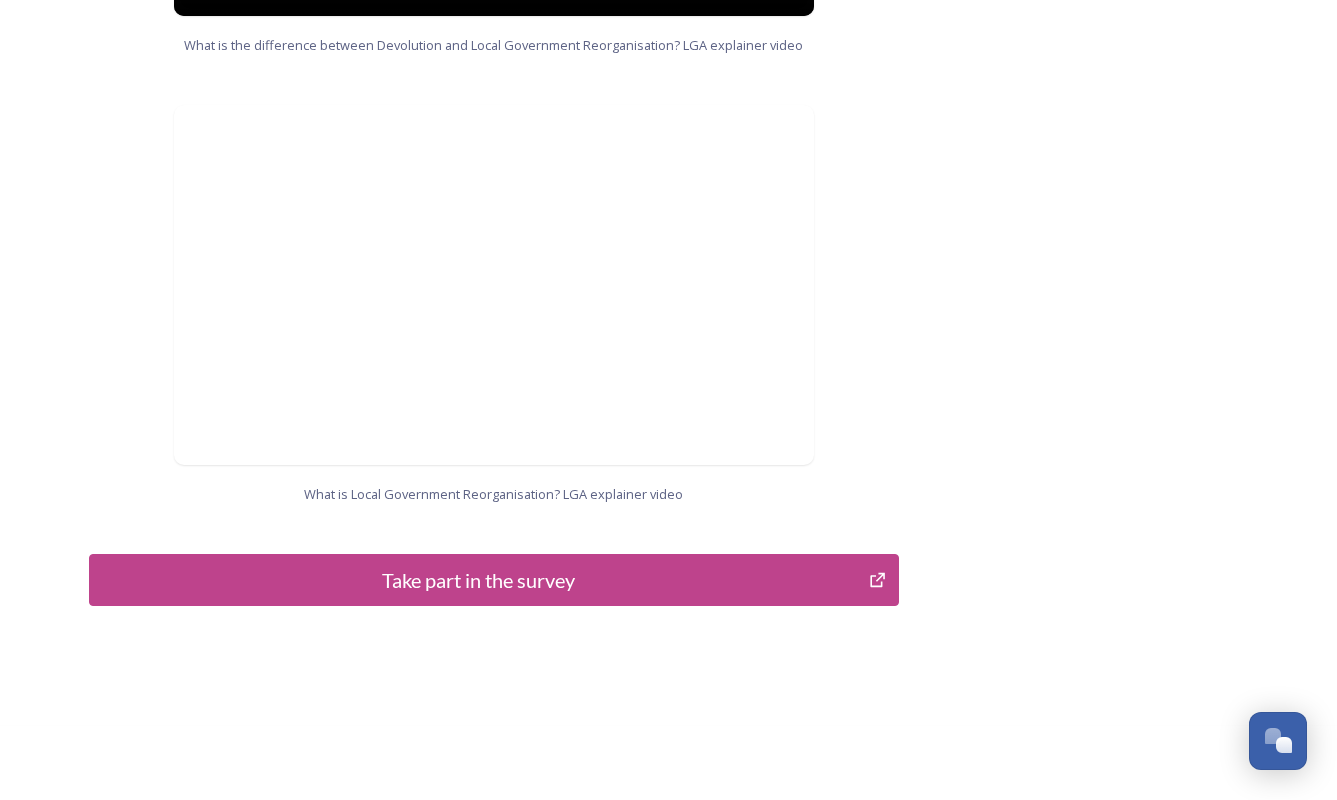 click on "Take part in the survey" at bounding box center [479, 580] 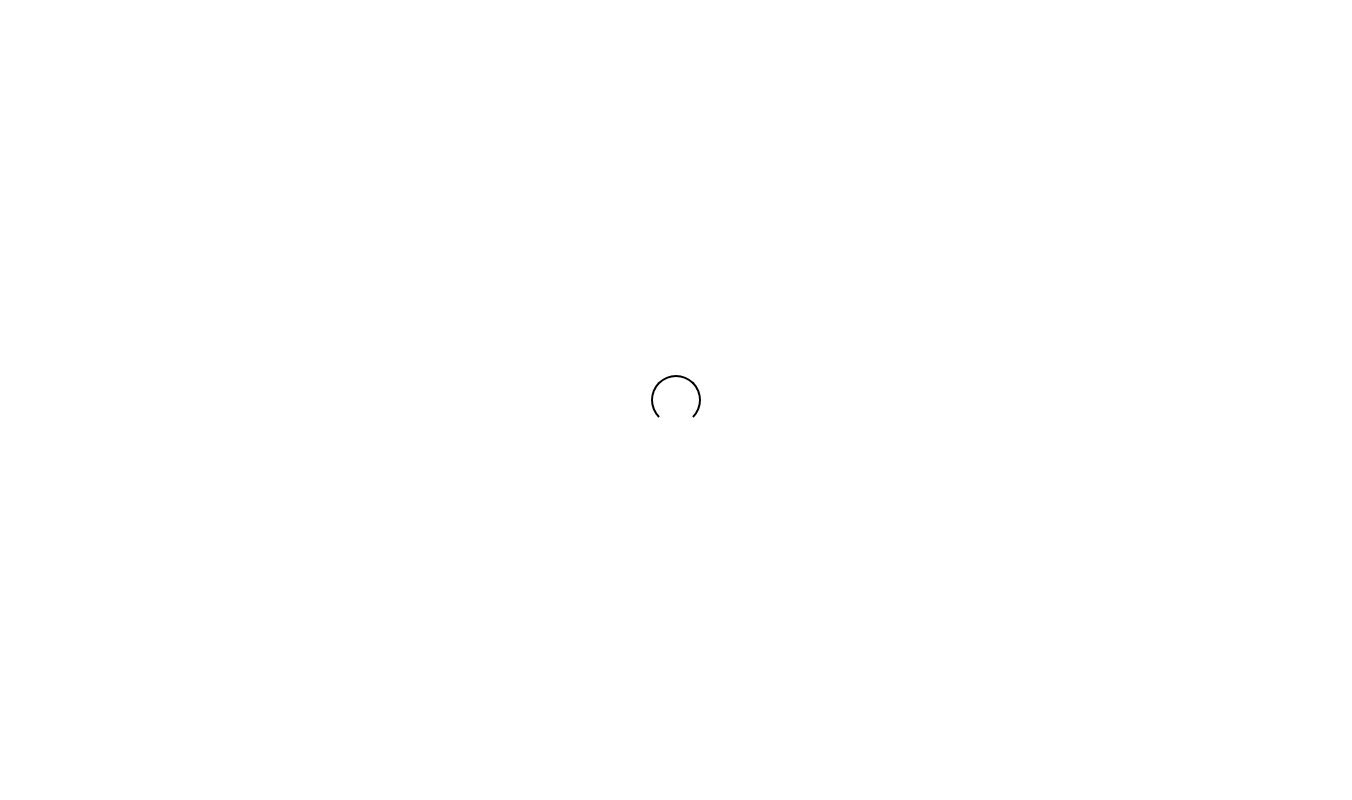 scroll, scrollTop: 0, scrollLeft: 0, axis: both 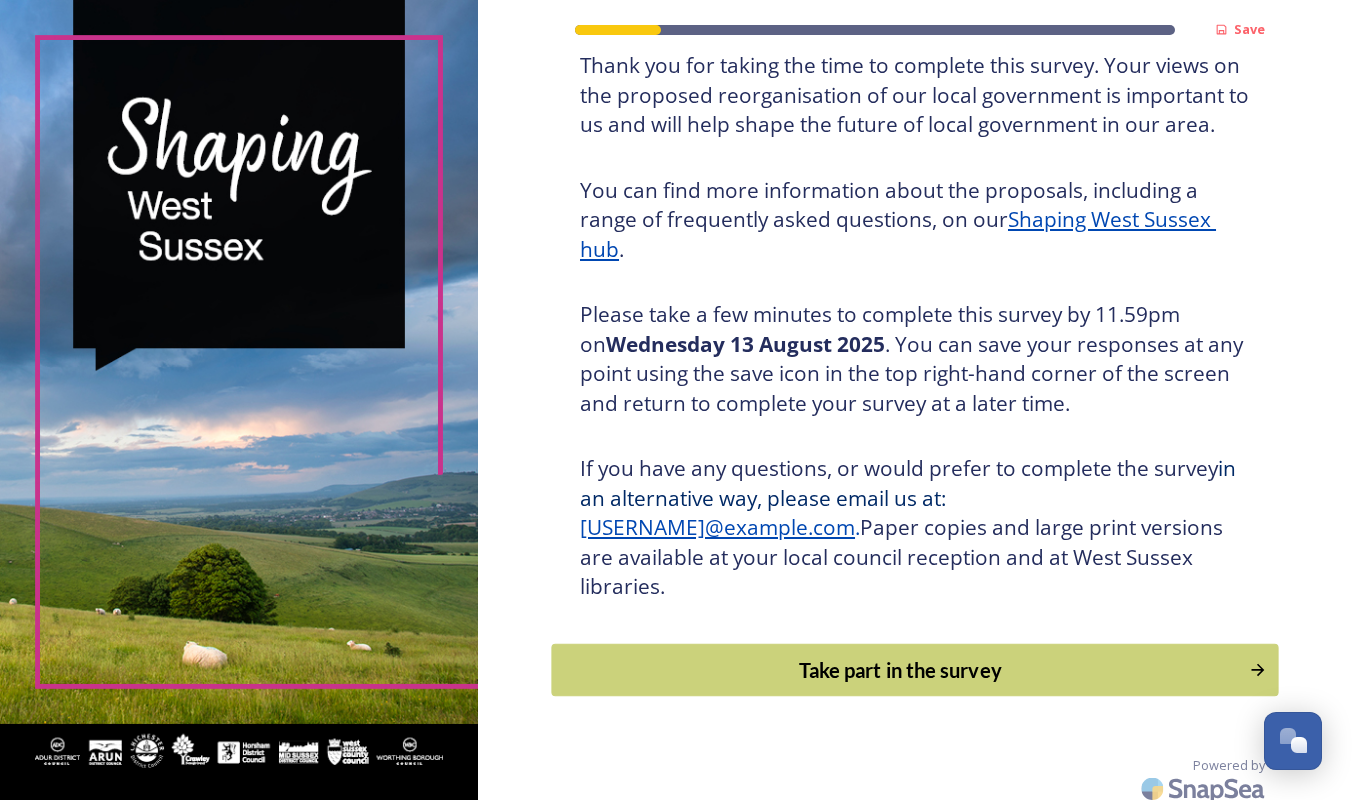 click on "Take part in the survey" at bounding box center (901, 670) 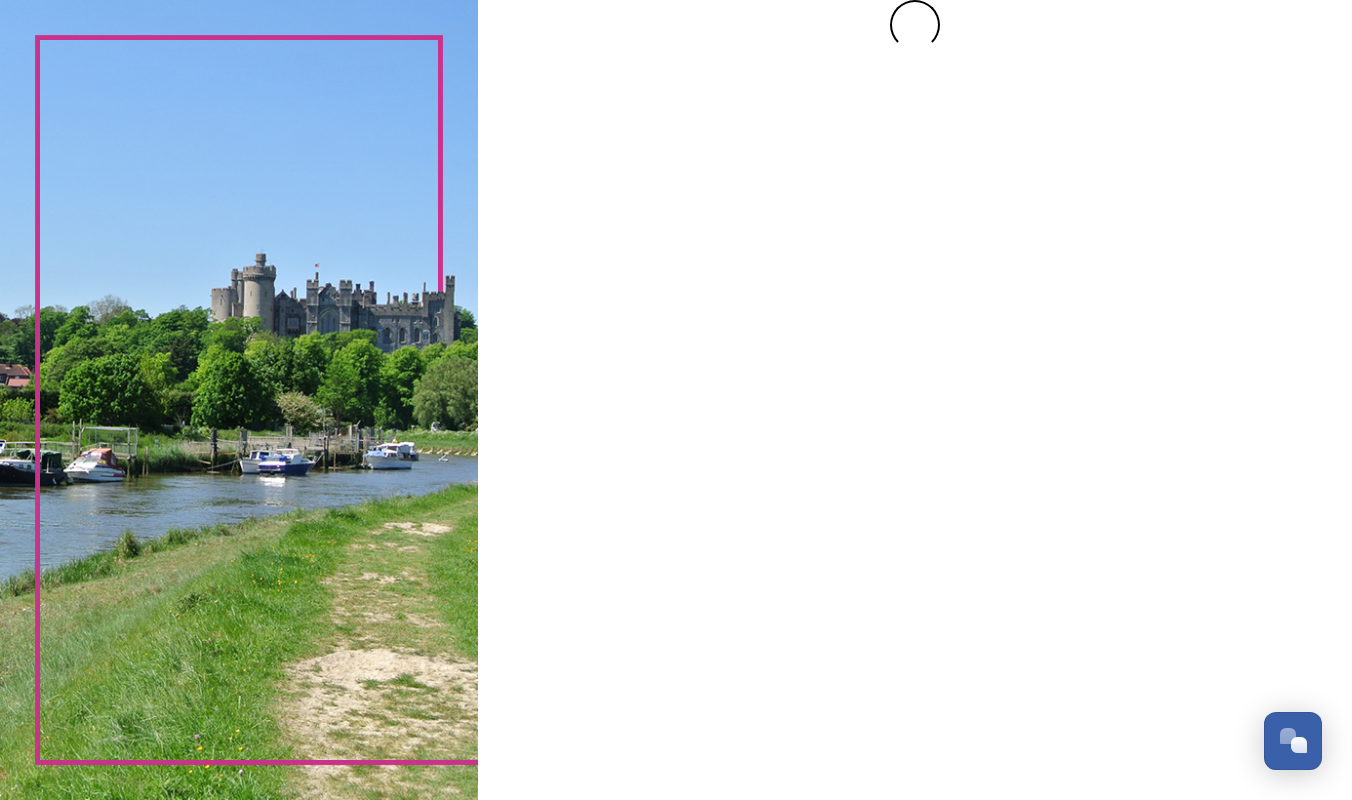 scroll, scrollTop: 0, scrollLeft: 0, axis: both 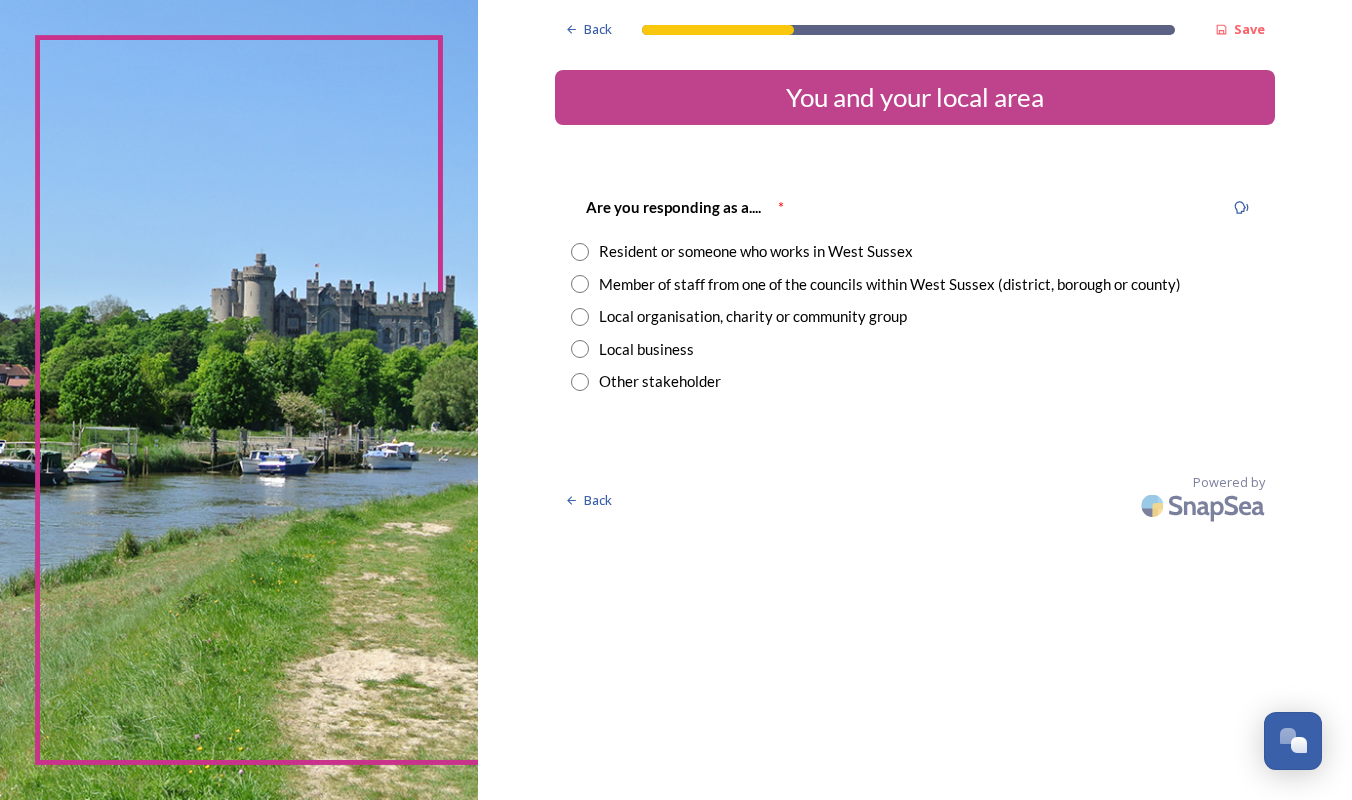 click on "Resident or someone who works in West Sussex" at bounding box center (756, 251) 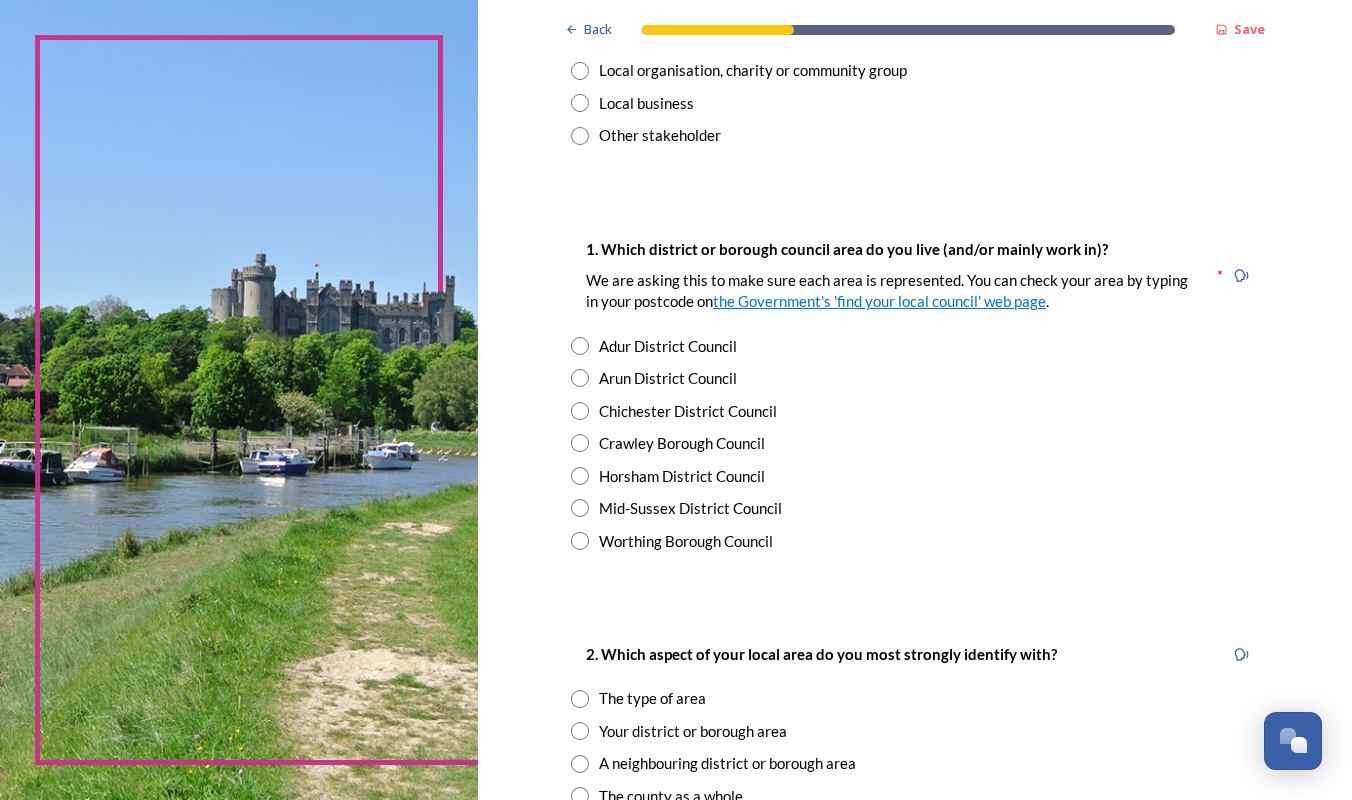 scroll, scrollTop: 314, scrollLeft: 0, axis: vertical 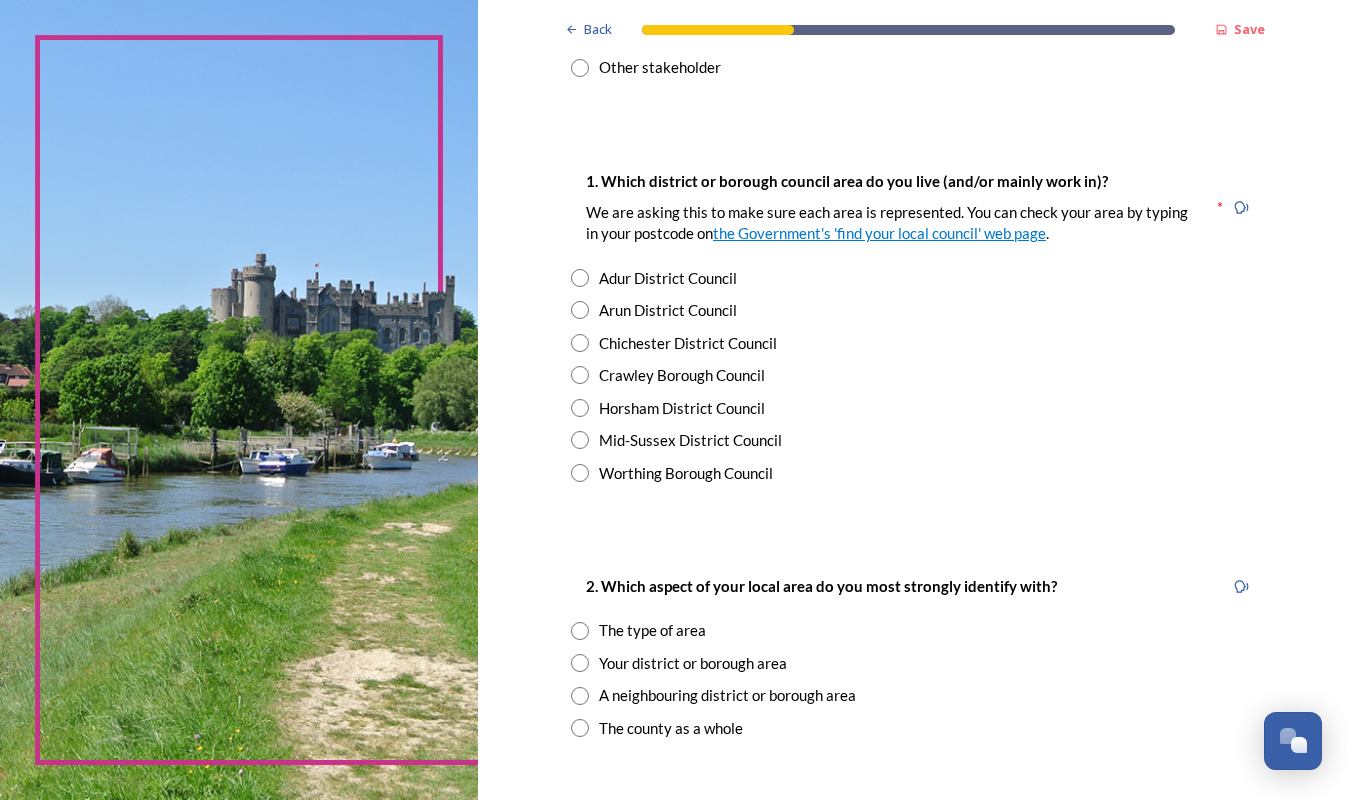 click on "Horsham District Council" at bounding box center [682, 408] 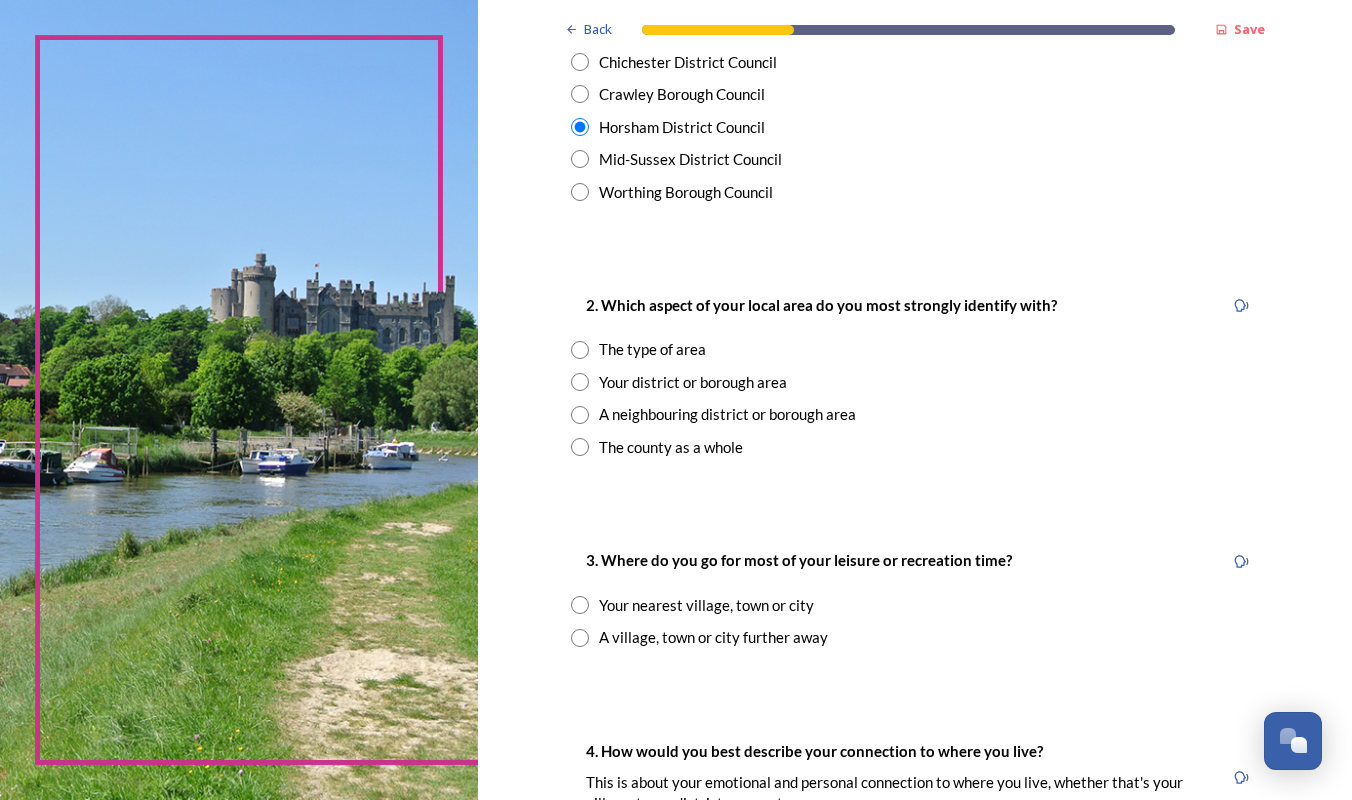 scroll, scrollTop: 650, scrollLeft: 0, axis: vertical 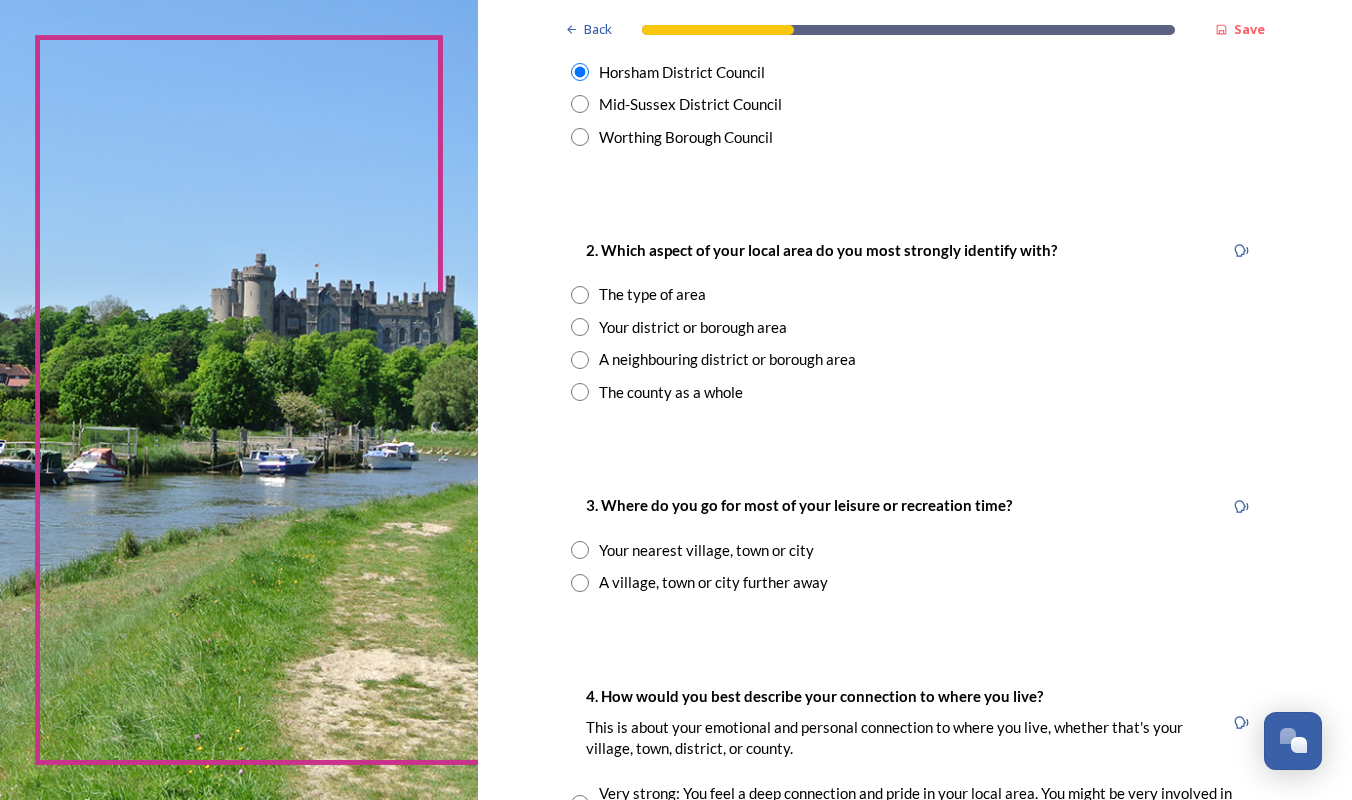 click on "The type of area" at bounding box center [652, 294] 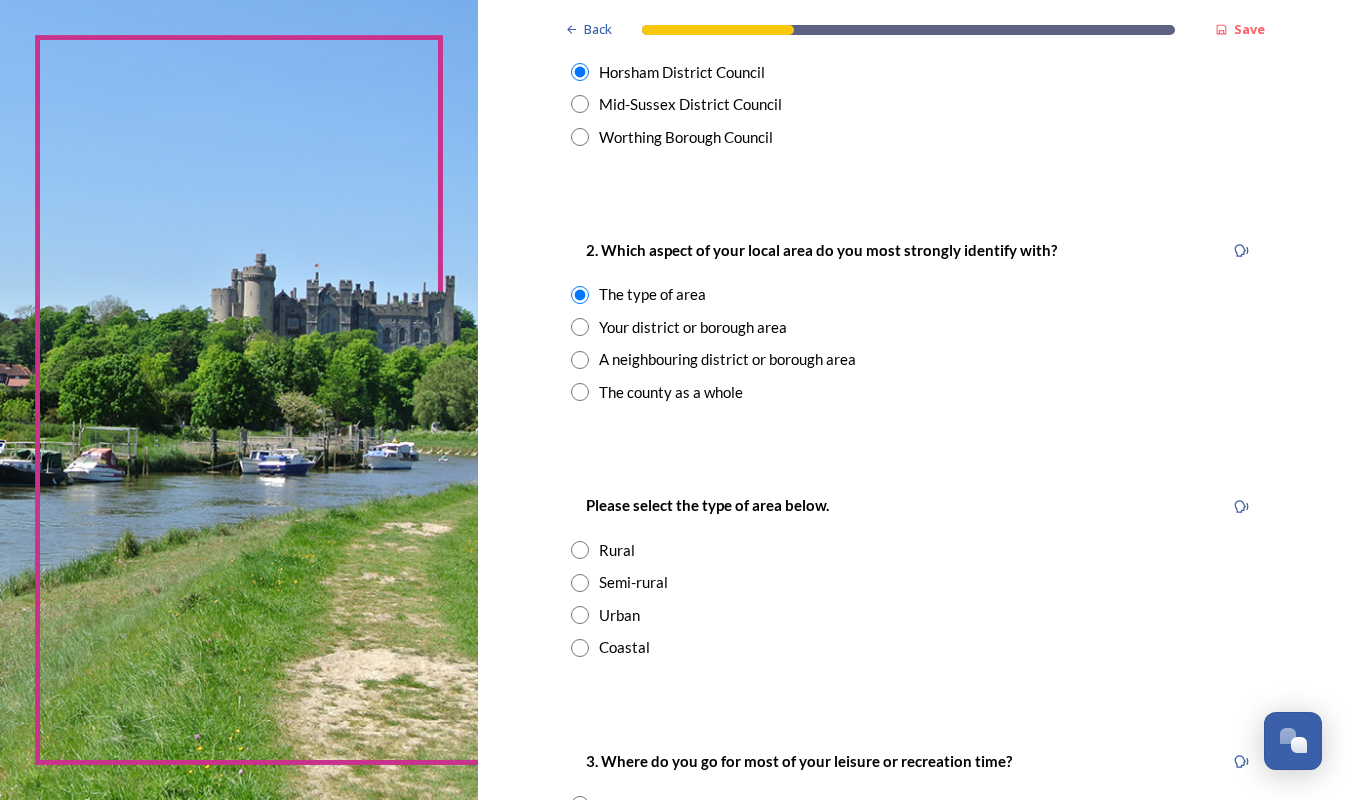 click on "Rural" at bounding box center [617, 550] 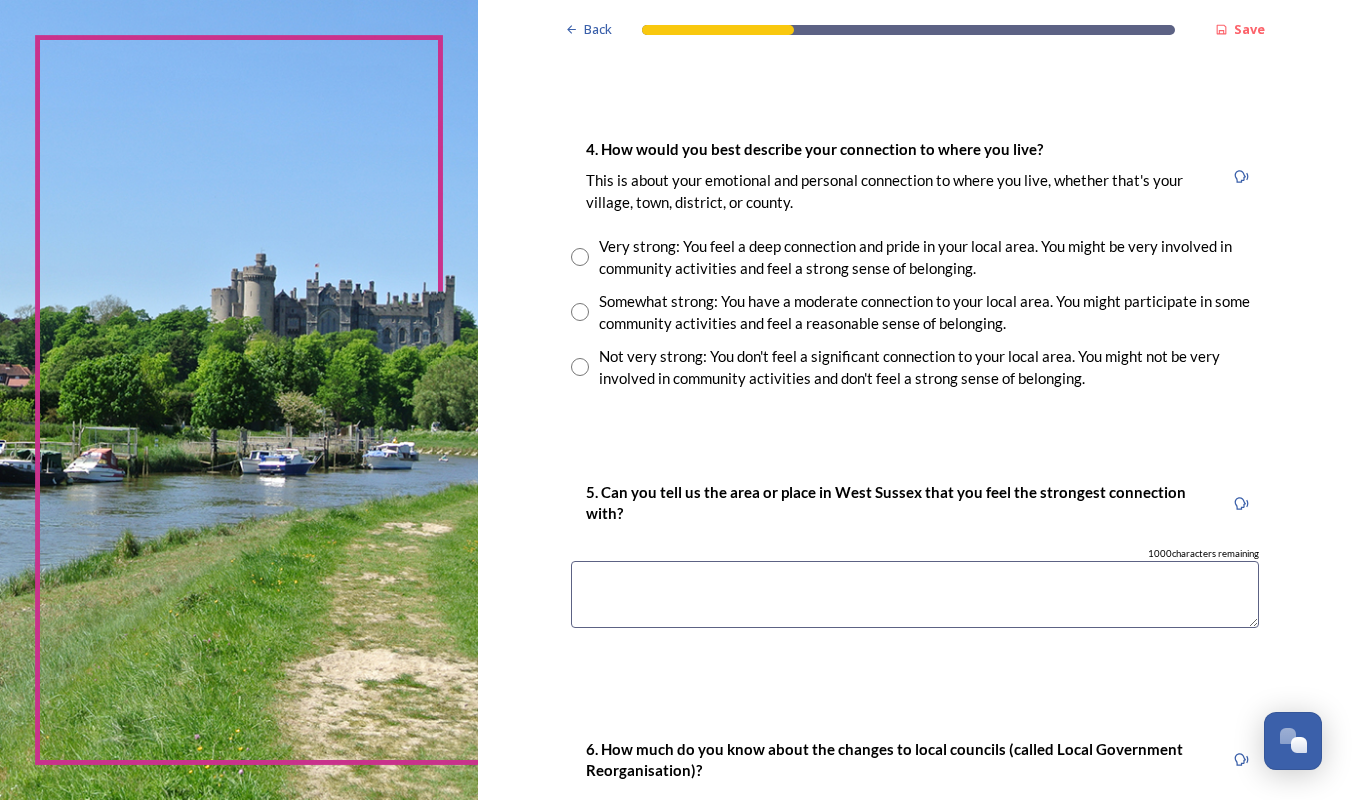 scroll, scrollTop: 1458, scrollLeft: 0, axis: vertical 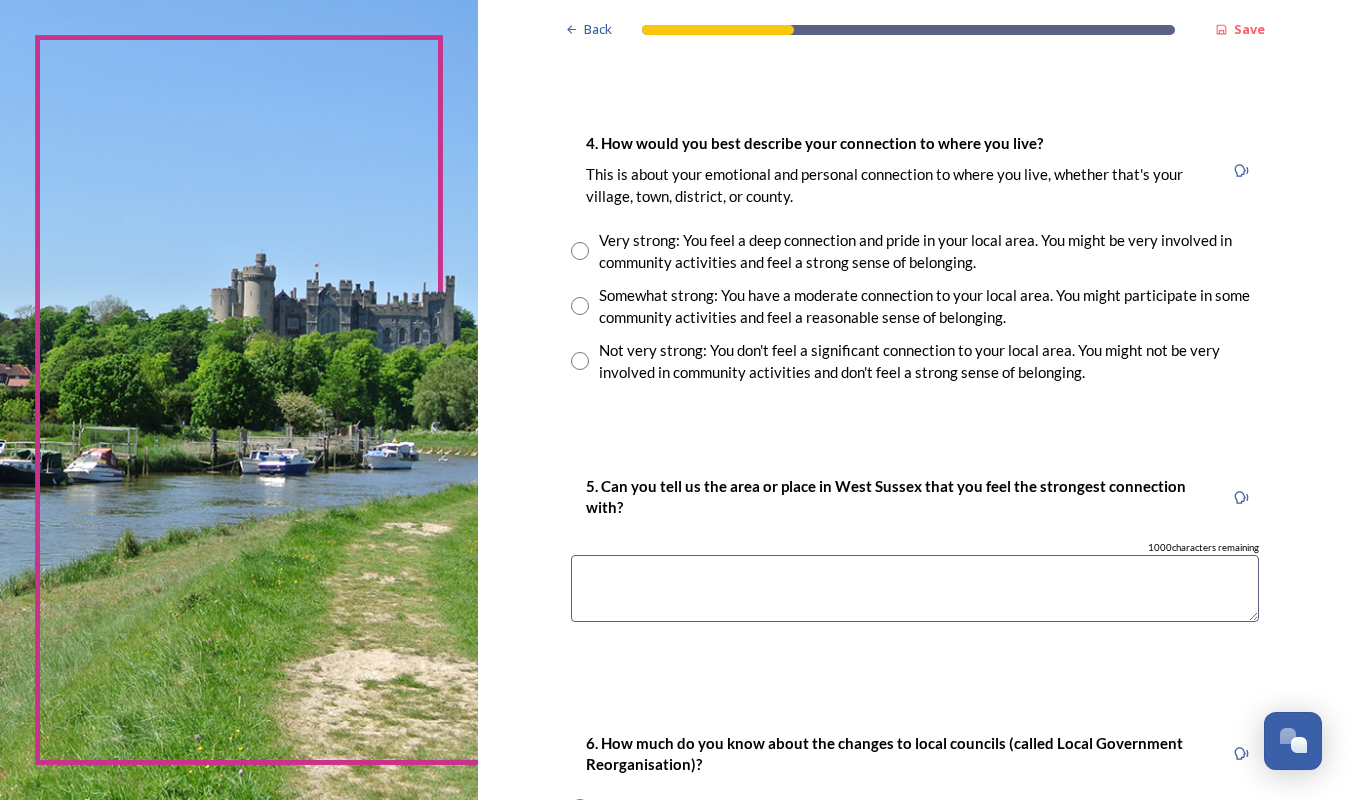 click on "Very strong: You feel a deep connection and pride in your local area. You might be very involved in community activities and feel a strong sense of belonging." at bounding box center [929, 251] 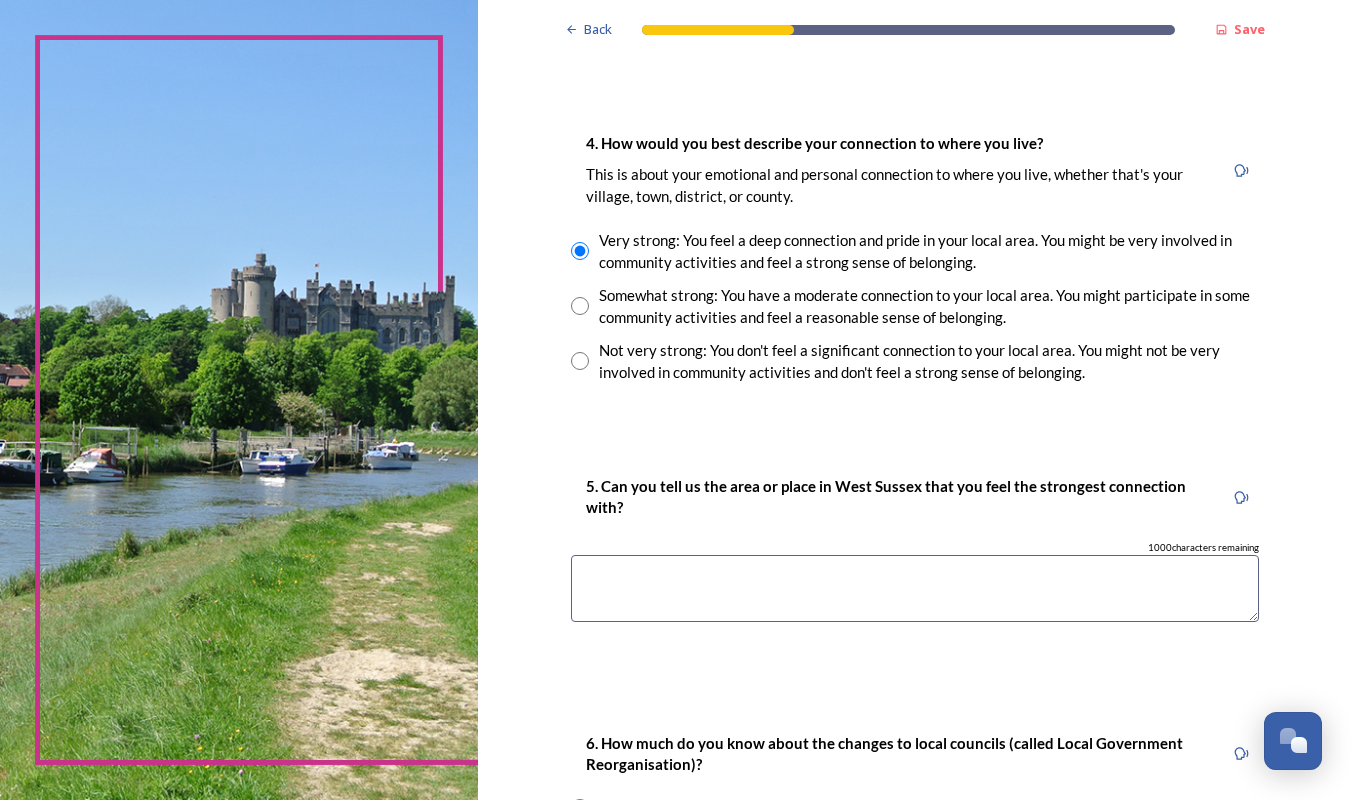 click at bounding box center [915, 588] 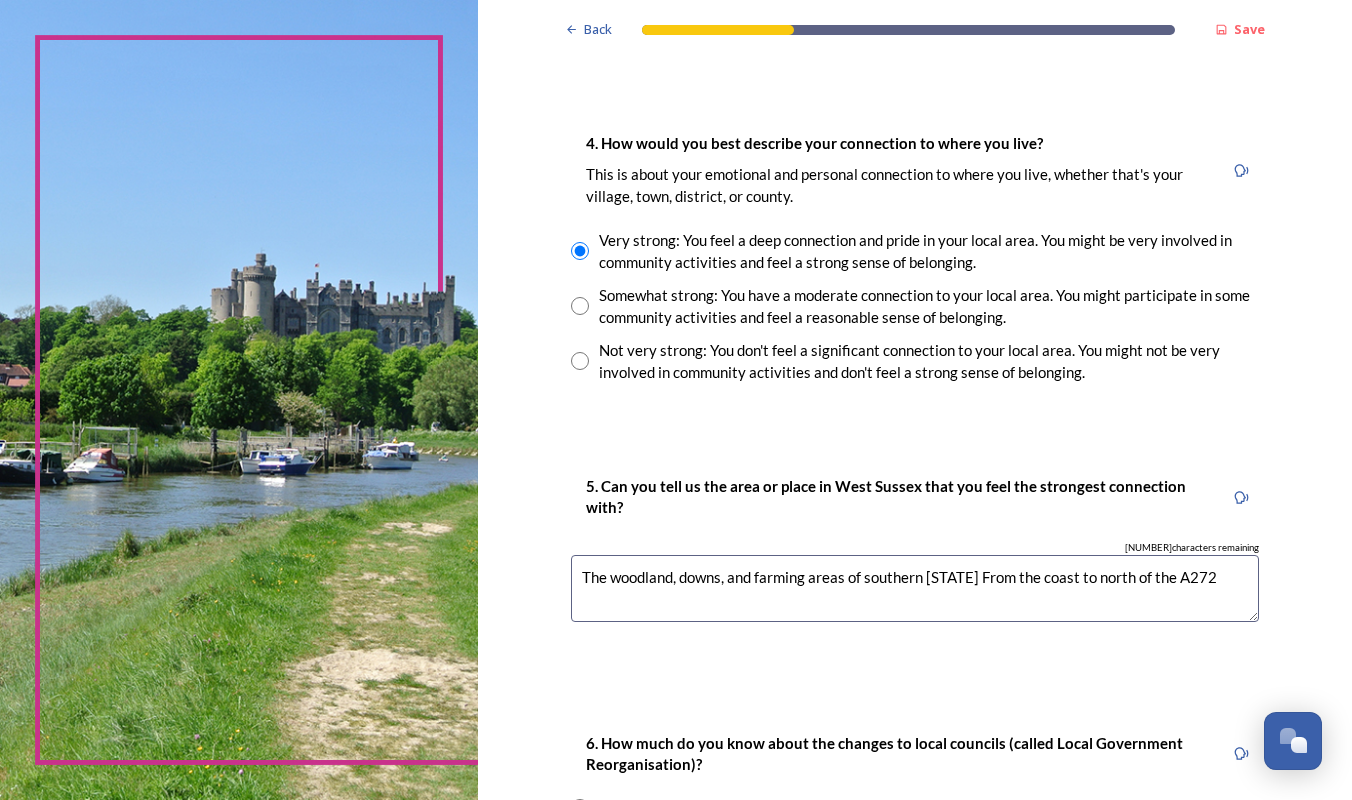 click on "The woodland, downs, and farming areas of southern [STATE] From the coast to north of the A272" at bounding box center (915, 588) 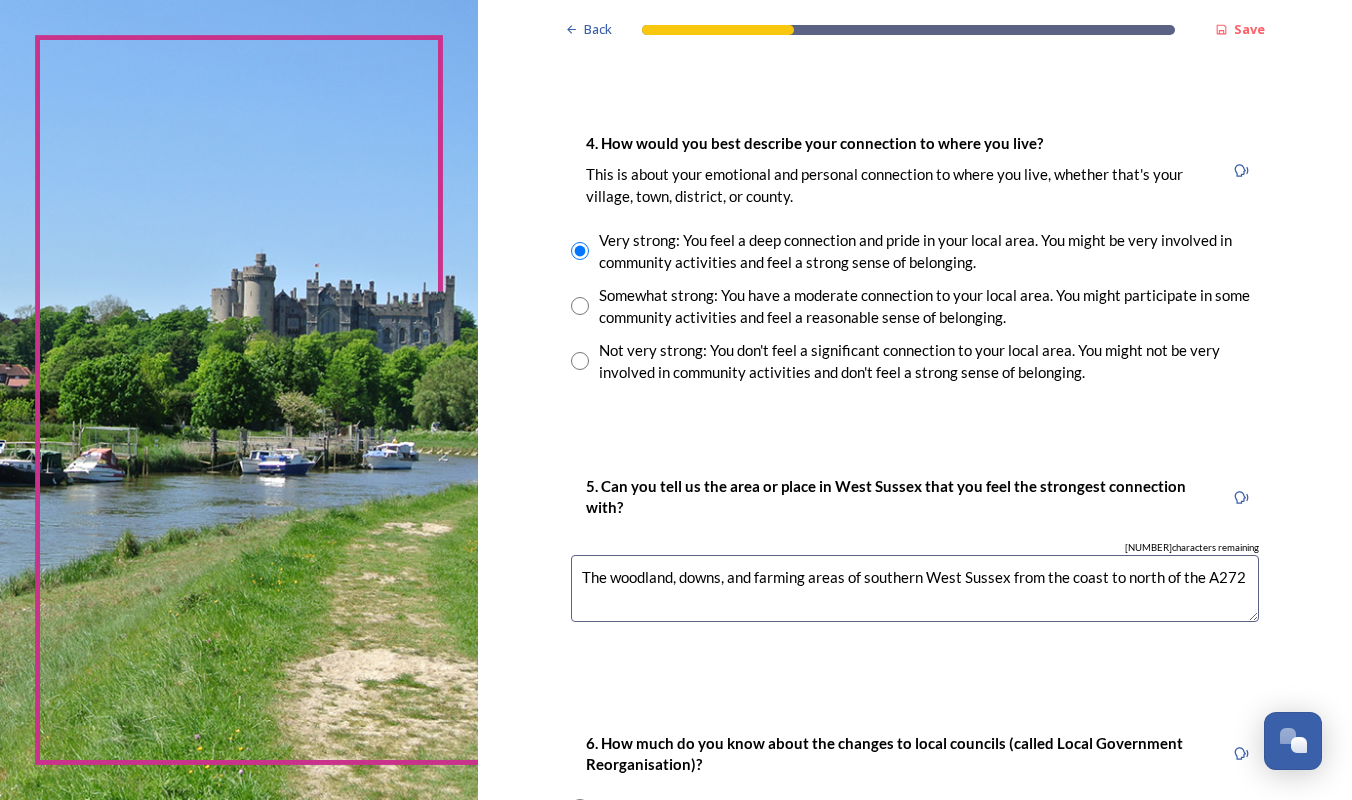 click on "The woodland, downs, and farming areas of southern West Sussex from the coast to north of the A272" at bounding box center [915, 588] 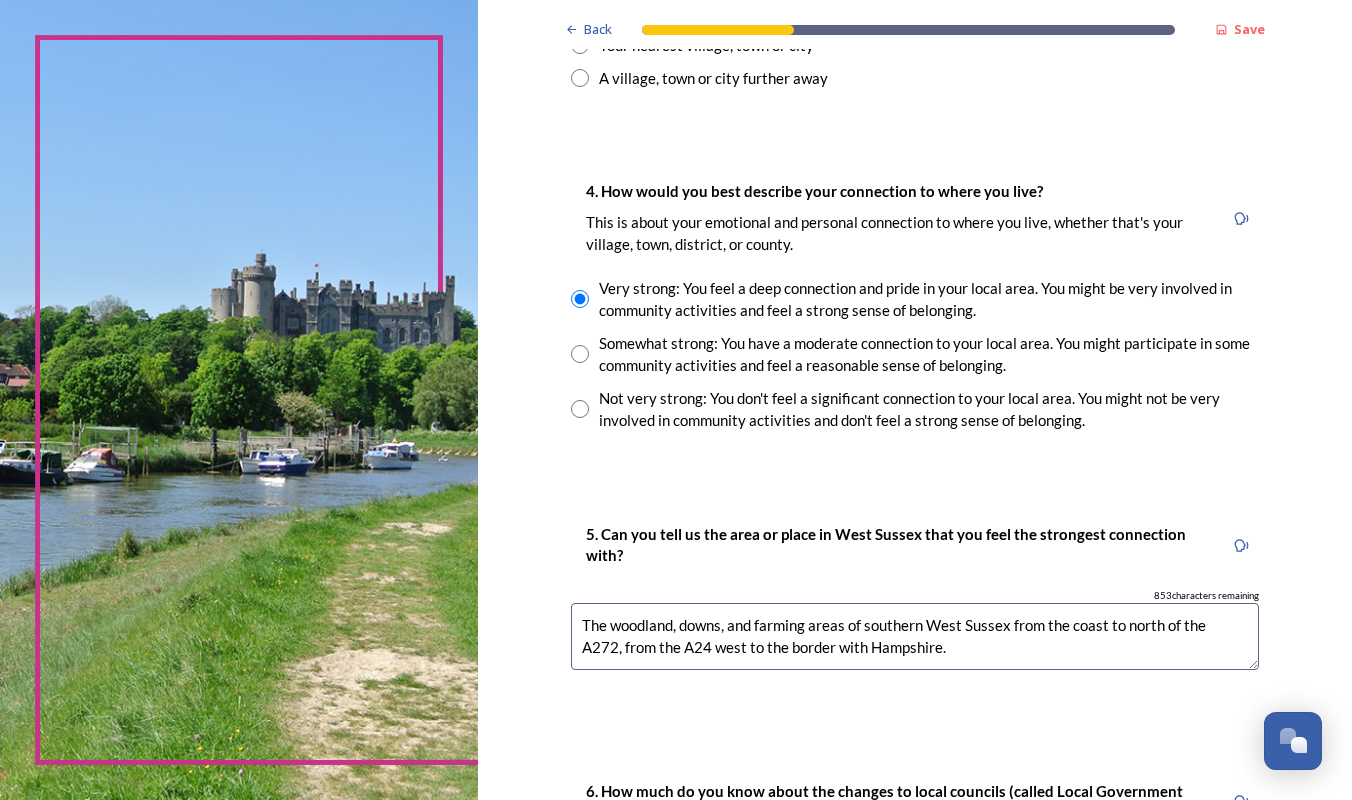 scroll, scrollTop: 1411, scrollLeft: 0, axis: vertical 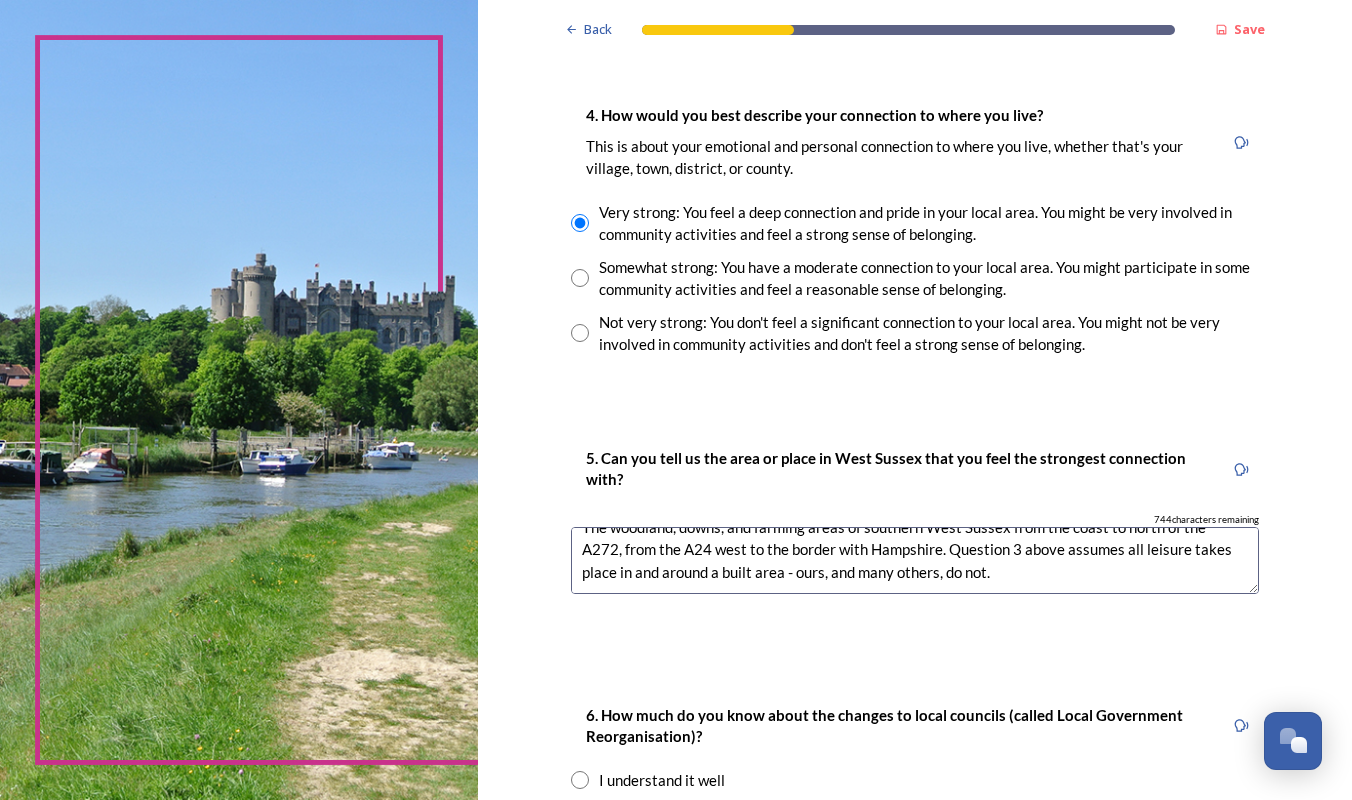 click on "The woodland, downs, and farming areas of southern West Sussex from the coast to north of the A272, from the A24 west to the border with Hampshire. Question 3 above assumes all leisure takes place in and around a built area - ours, and many others, do not." at bounding box center [915, 560] 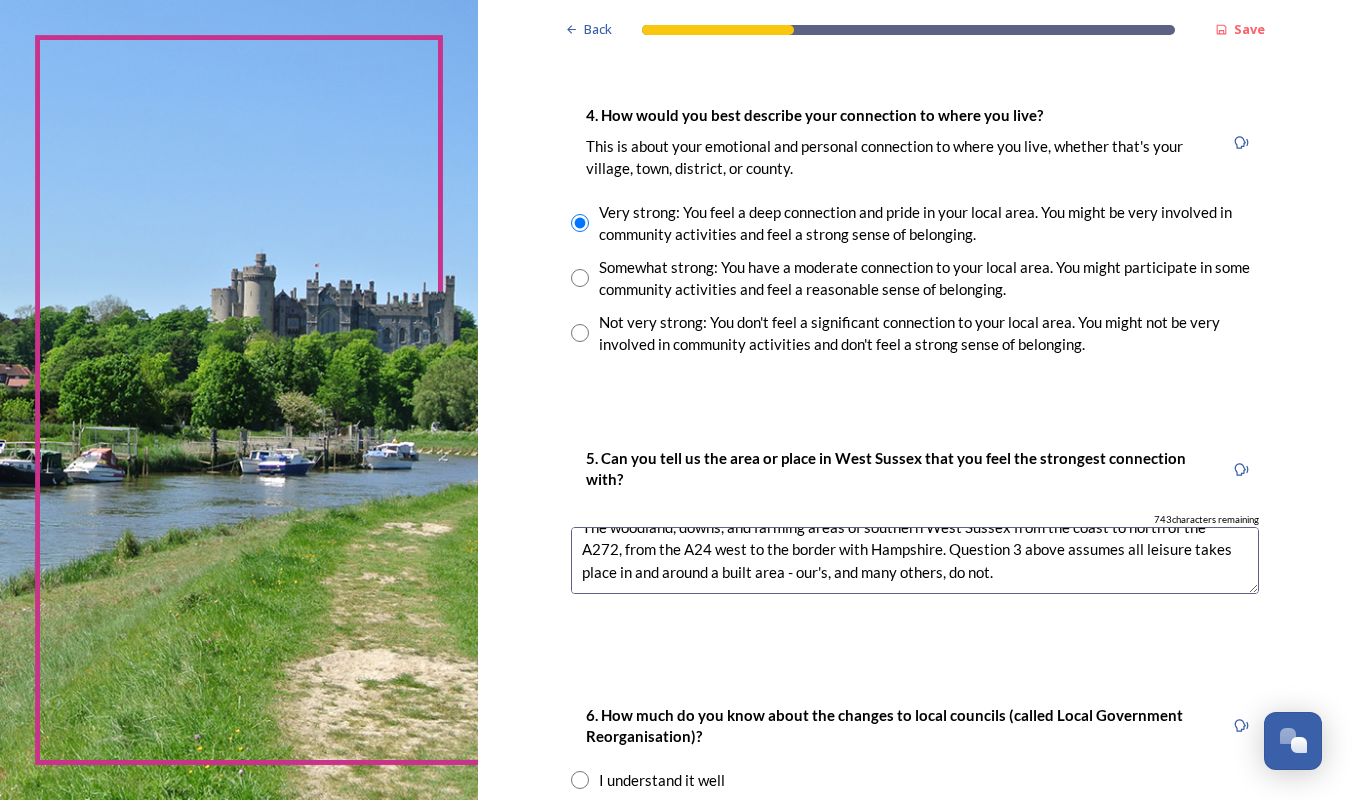 click on "The woodland, downs, and farming areas of southern West Sussex from the coast to north of the A272, from the A24 west to the border with Hampshire. Question 3 above assumes all leisure takes place in and around a built area - our's, and many others, do not." at bounding box center [915, 560] 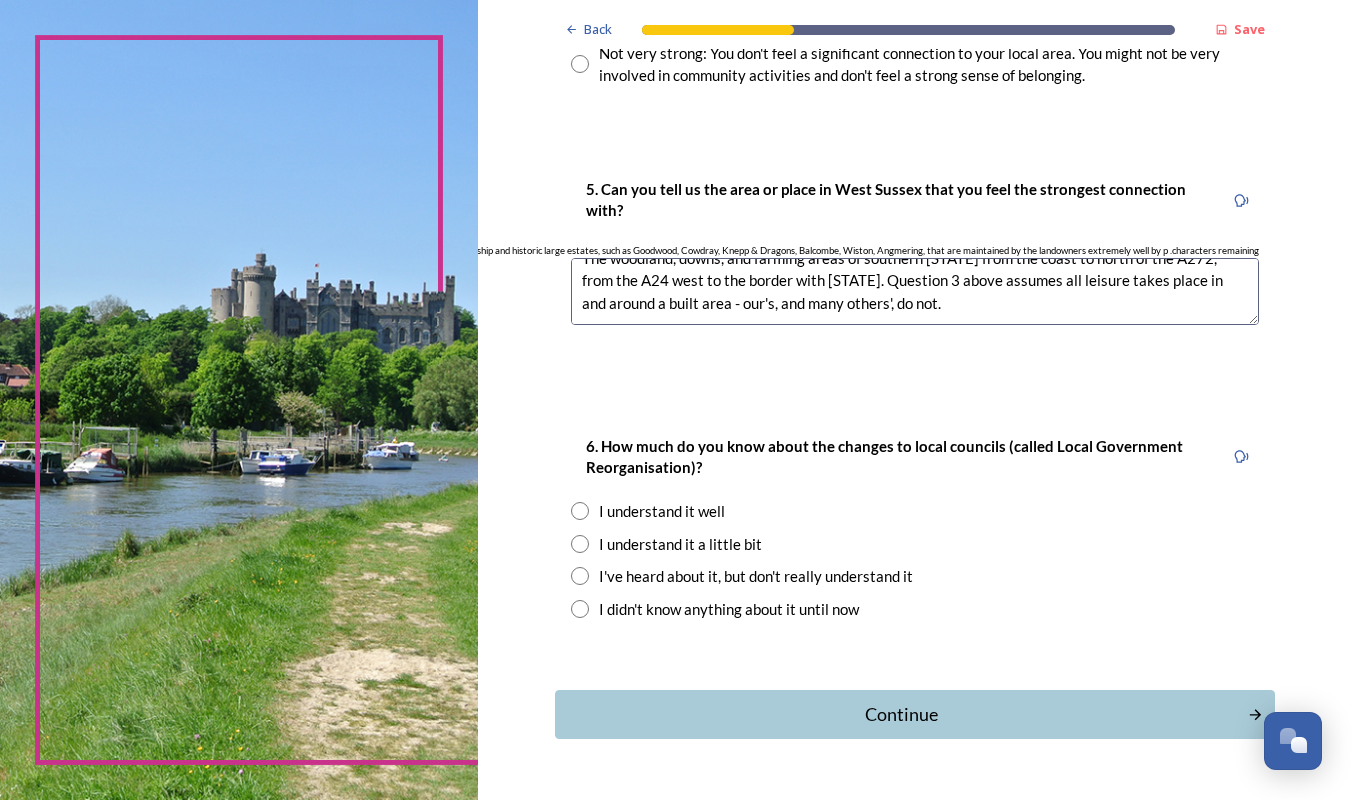 scroll, scrollTop: 1758, scrollLeft: 0, axis: vertical 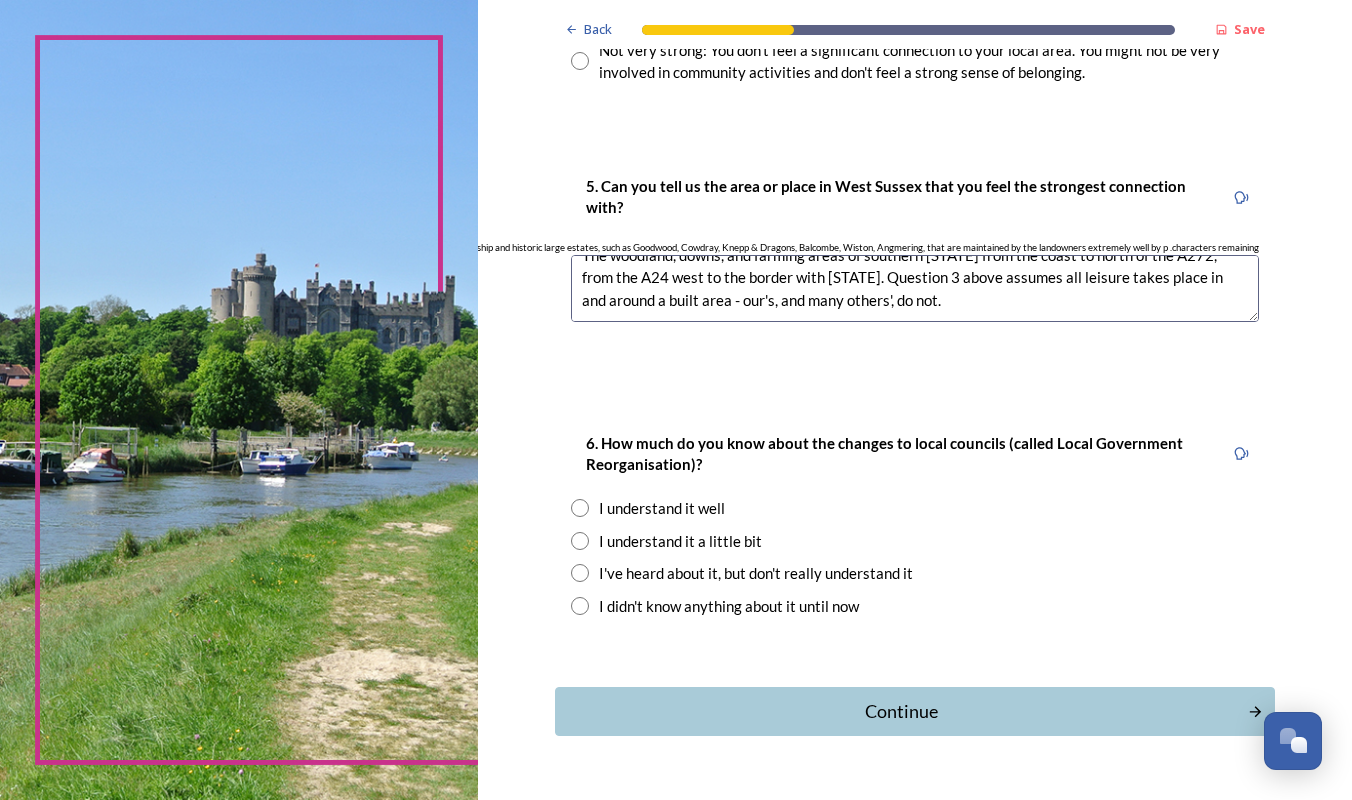 type on "The woodland, downs, and farming areas of southern [STATE] from the coast to north of the A272, from the A24 west to the border with [STATE]. Question 3 above assumes all leisure takes place in and around a built area - our's, and many others', do not." 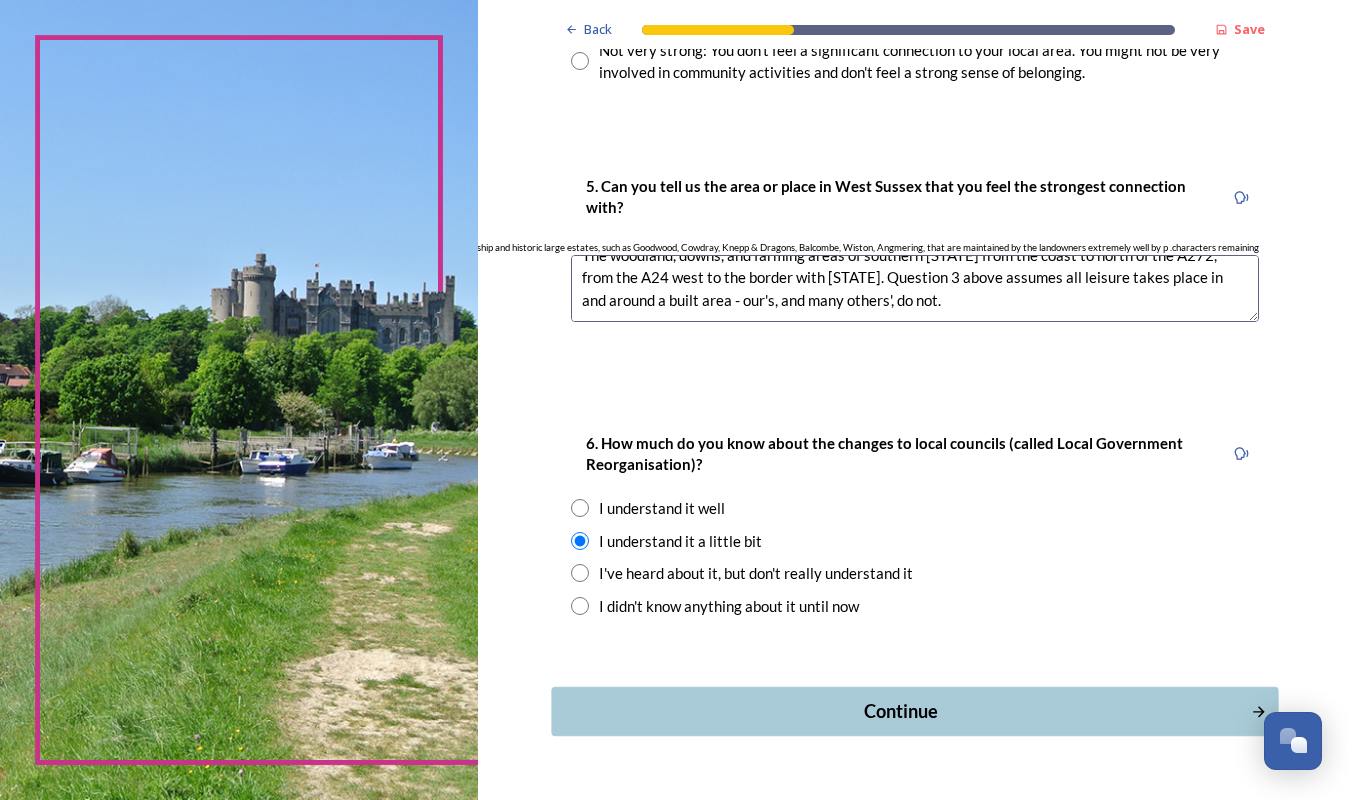 click on "Continue" at bounding box center [901, 711] 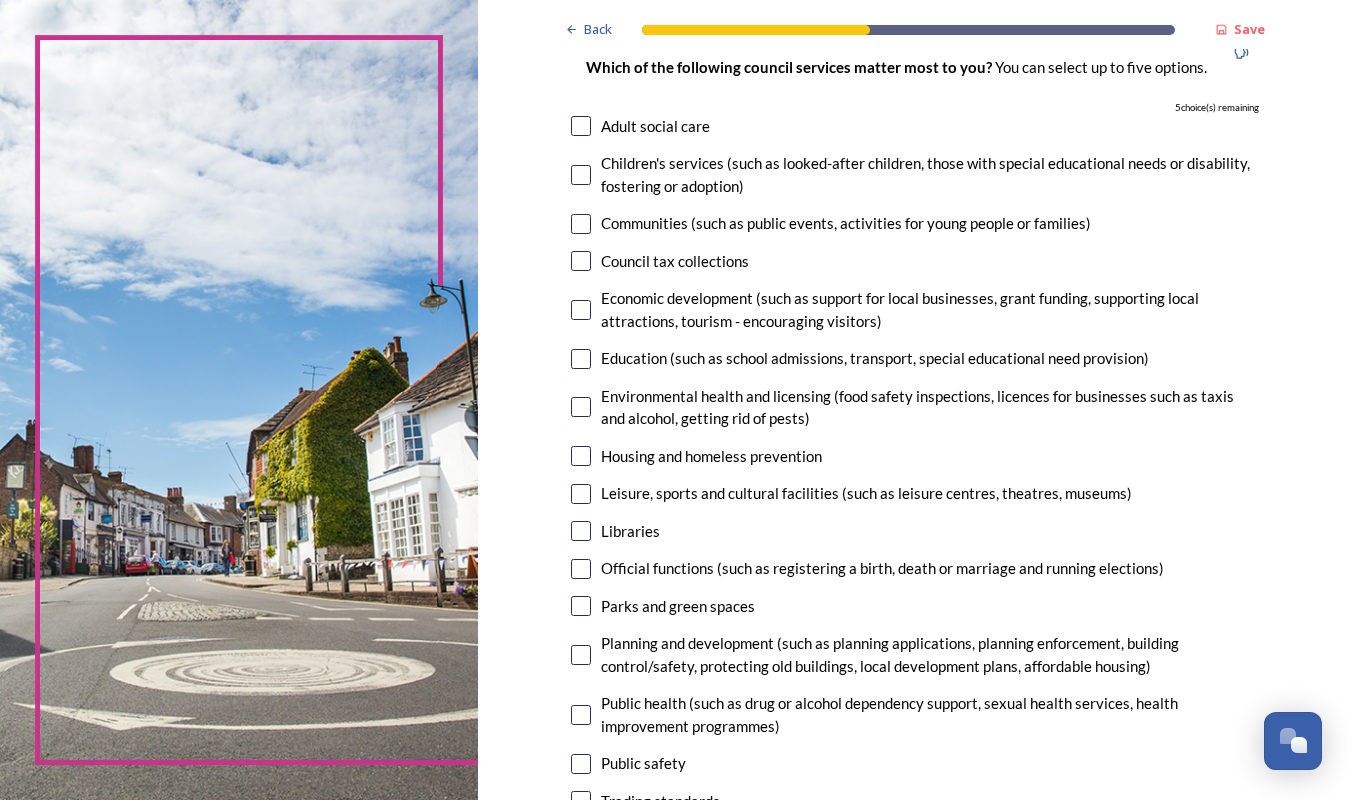 scroll, scrollTop: 174, scrollLeft: 0, axis: vertical 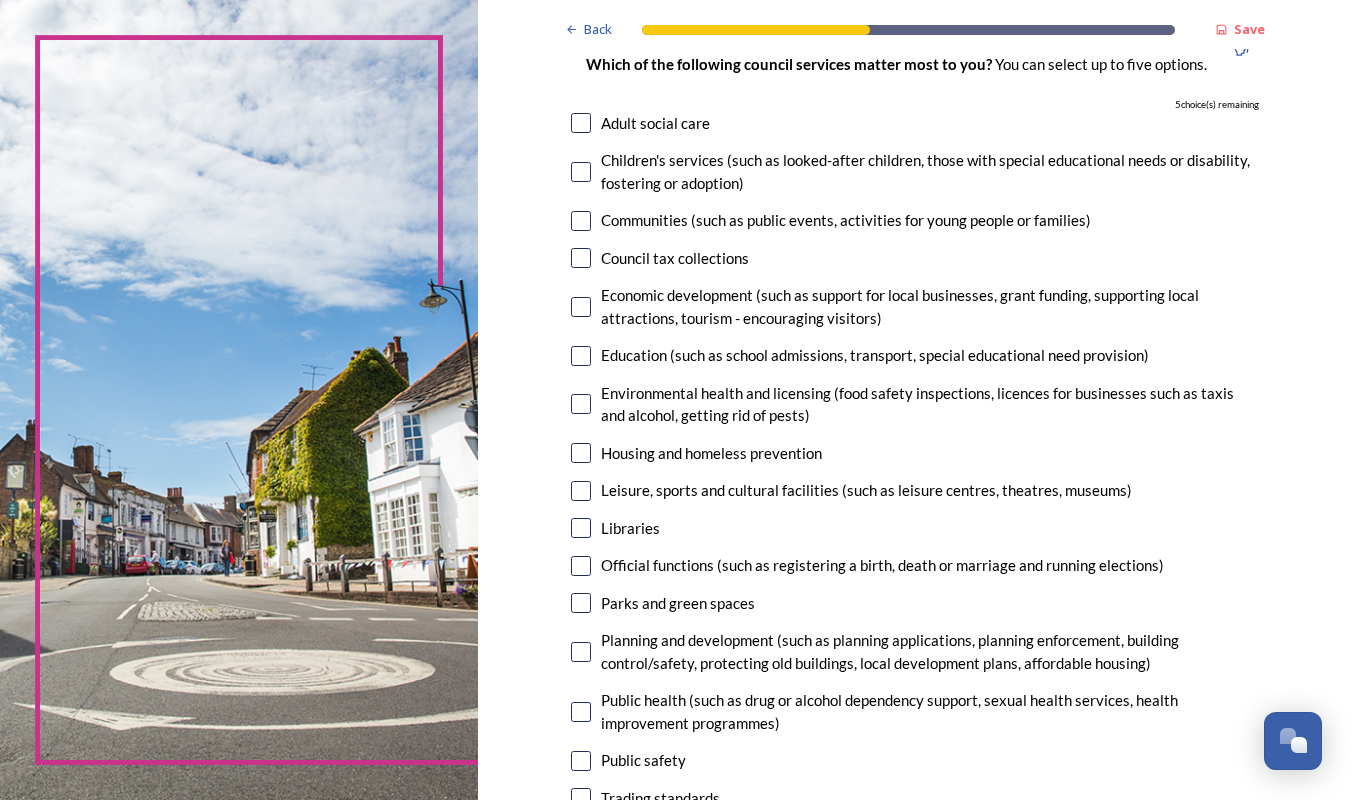 click at bounding box center (581, 356) 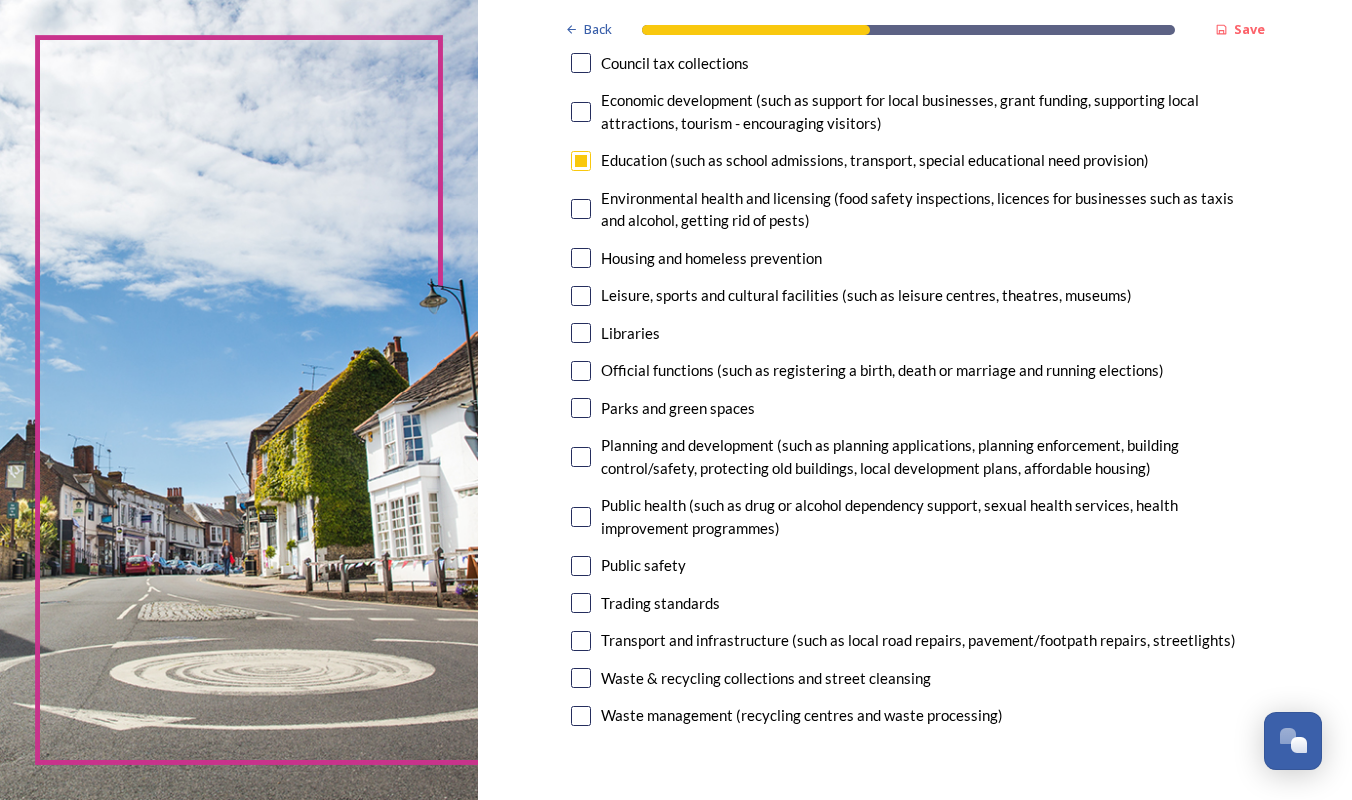 scroll, scrollTop: 376, scrollLeft: 0, axis: vertical 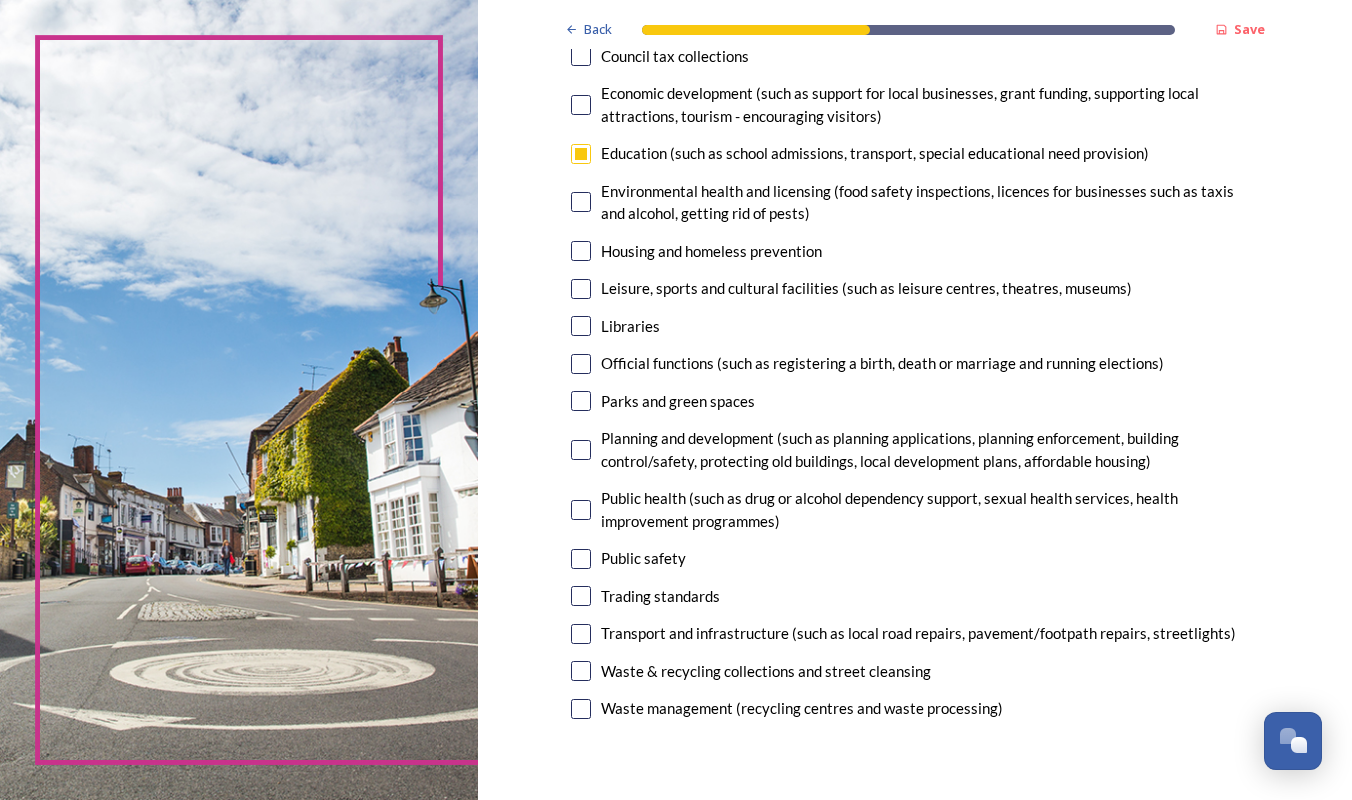 click at bounding box center (581, 671) 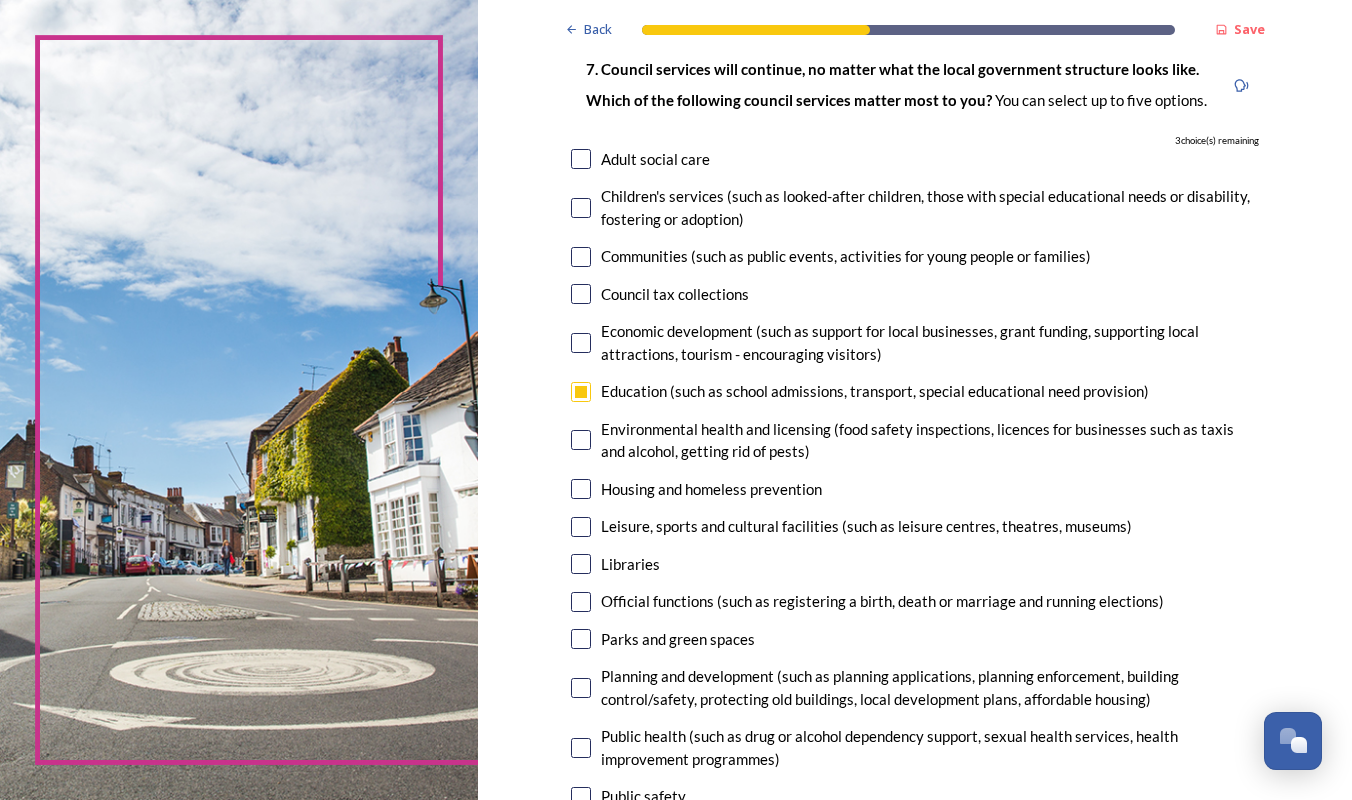scroll, scrollTop: 137, scrollLeft: 0, axis: vertical 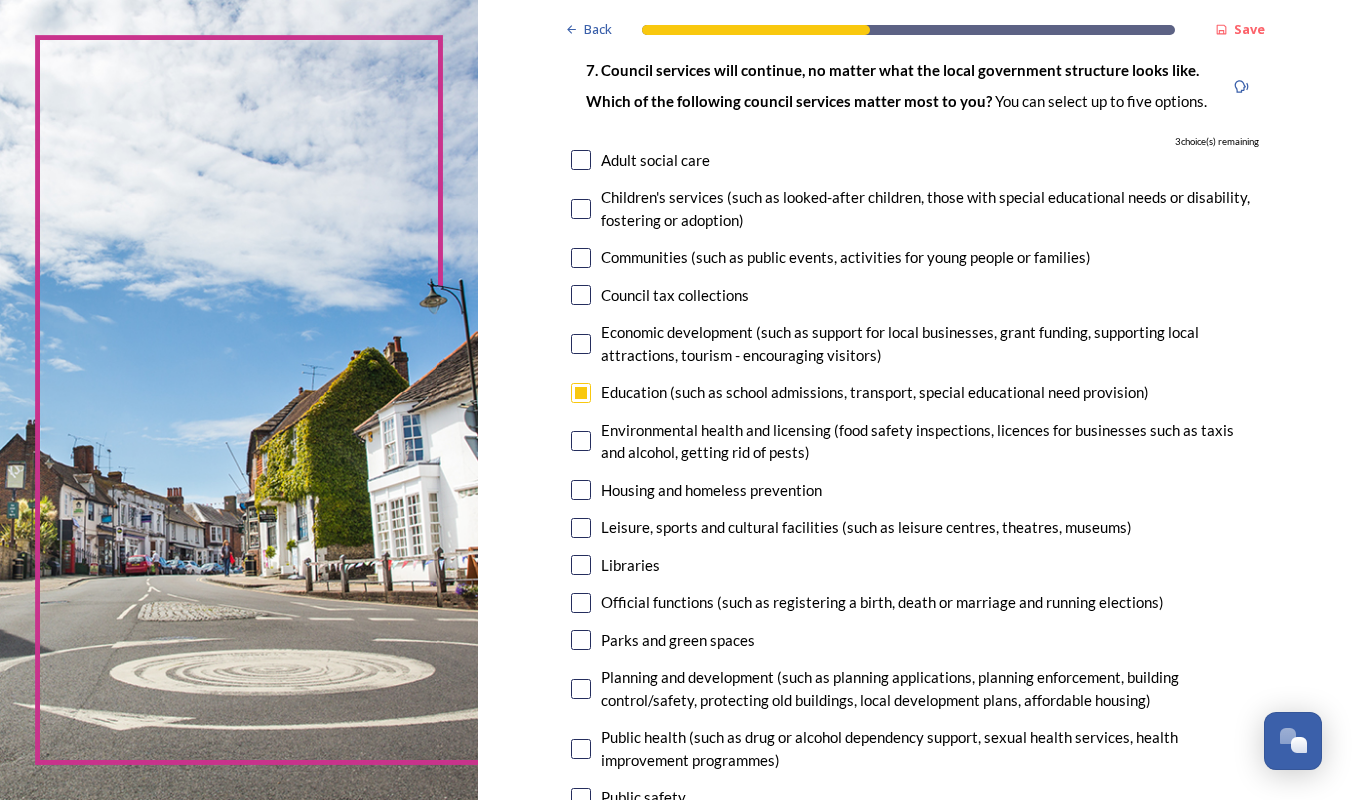 click at bounding box center [581, 344] 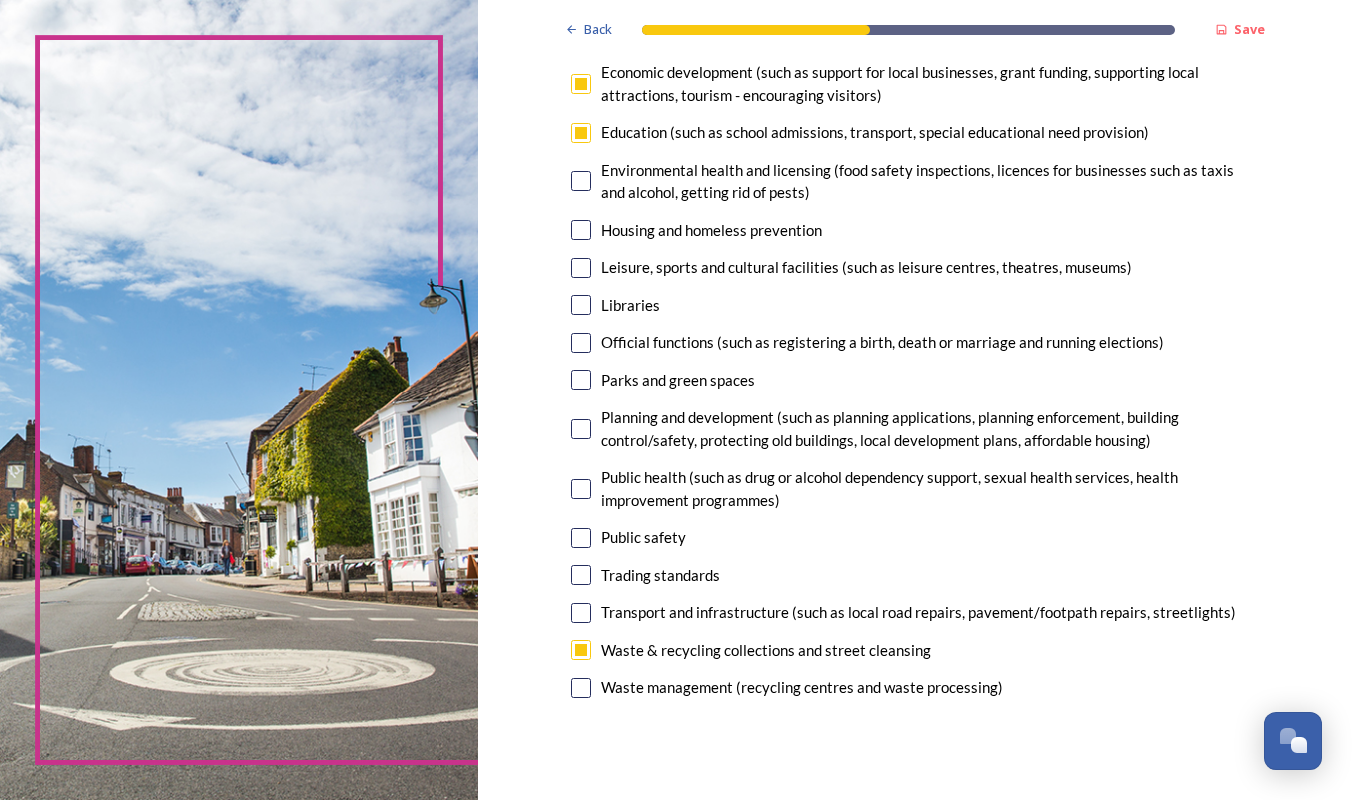 scroll, scrollTop: 399, scrollLeft: 0, axis: vertical 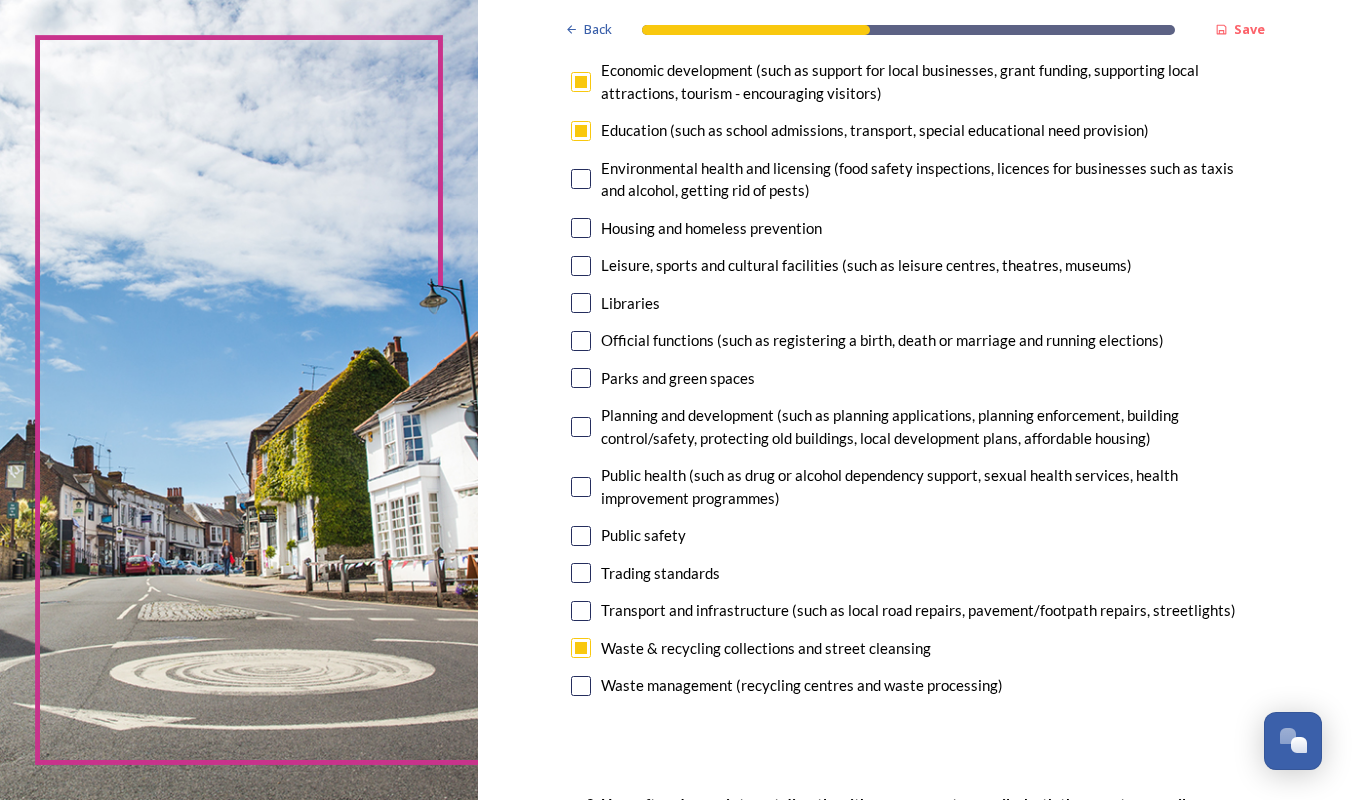 click at bounding box center (581, 427) 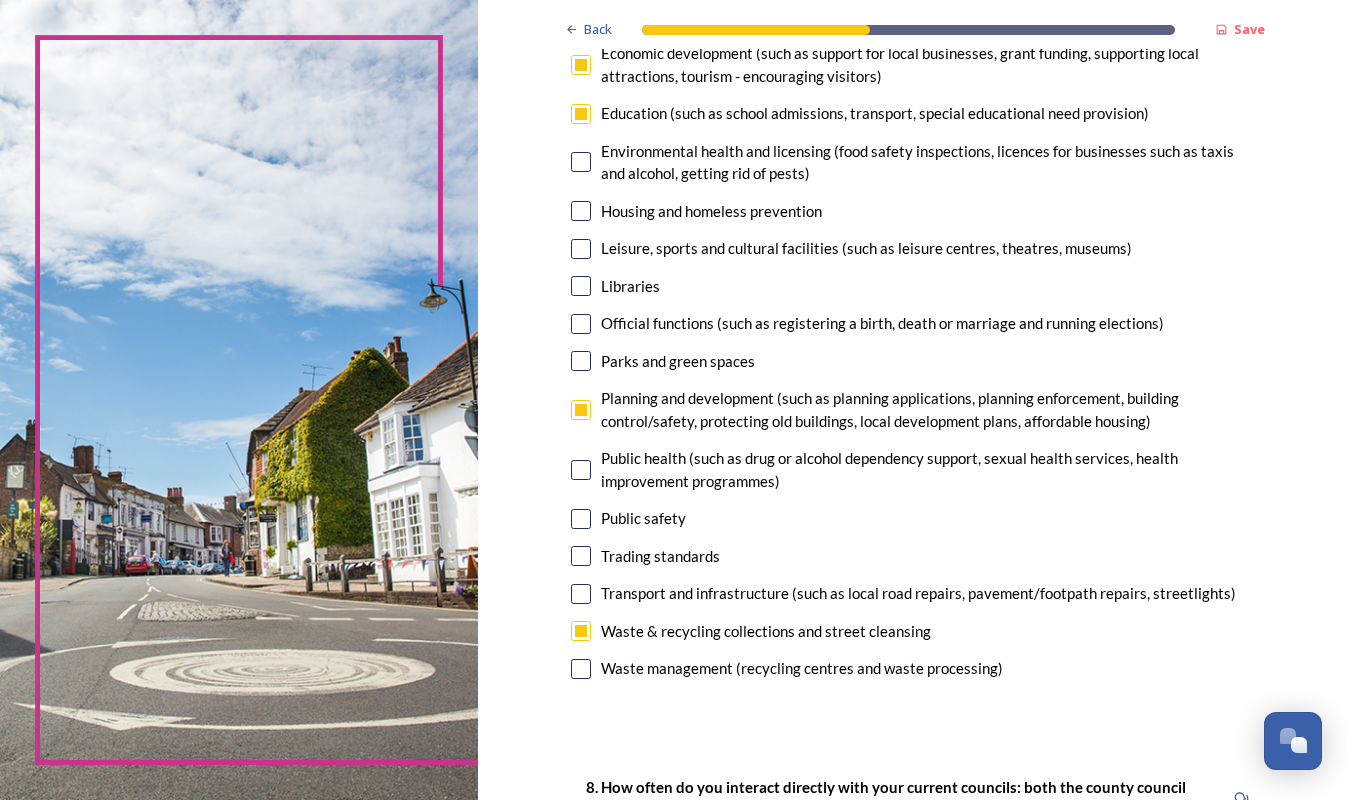 scroll, scrollTop: 424, scrollLeft: 0, axis: vertical 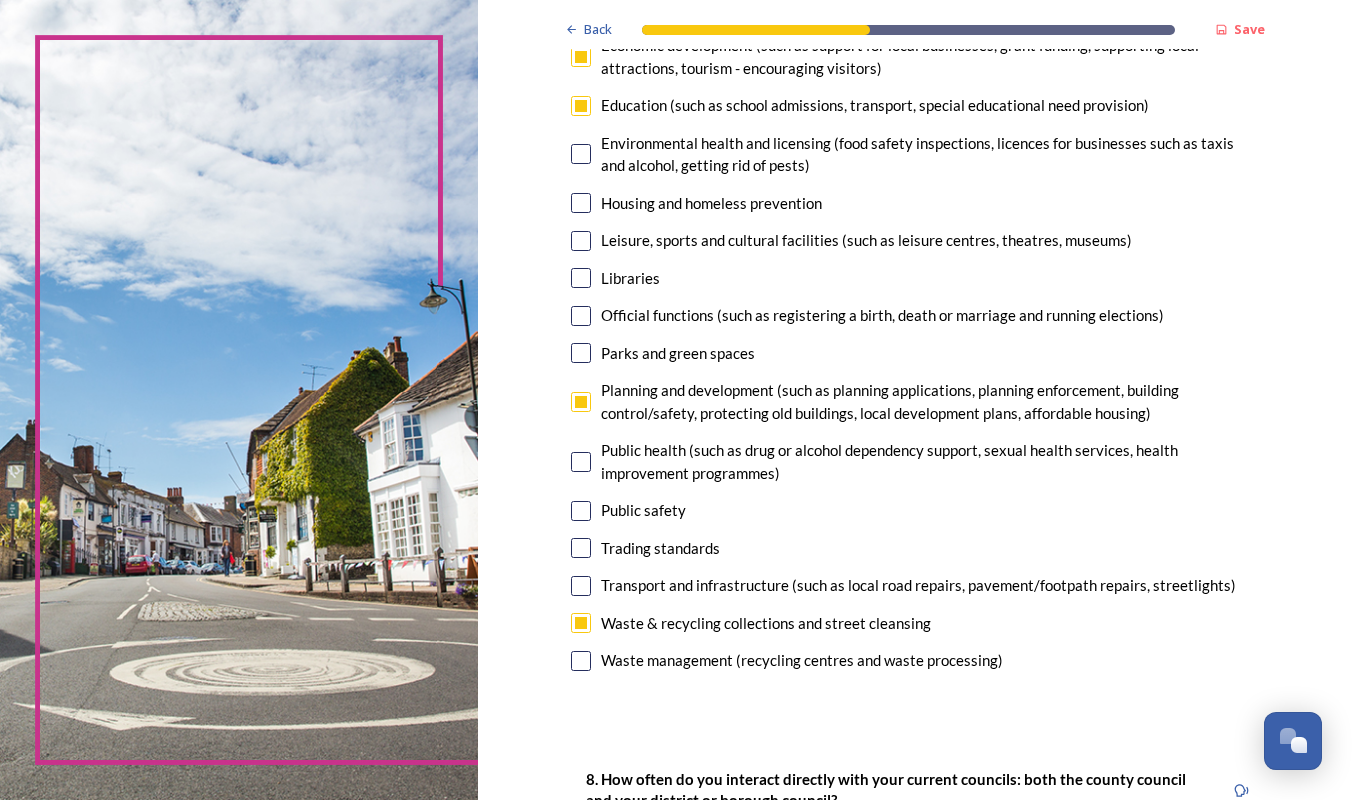 click at bounding box center [581, 586] 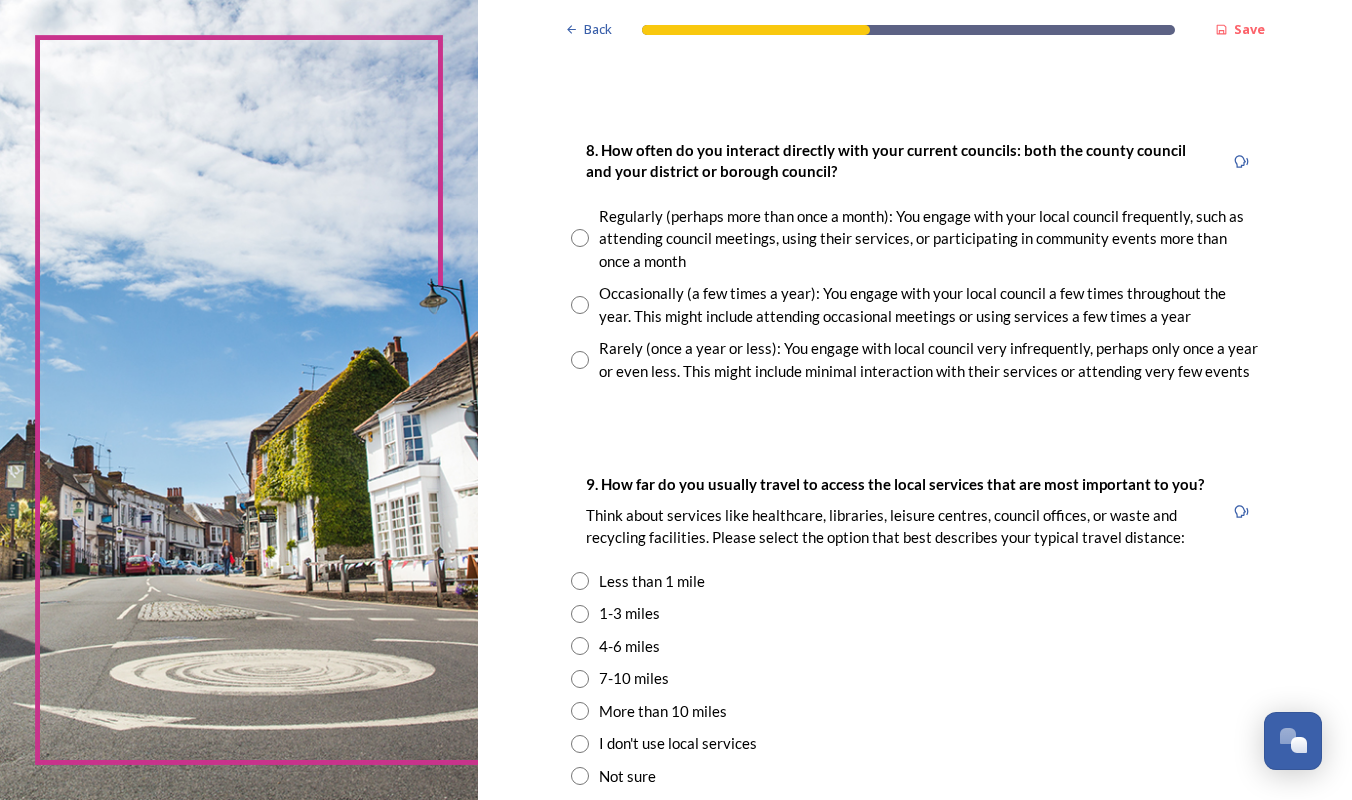 scroll, scrollTop: 1064, scrollLeft: 0, axis: vertical 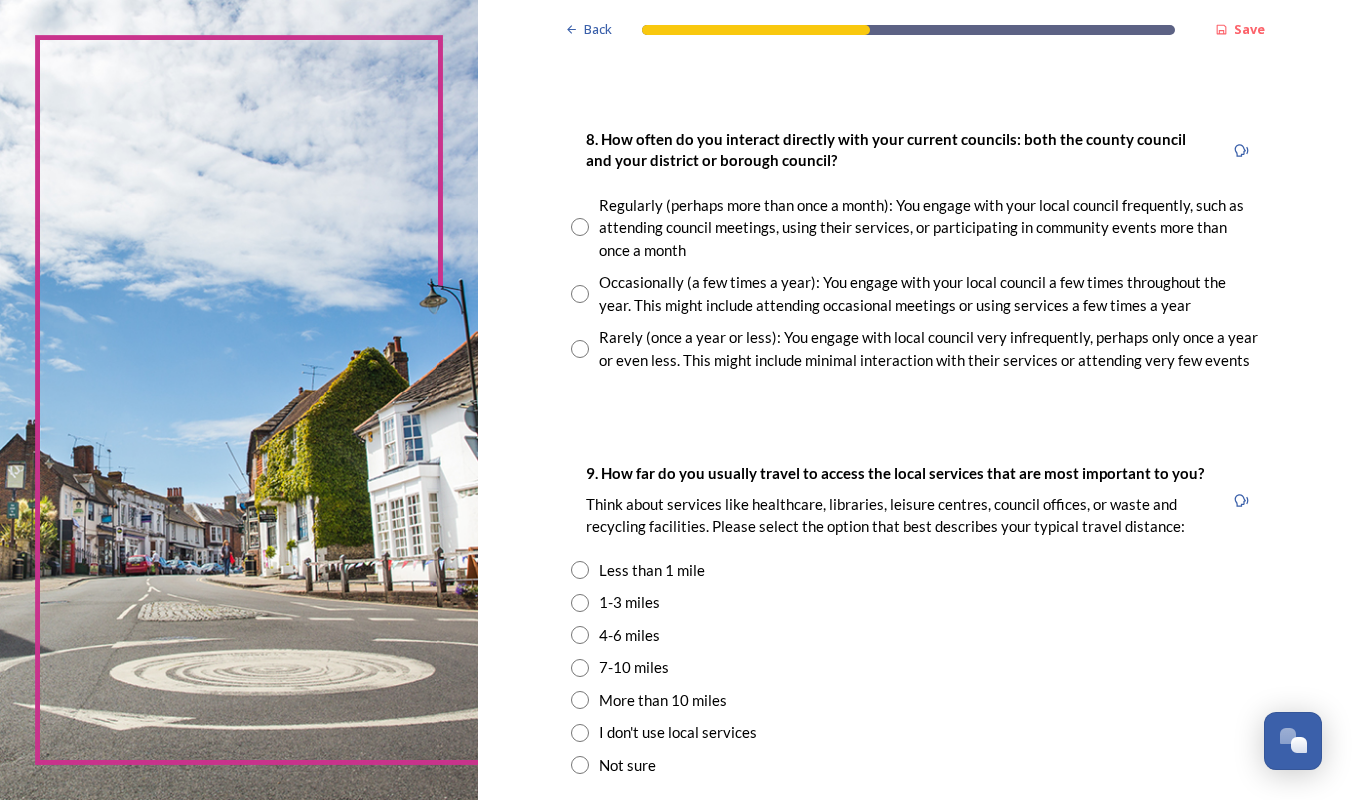 click at bounding box center (580, 294) 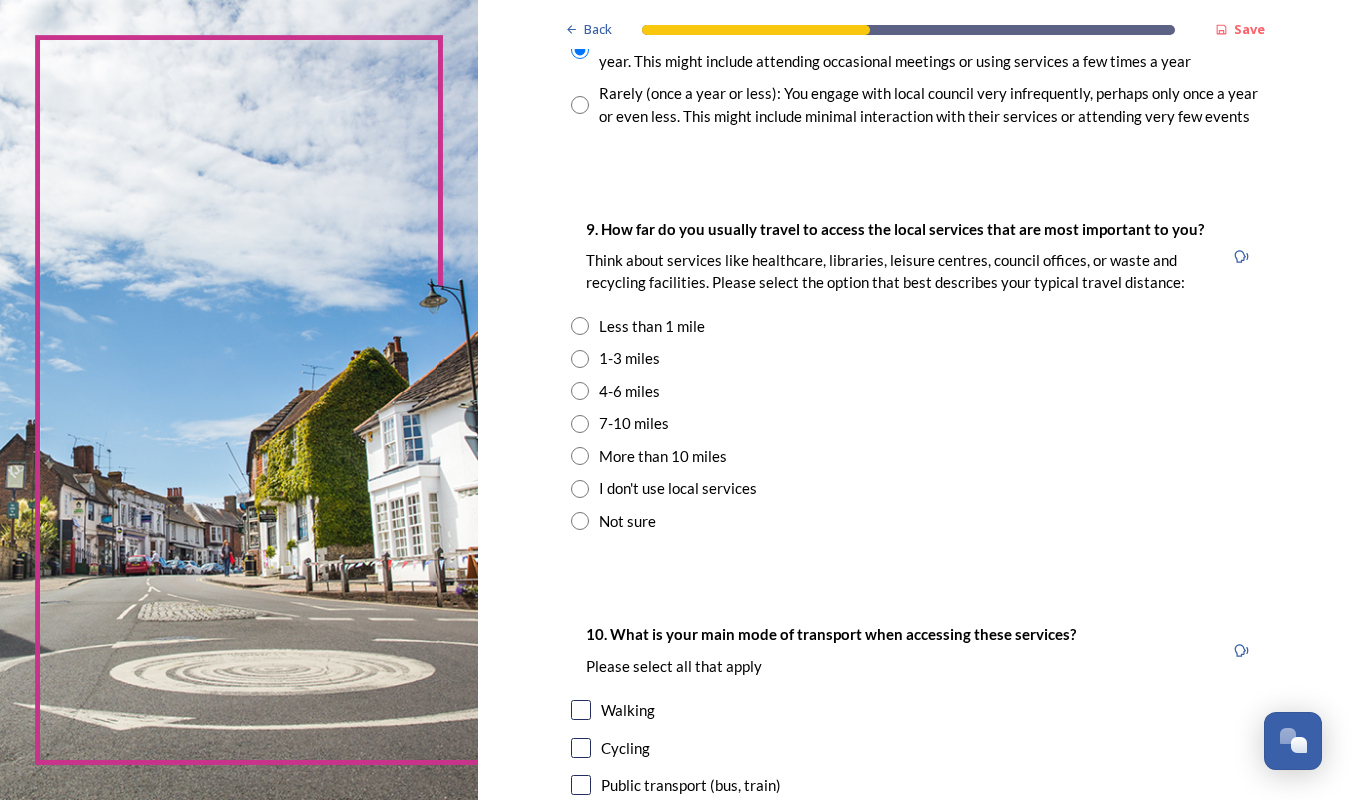 scroll, scrollTop: 1314, scrollLeft: 0, axis: vertical 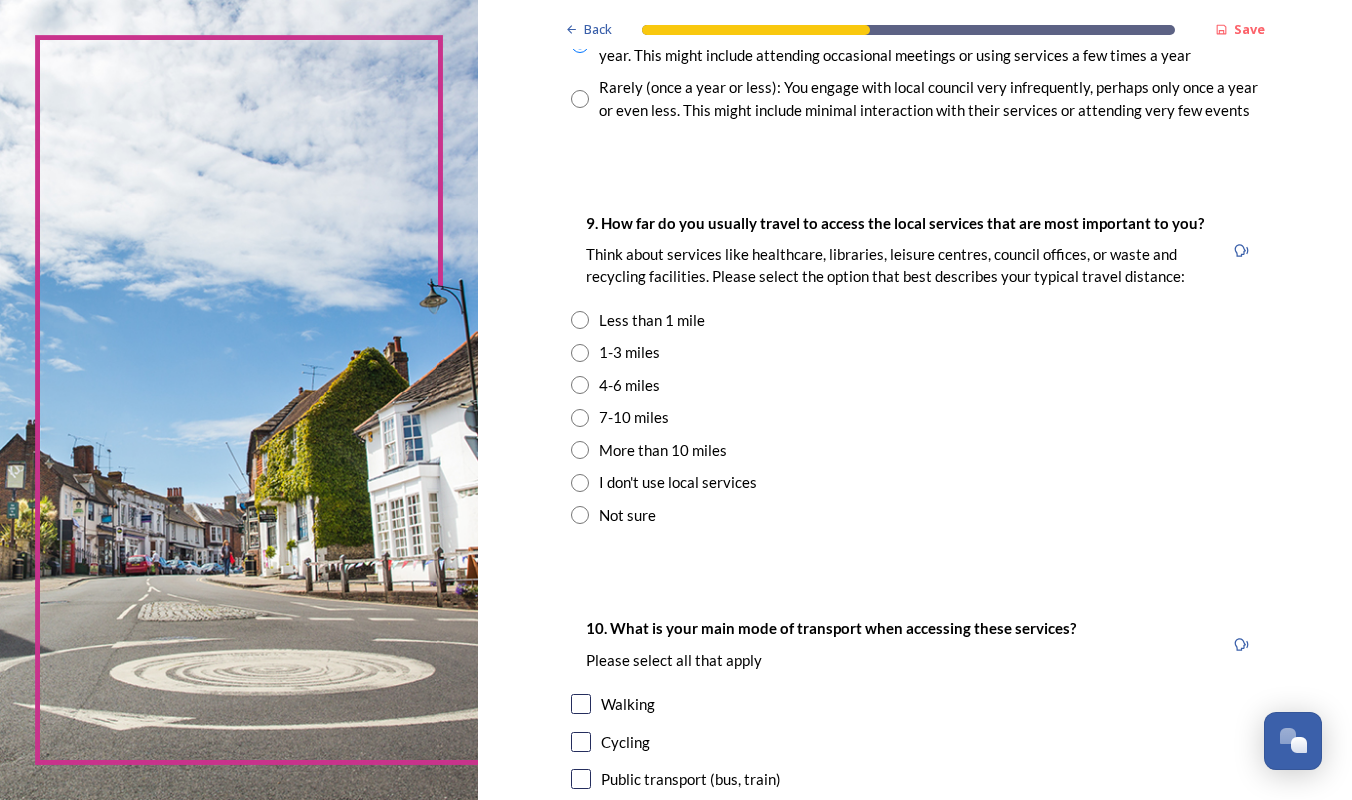 click on "7-10 miles" at bounding box center (634, 417) 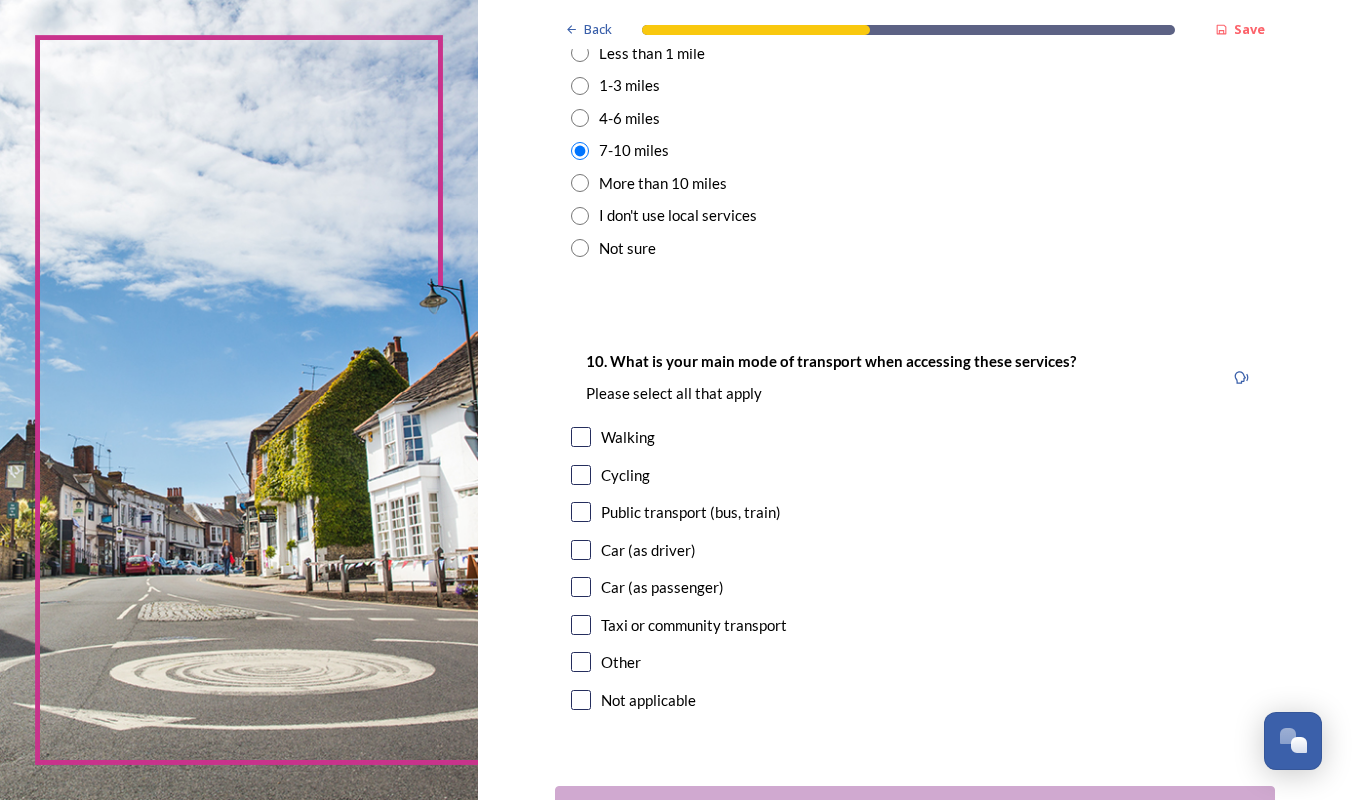 scroll, scrollTop: 1685, scrollLeft: 0, axis: vertical 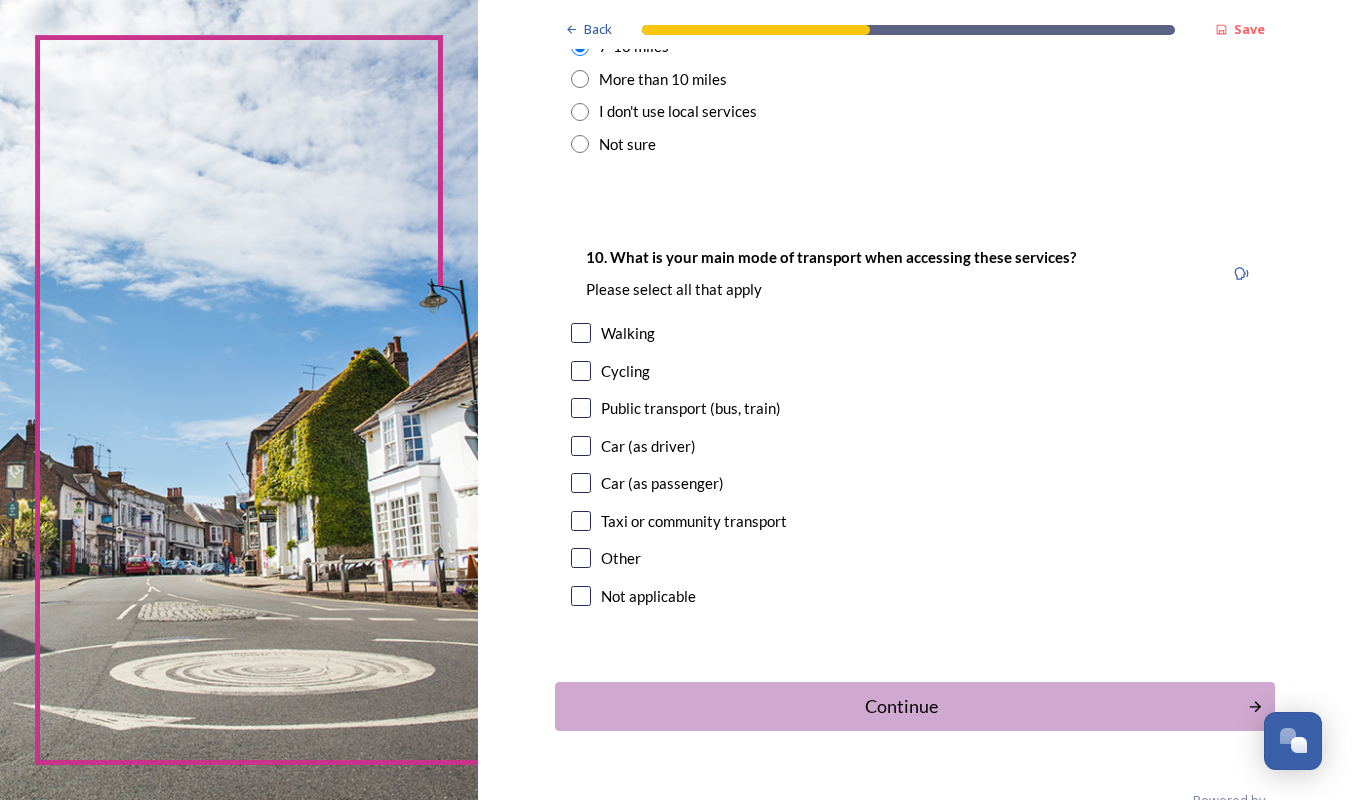 click at bounding box center [581, 446] 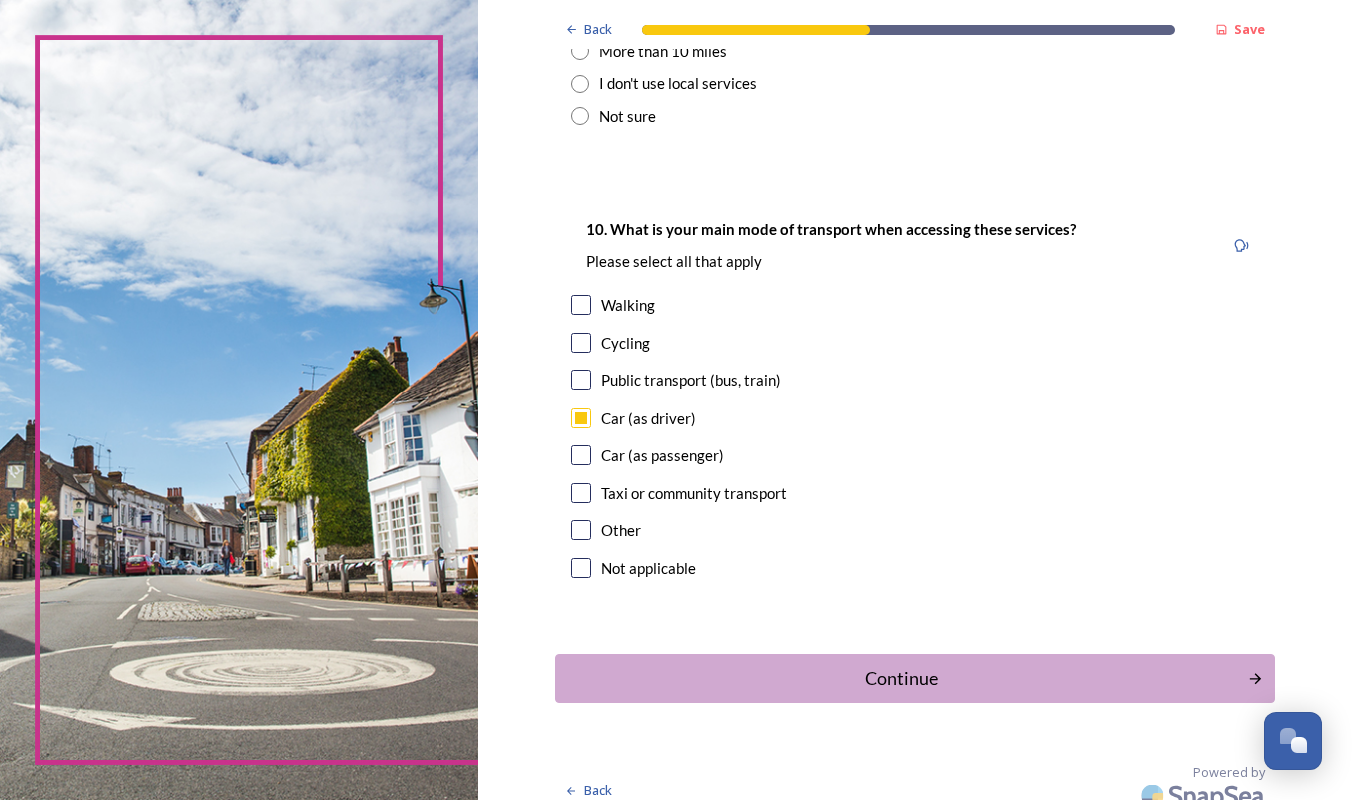 scroll, scrollTop: 1706, scrollLeft: 0, axis: vertical 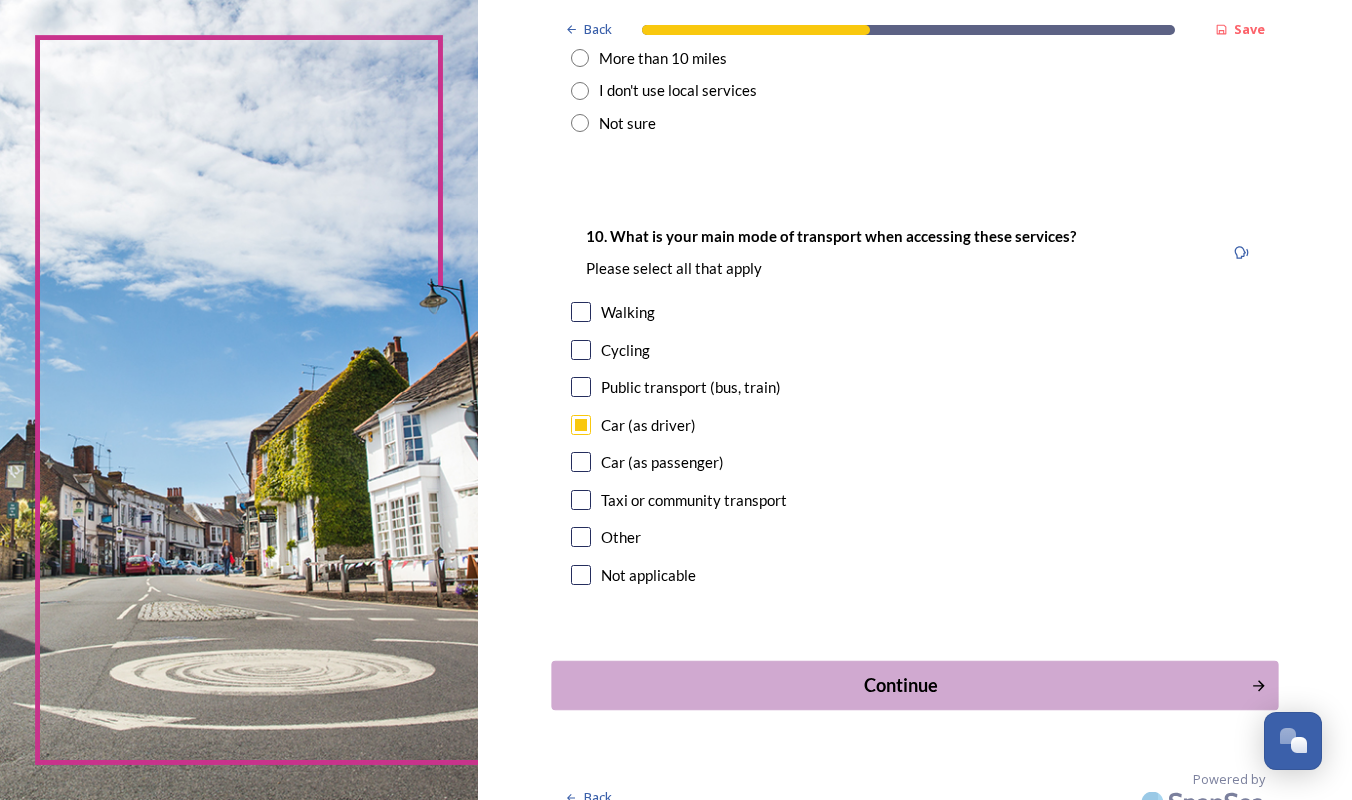 click on "Continue" at bounding box center (901, 685) 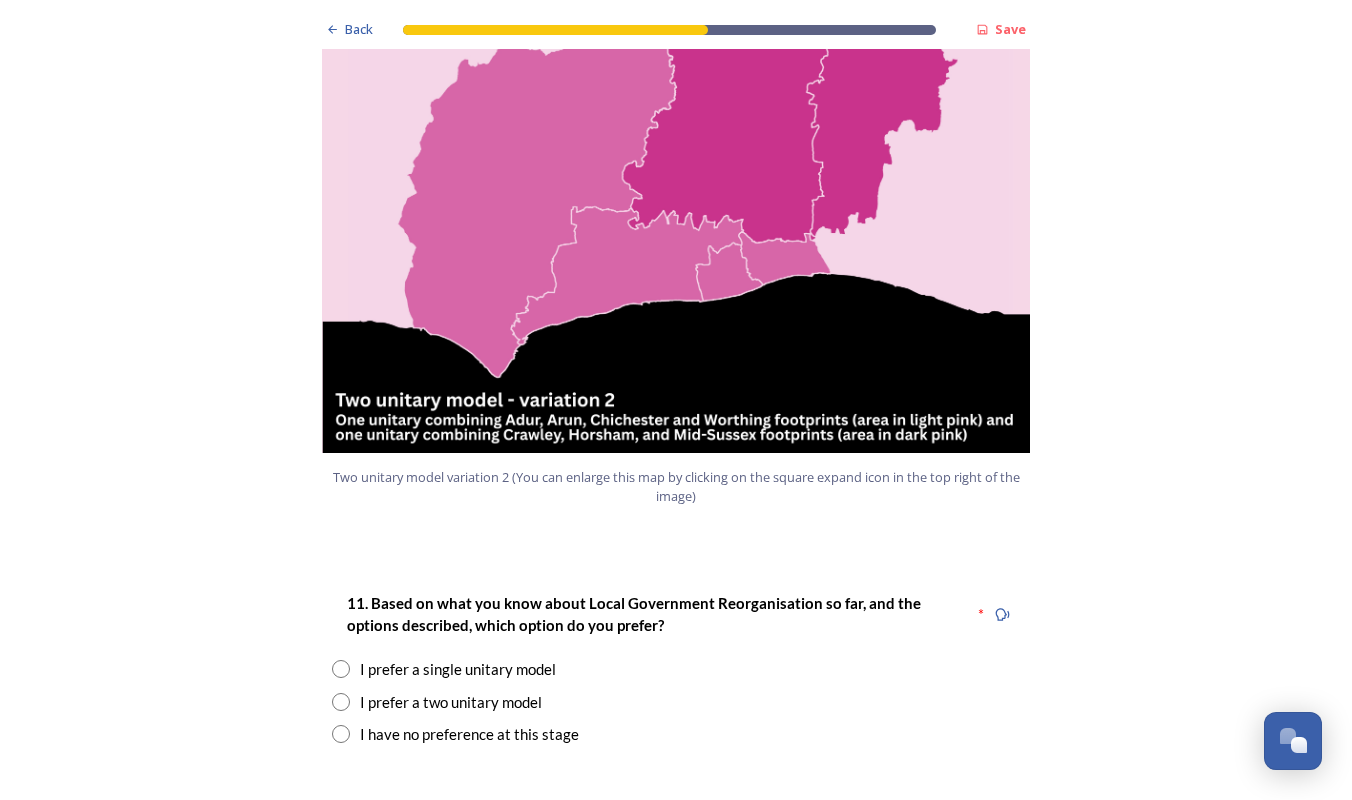 scroll, scrollTop: 2342, scrollLeft: 0, axis: vertical 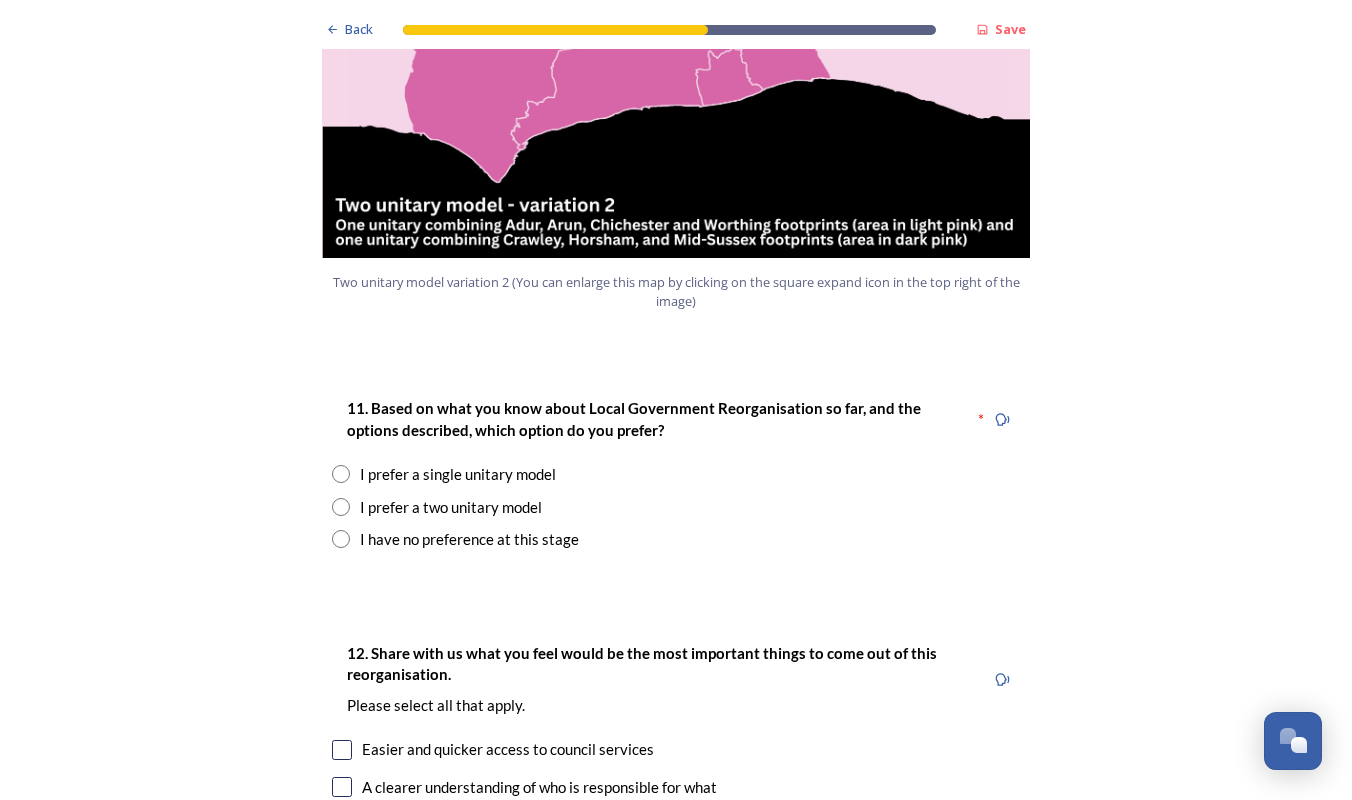 click on "I prefer a two unitary model" at bounding box center [451, 507] 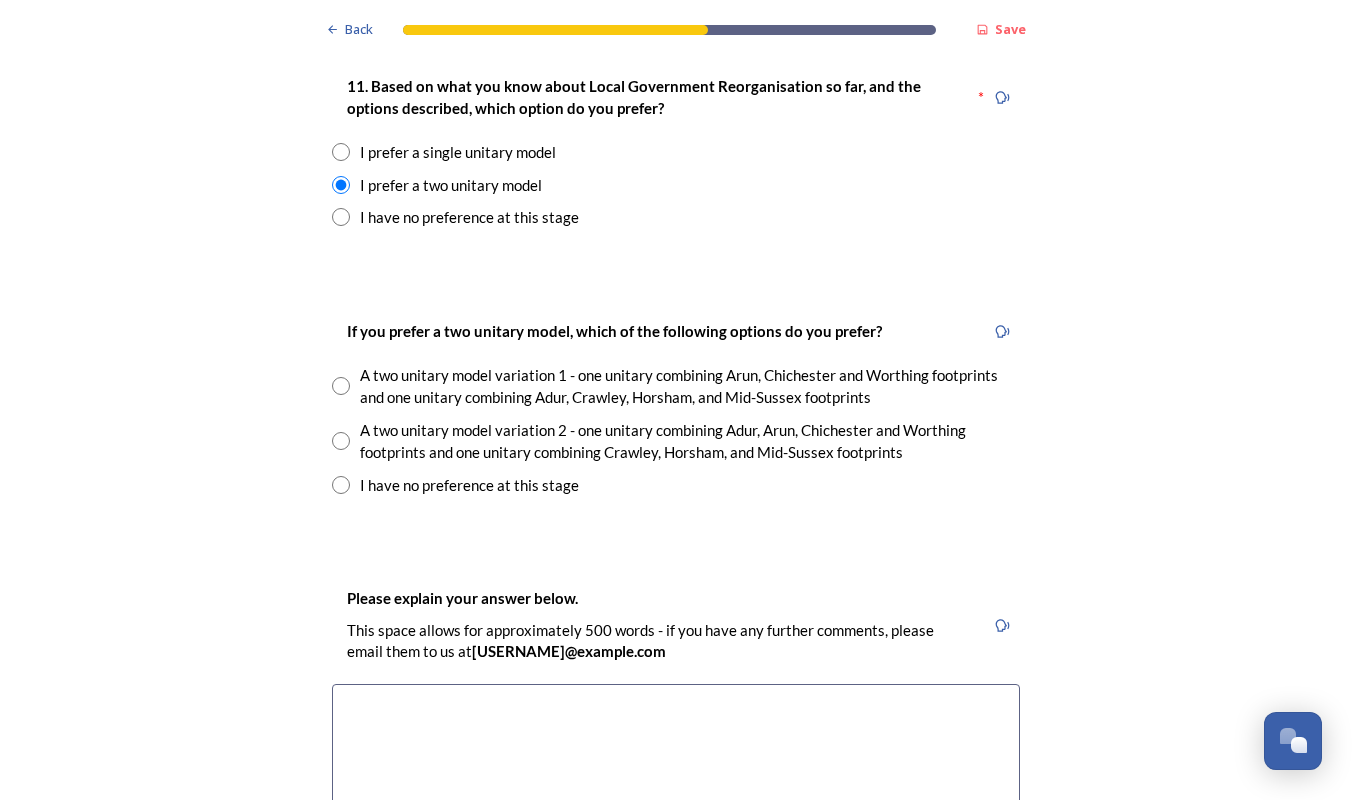 scroll, scrollTop: 2668, scrollLeft: 0, axis: vertical 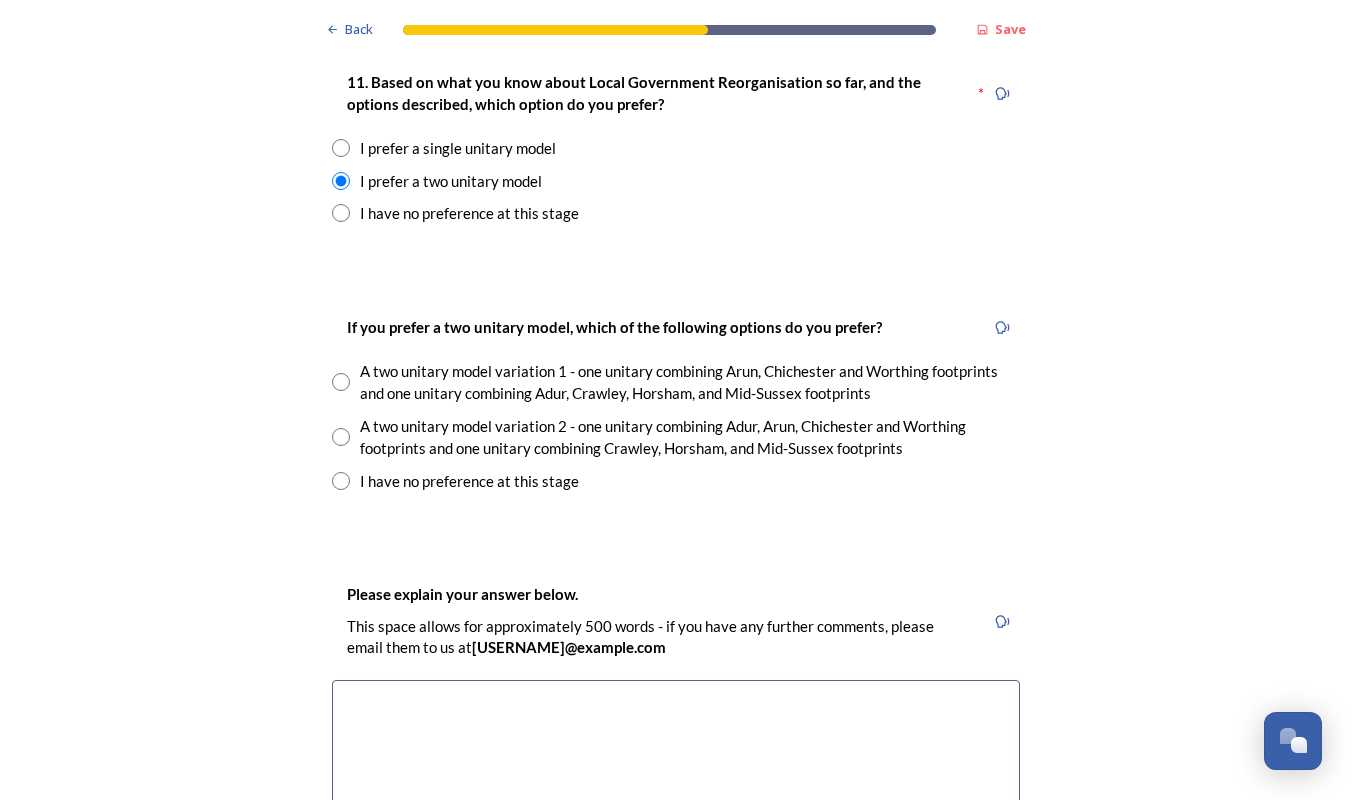 click on "A two unitary model variation 1 - one unitary combining Arun, Chichester and Worthing footprints and one unitary combining Adur, Crawley, Horsham, and Mid-Sussex footprints" at bounding box center [690, 382] 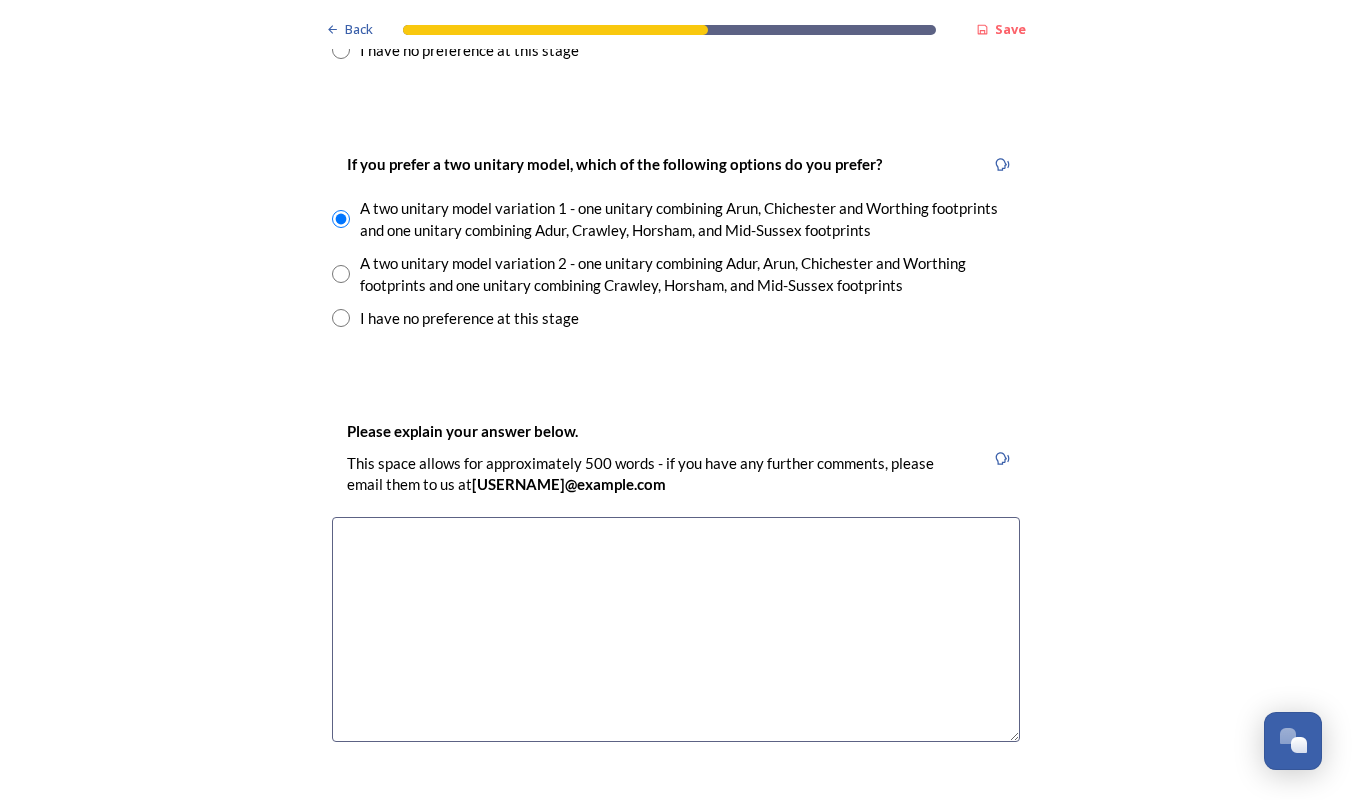 scroll, scrollTop: 2832, scrollLeft: 0, axis: vertical 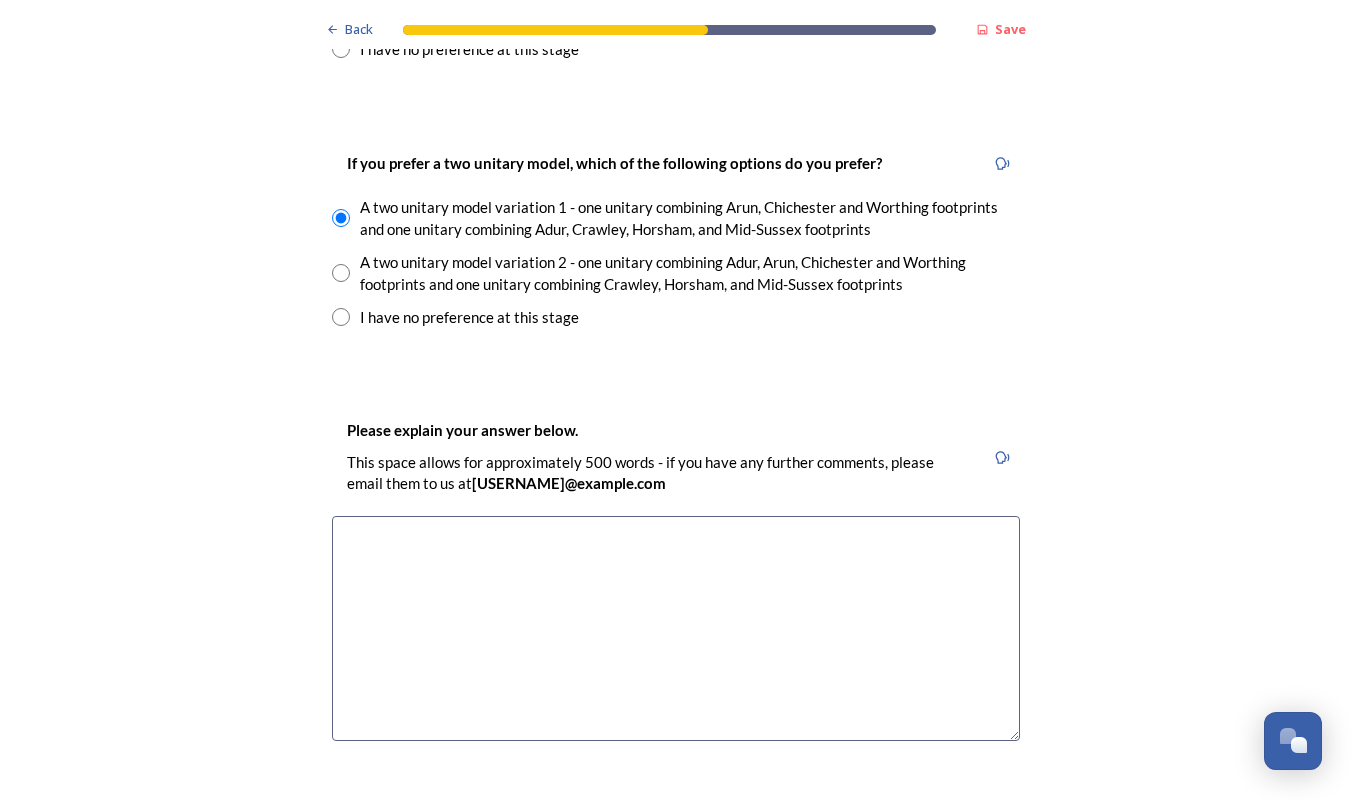 click at bounding box center [676, 628] 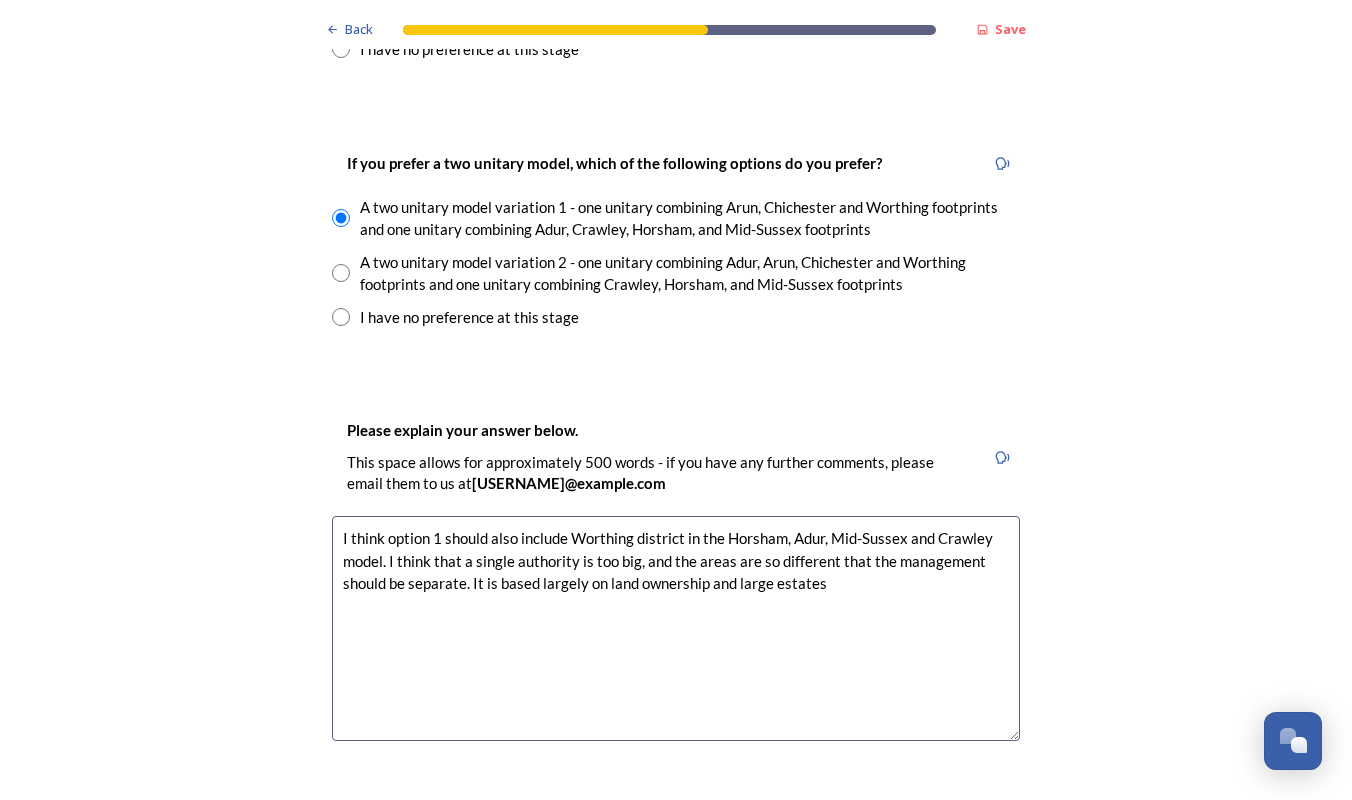 drag, startPoint x: 474, startPoint y: 590, endPoint x: 464, endPoint y: 593, distance: 10.440307 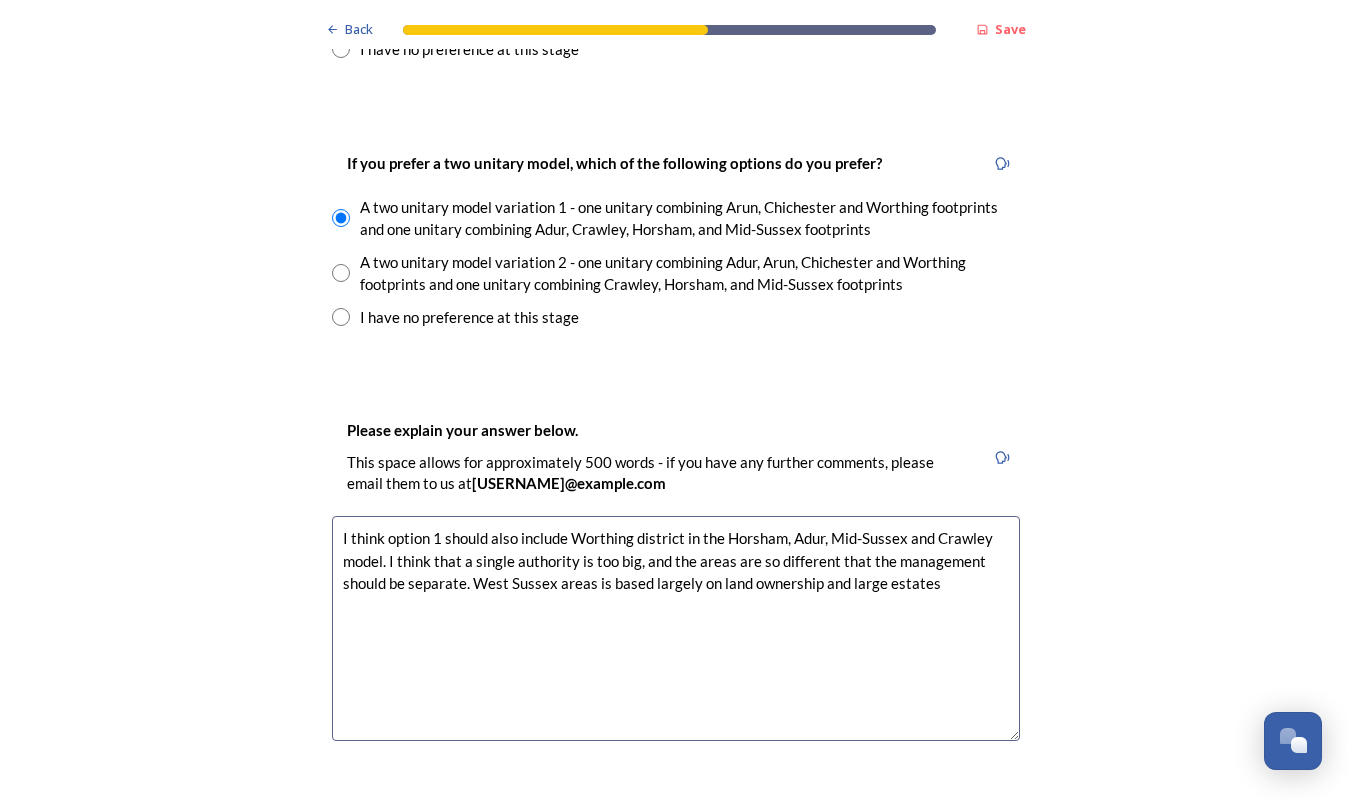 click on "I think option 1 should also include Worthing district in the Horsham, Adur, Mid-Sussex and Crawley model. I think that a single authority is too big, and the areas are so different that the management should be separate. West Sussex areas is based largely on land ownership and large estates" at bounding box center [676, 628] 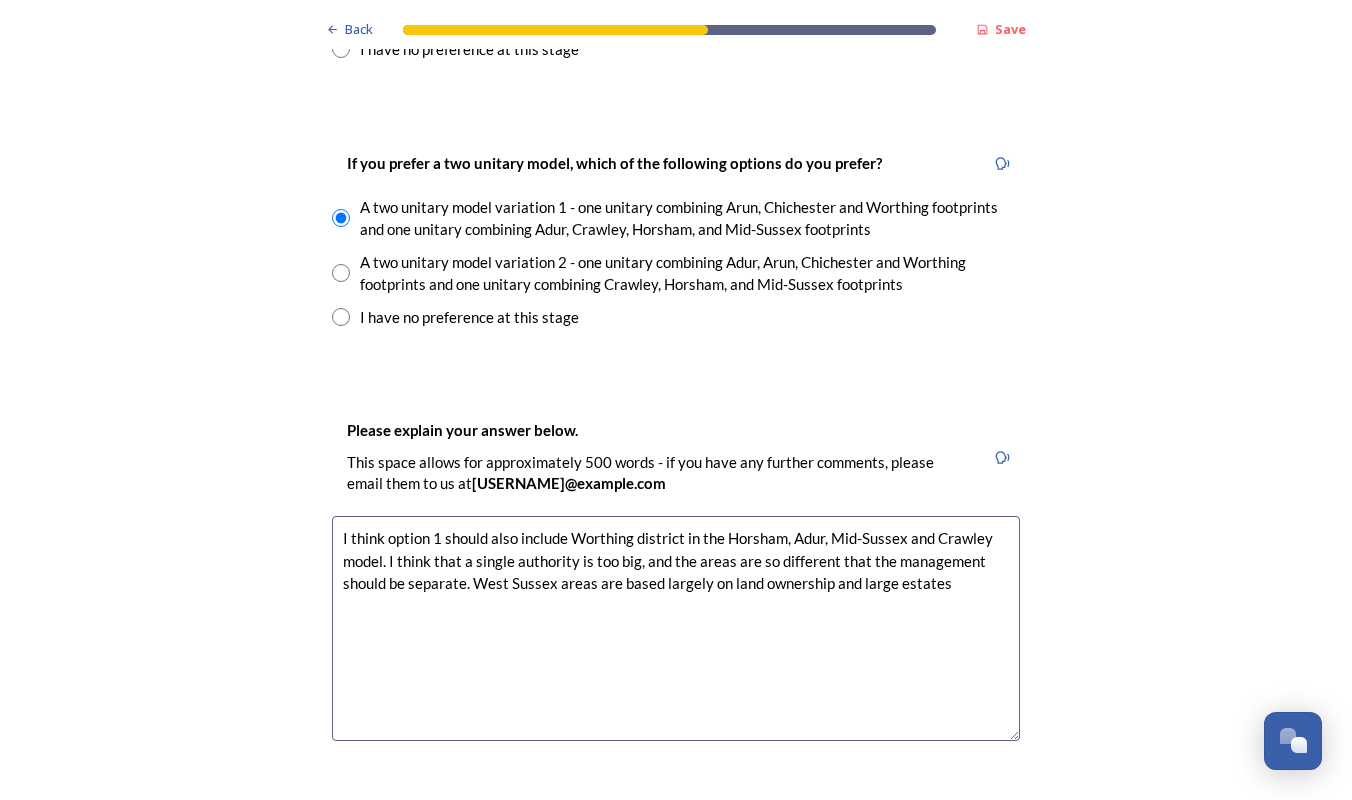 click on "I think option 1 should also include Worthing district in the Horsham, Adur, Mid-Sussex and Crawley model. I think that a single authority is too big, and the areas are so different that the management should be separate. West Sussex areas are based largely on land ownership and large estates" at bounding box center (676, 628) 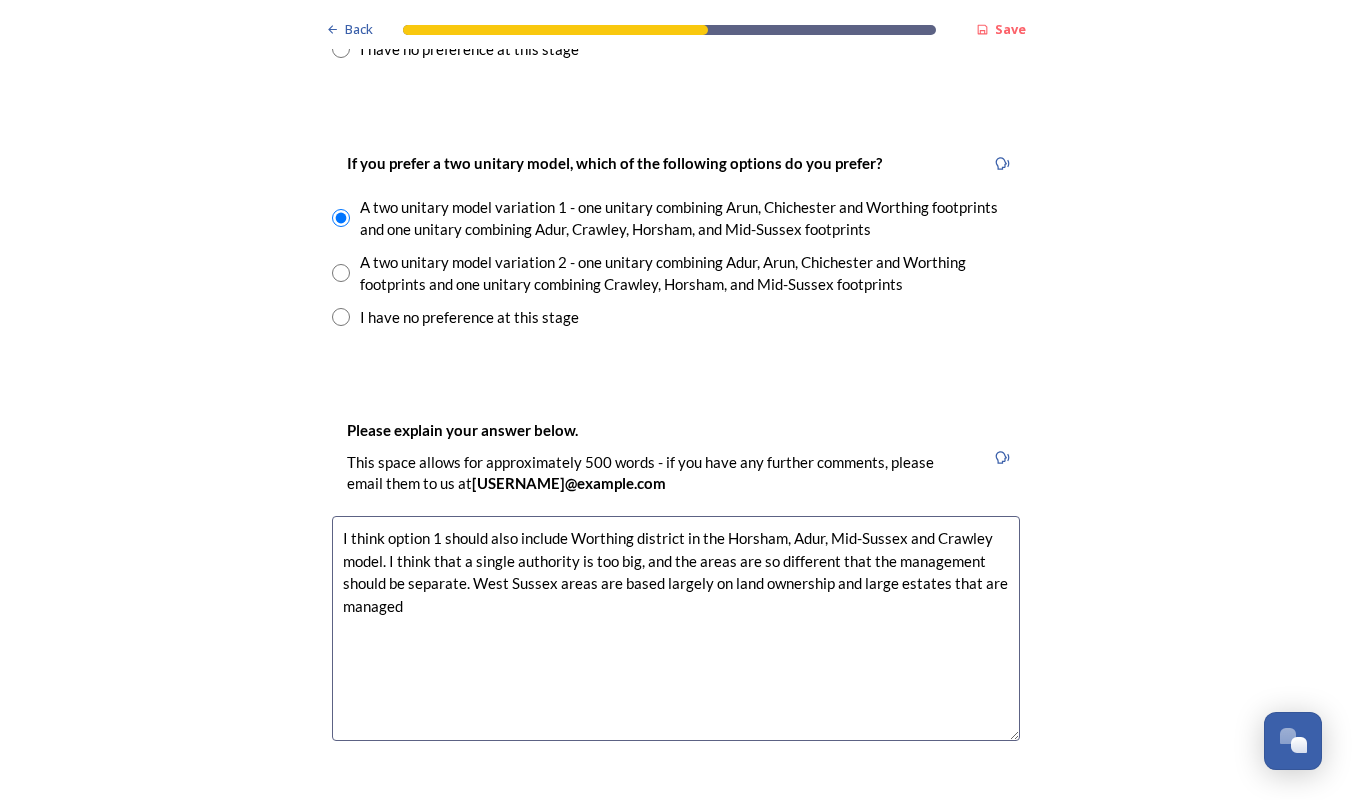 drag, startPoint x: 403, startPoint y: 615, endPoint x: 349, endPoint y: 614, distance: 54.00926 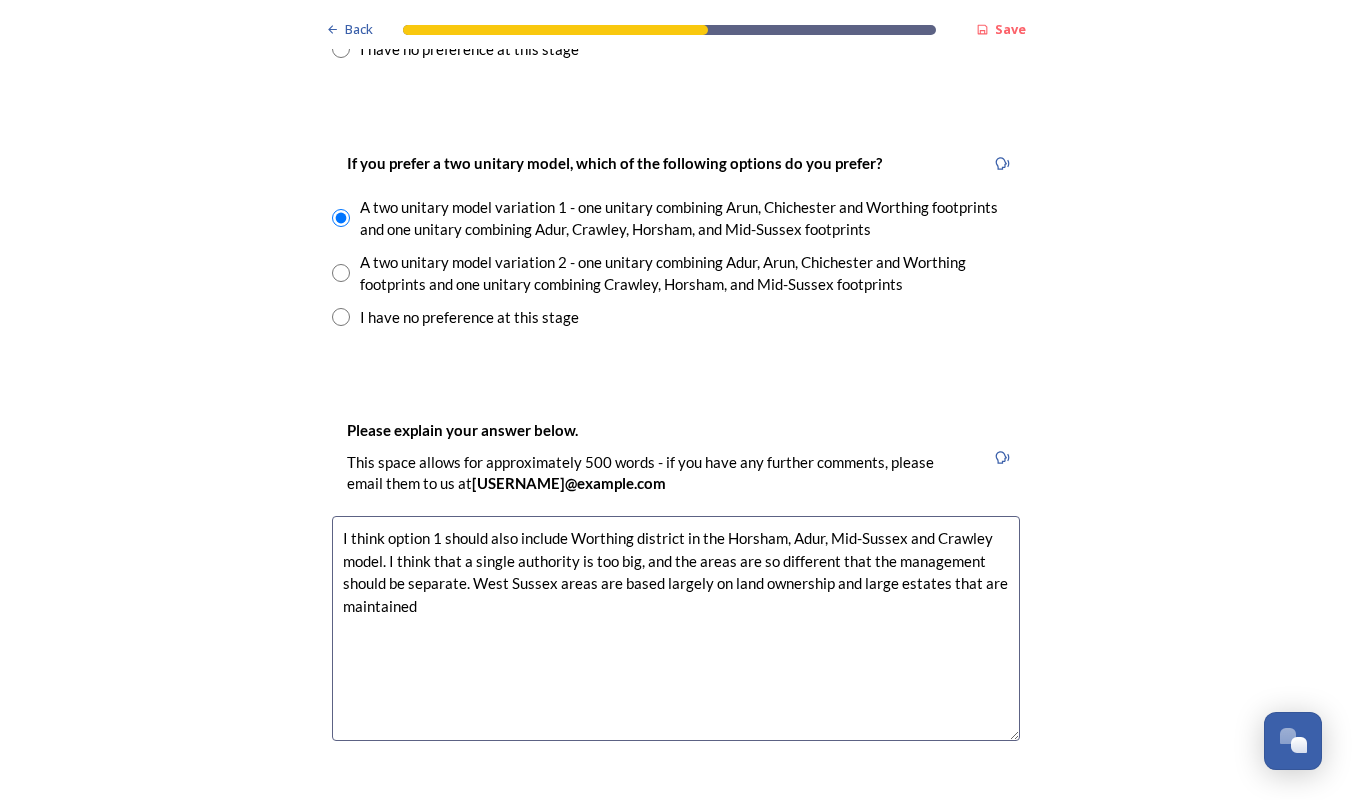 click on "I think option 1 should also include Worthing district in the Horsham, Adur, Mid-Sussex and Crawley model. I think that a single authority is too big, and the areas are so different that the management should be separate. West Sussex areas are based largely on land ownership and large estates that are maintained" at bounding box center (676, 628) 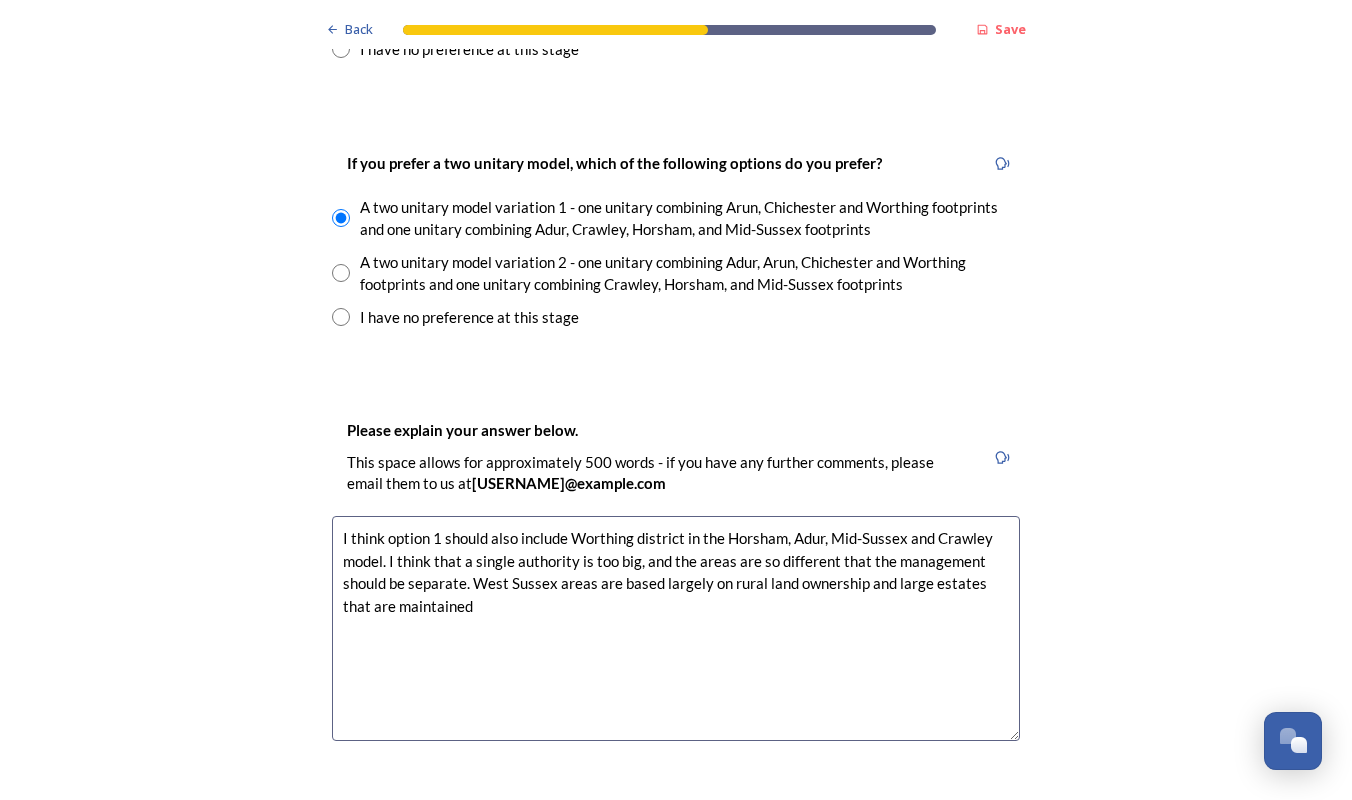 click on "I think option 1 should also include Worthing district in the Horsham, Adur, Mid-Sussex and Crawley model. I think that a single authority is too big, and the areas are so different that the management should be separate. West Sussex areas are based largely on rural land ownership and large estates that are maintained" at bounding box center [676, 628] 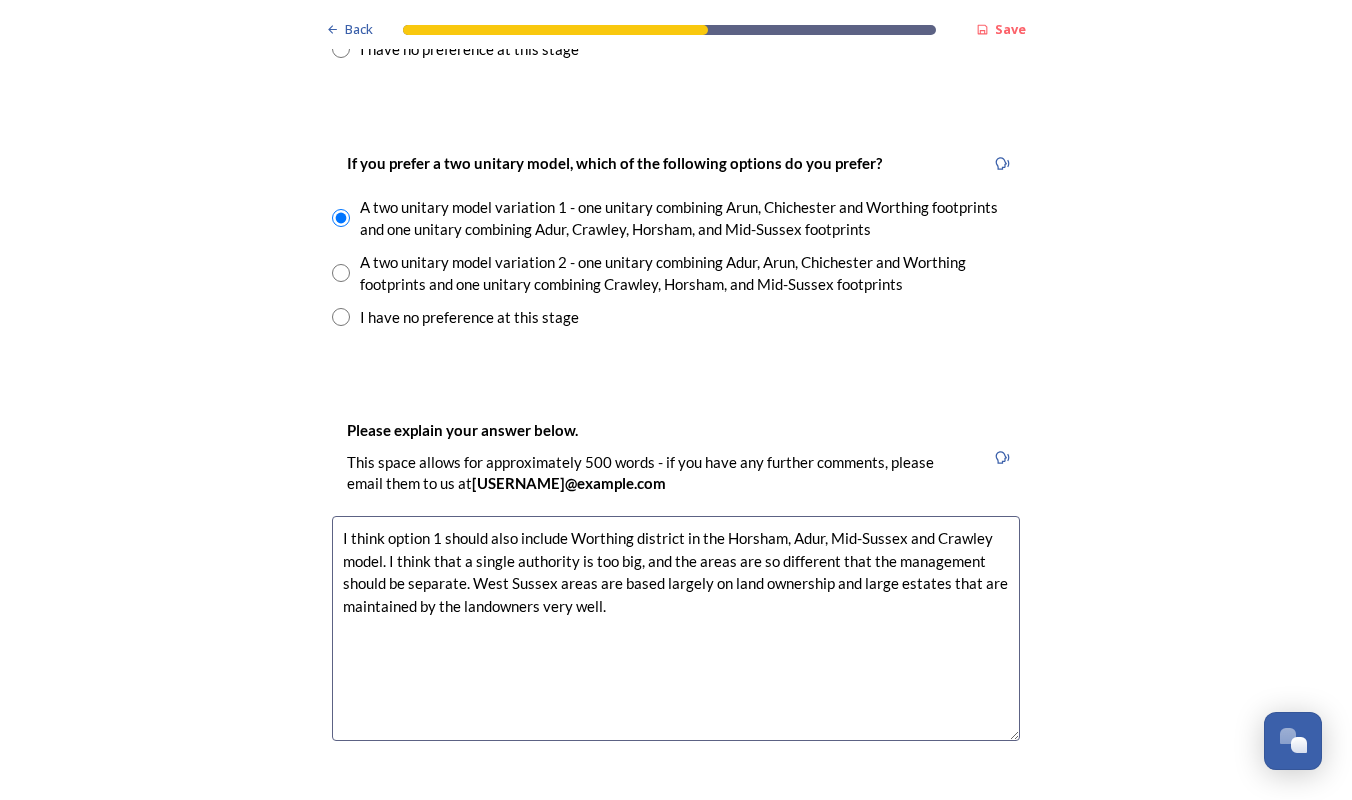 click on "I think option 1 should also include Worthing district in the Horsham, Adur, Mid-Sussex and Crawley model. I think that a single authority is too big, and the areas are so different that the management should be separate. West Sussex areas are based largely on land ownership and large estates that are maintained by the landowners very well." at bounding box center (676, 628) 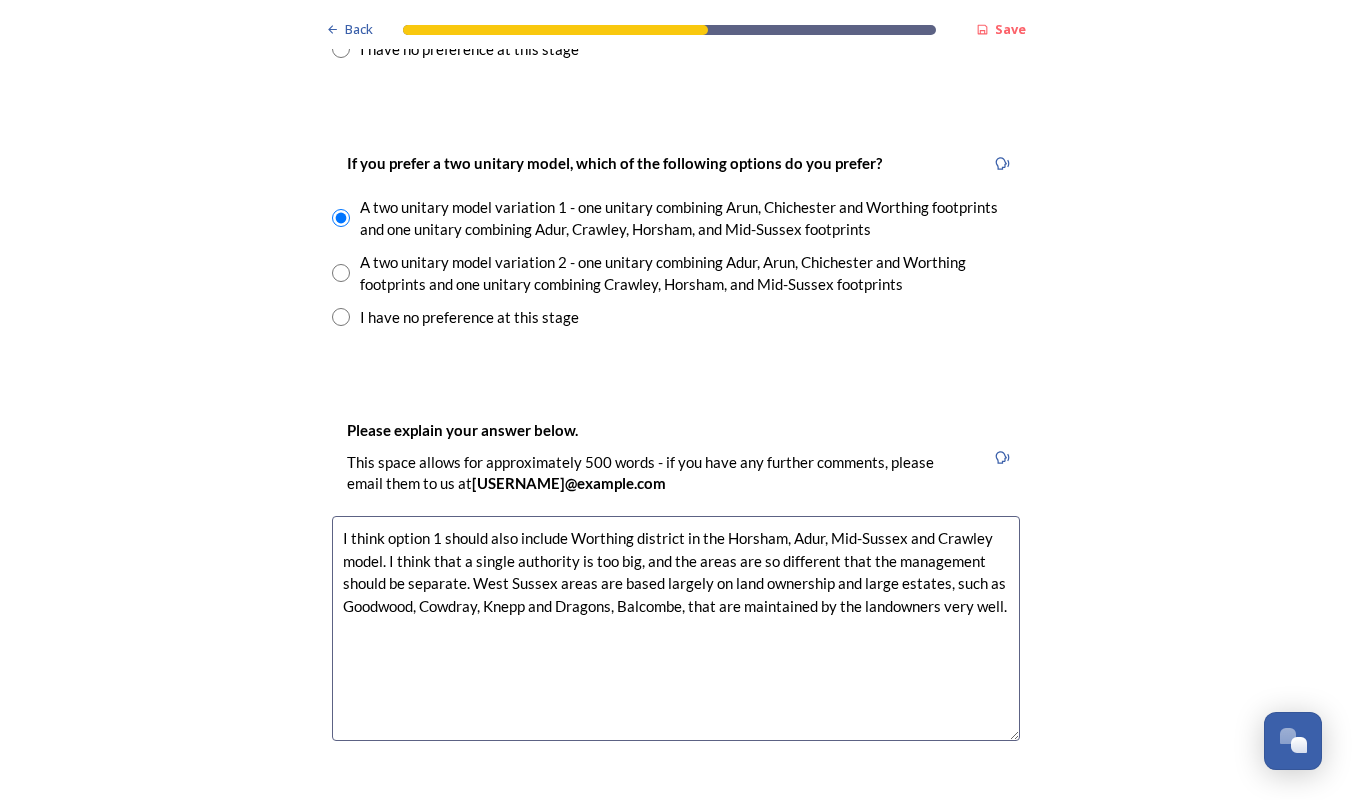 click on "I think option 1 should also include Worthing district in the Horsham, Adur, Mid-Sussex and Crawley model. I think that a single authority is too big, and the areas are so different that the management should be separate. West Sussex areas are based largely on land ownership and large estates, such as Goodwood, Cowdray, Knepp and Dragons, Balcombe, that are maintained by the landowners very well." at bounding box center (676, 628) 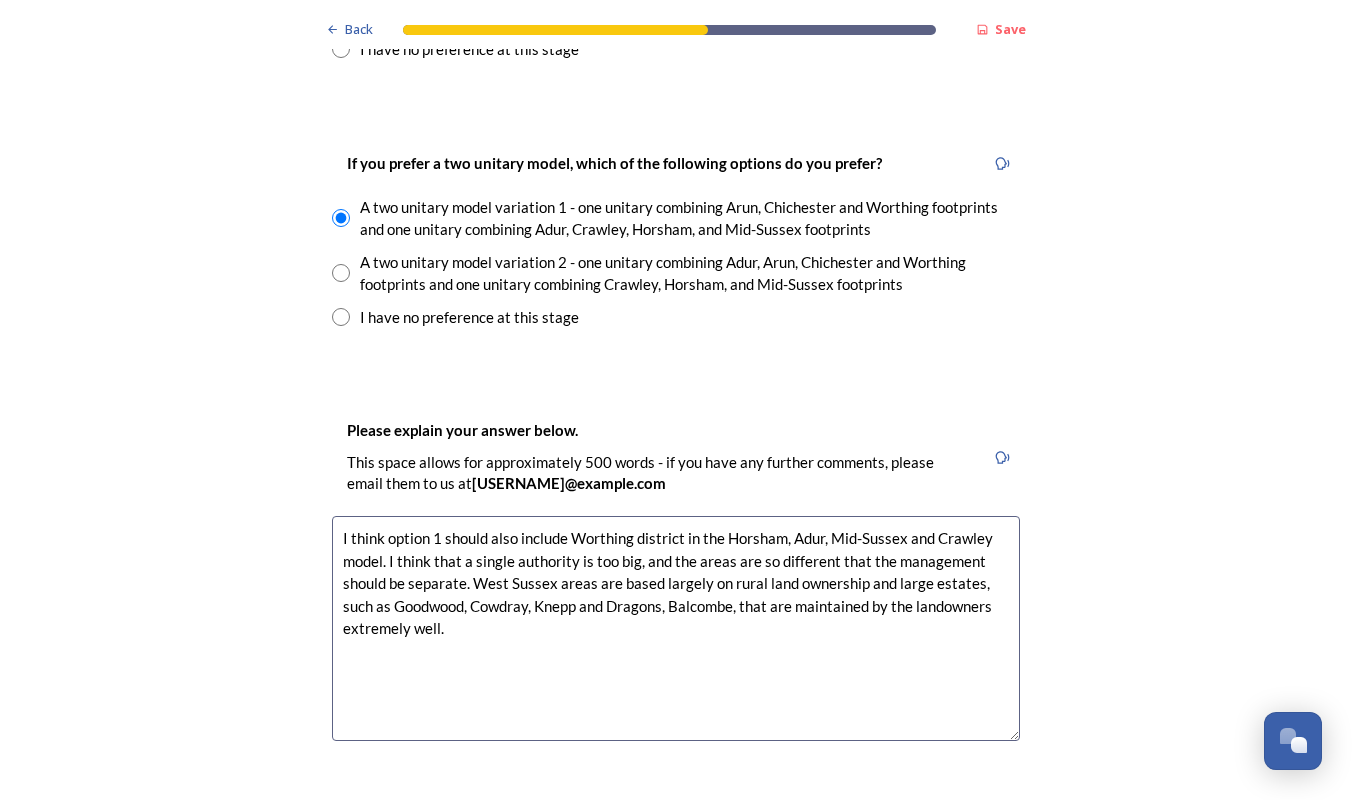 drag, startPoint x: 424, startPoint y: 644, endPoint x: 468, endPoint y: 640, distance: 44.181442 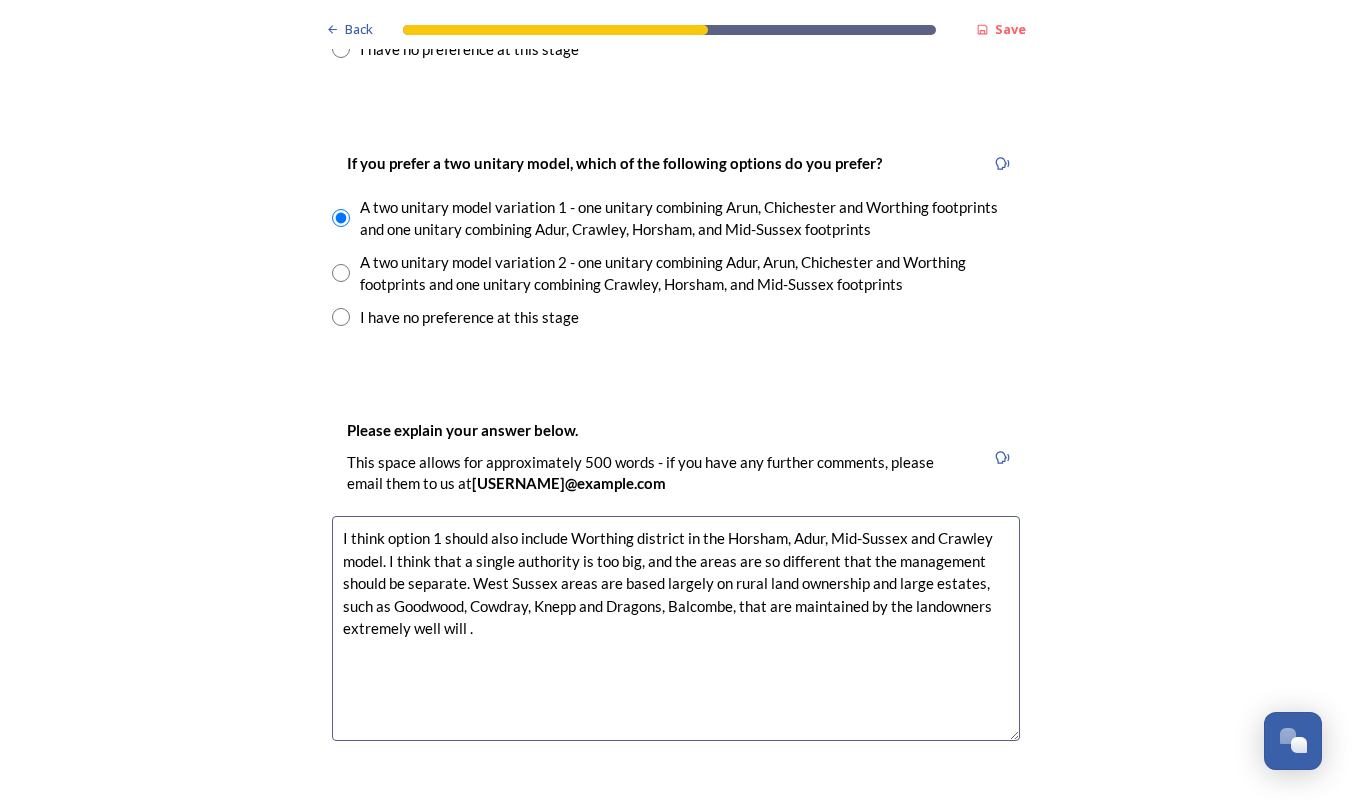 click on "I think option 1 should also include Worthing district in the Horsham, Adur, Mid-Sussex and Crawley model. I think that a single authority is too big, and the areas are so different that the management should be separate. West Sussex areas are based largely on rural land ownership and large estates, such as Goodwood, Cowdray, Knepp and Dragons, Balcombe, that are maintained by the landowners extremely well will ." at bounding box center (676, 628) 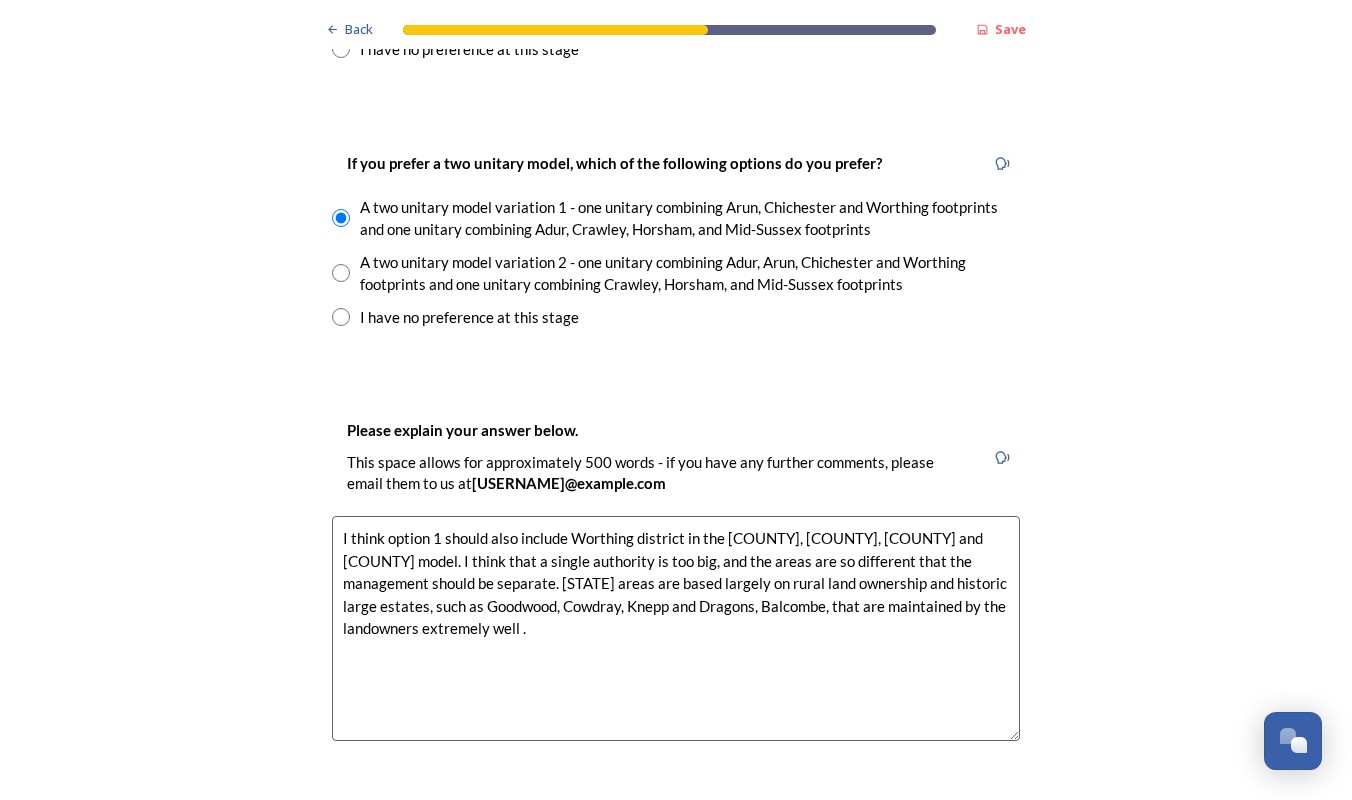 click on "I think option 1 should also include Worthing district in the [COUNTY], [COUNTY], [COUNTY] and [COUNTY] model. I think that a single authority is too big, and the areas are so different that the management should be separate. [STATE] areas are based largely on rural land ownership and historic large estates, such as Goodwood, Cowdray, Knepp and Dragons, Balcombe, that are maintained by the landowners extremely well ." at bounding box center [676, 628] 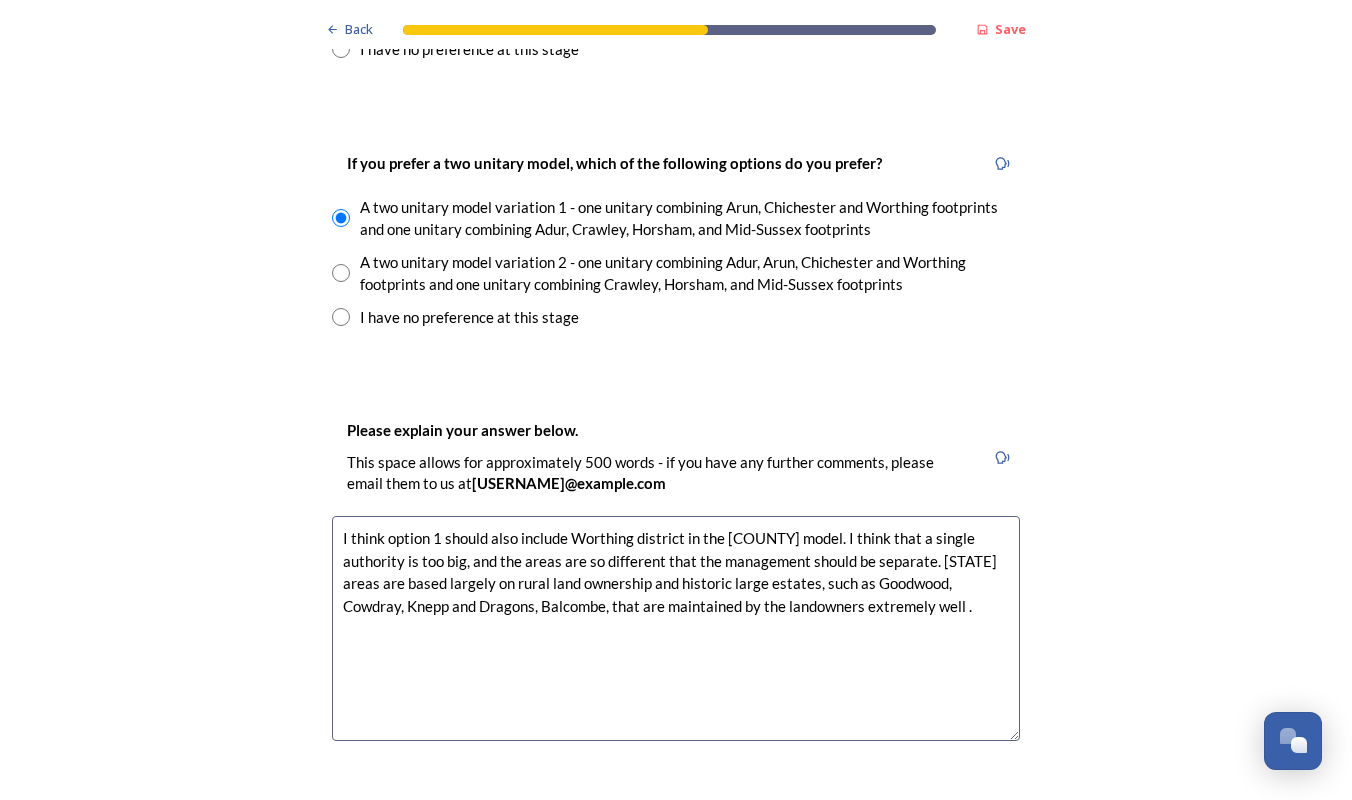 click on "I think option 1 should also include Worthing district in the [COUNTY] model. I think that a single authority is too big, and the areas are so different that the management should be separate. [STATE] areas are based largely on rural land ownership and historic large estates, such as Goodwood, Cowdray, Knepp and Dragons, Balcombe, that are maintained by the landowners extremely well ." at bounding box center (676, 628) 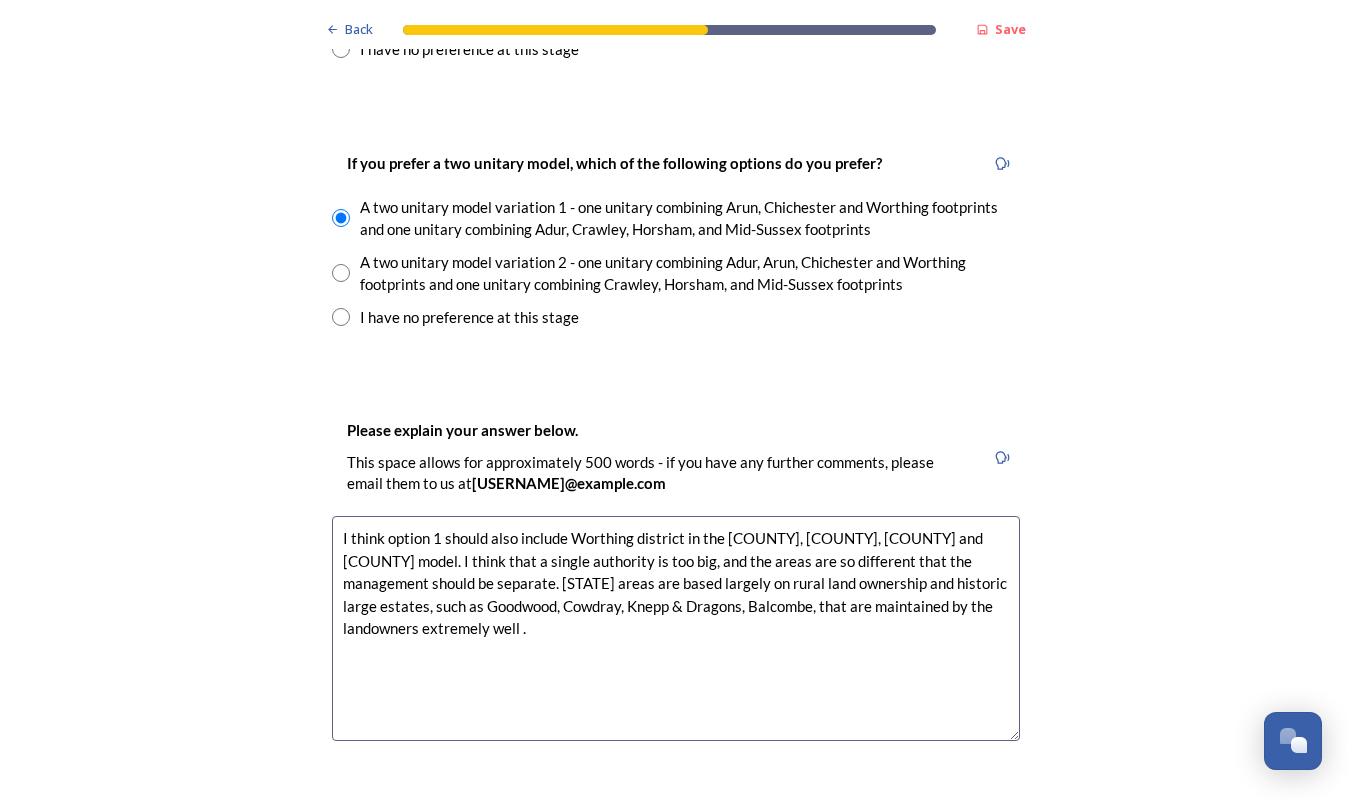 click on "I think option 1 should also include Worthing district in the [COUNTY], [COUNTY], [COUNTY] and [COUNTY] model. I think that a single authority is too big, and the areas are so different that the management should be separate. [STATE] areas are based largely on rural land ownership and historic large estates, such as Goodwood, Cowdray, Knepp & Dragons, Balcombe, that are maintained by the landowners extremely well ." at bounding box center [676, 628] 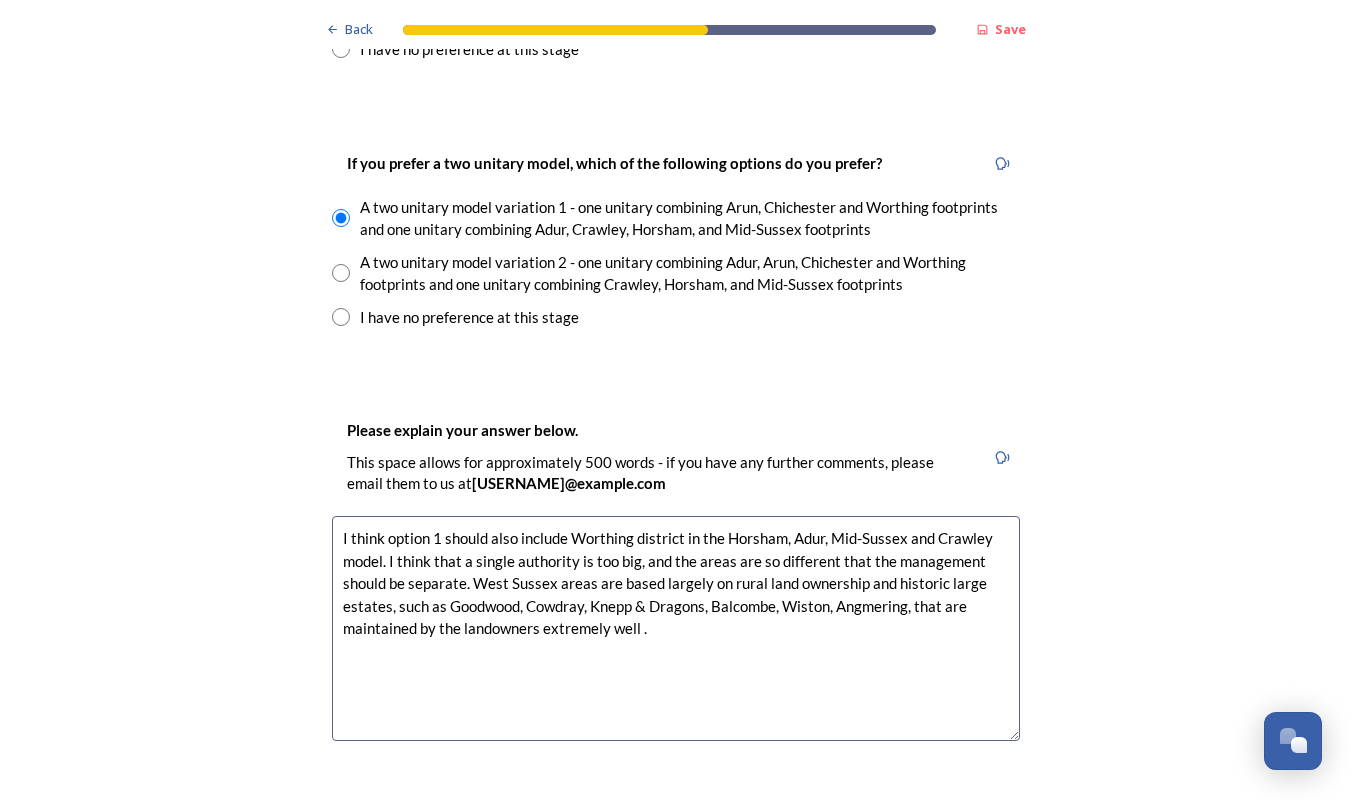 click on "I think option 1 should also include Worthing district in the Horsham, Adur, Mid-Sussex and Crawley model. I think that a single authority is too big, and the areas are so different that the management should be separate. West Sussex areas are based largely on rural land ownership and historic large estates, such as Goodwood, Cowdray, Knepp & Dragons, Balcombe, Wiston, Angmering, that are maintained by the landowners extremely well ." at bounding box center [676, 628] 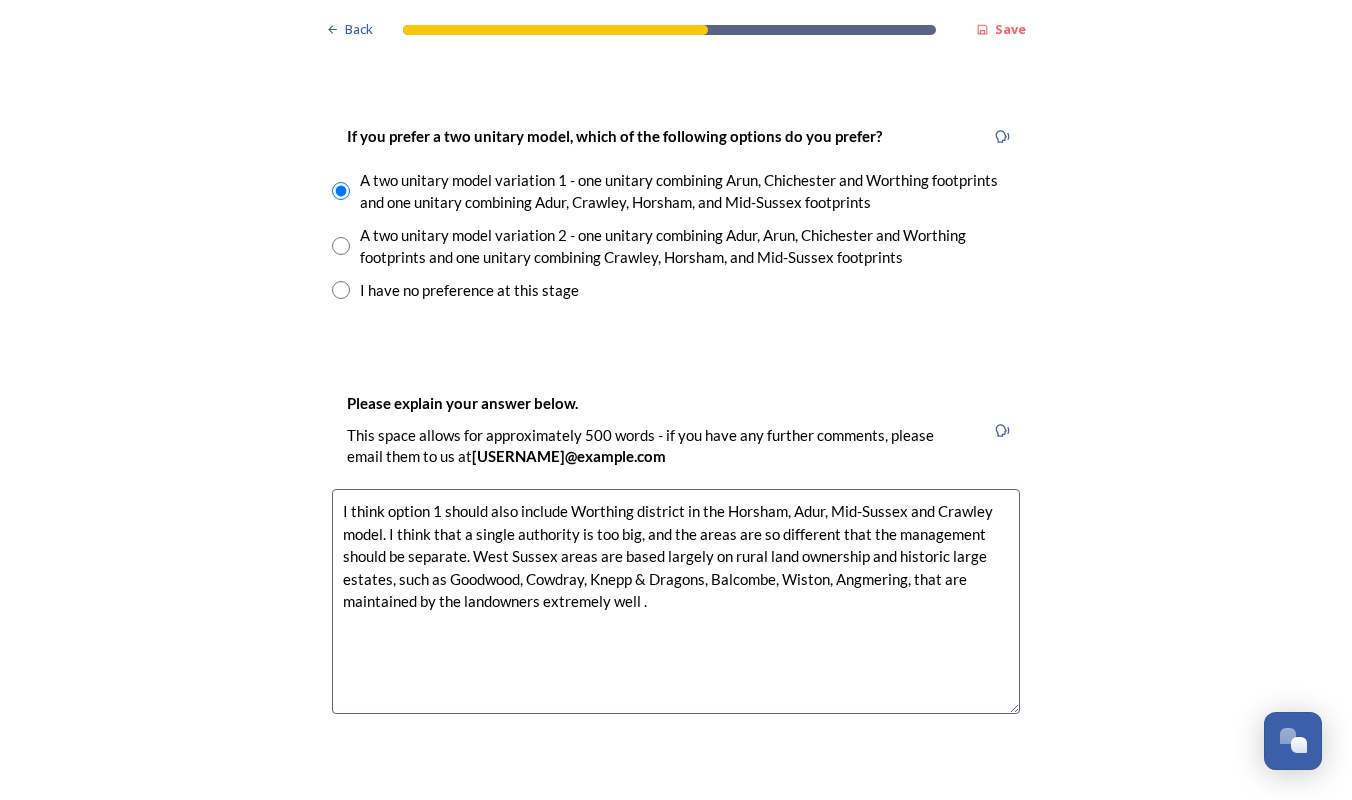 scroll, scrollTop: 2862, scrollLeft: 0, axis: vertical 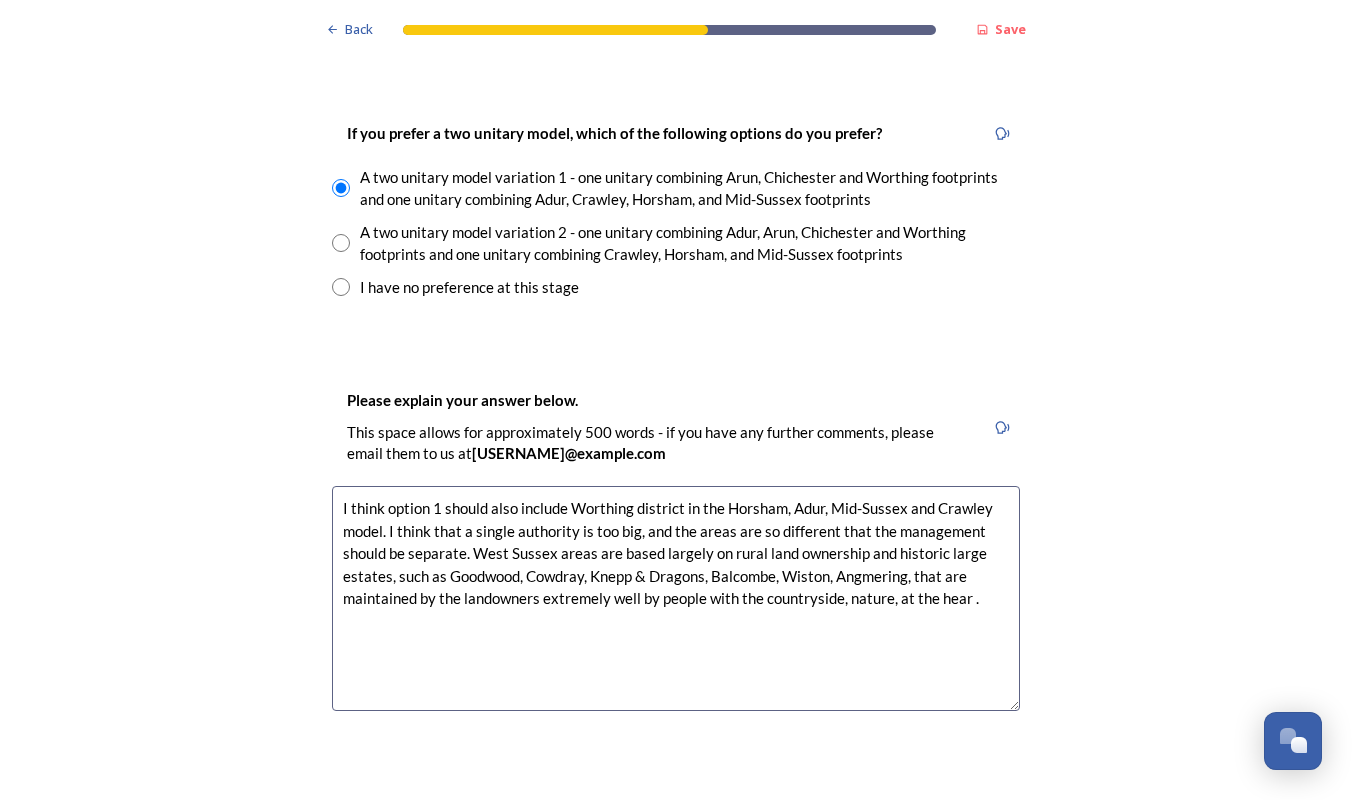 click on "I think option 1 should also include Worthing district in the Horsham, Adur, Mid-Sussex and Crawley model. I think that a single authority is too big, and the areas are so different that the management should be separate. West Sussex areas are based largely on rural land ownership and historic large estates, such as Goodwood, Cowdray, Knepp & Dragons, Balcombe, Wiston, Angmering, that are maintained by the landowners extremely well by people with the countryside, nature, at the hear ." at bounding box center [676, 598] 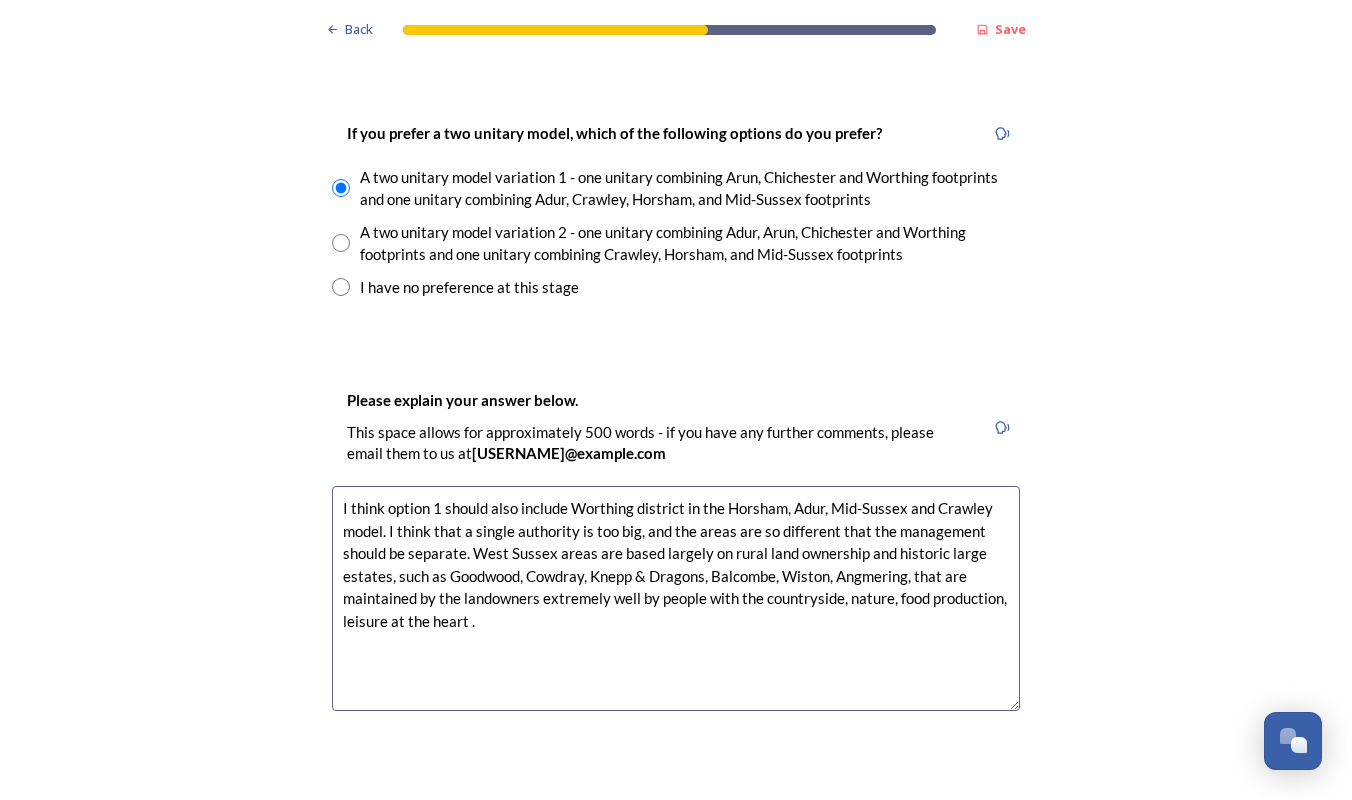 click on "I think option 1 should also include Worthing district in the Horsham, Adur, Mid-Sussex and Crawley model. I think that a single authority is too big, and the areas are so different that the management should be separate. West Sussex areas are based largely on rural land ownership and historic large estates, such as Goodwood, Cowdray, Knepp & Dragons, Balcombe, Wiston, Angmering, that are maintained by the landowners extremely well by people with the countryside, nature, food production, leisure at the heart ." at bounding box center [676, 598] 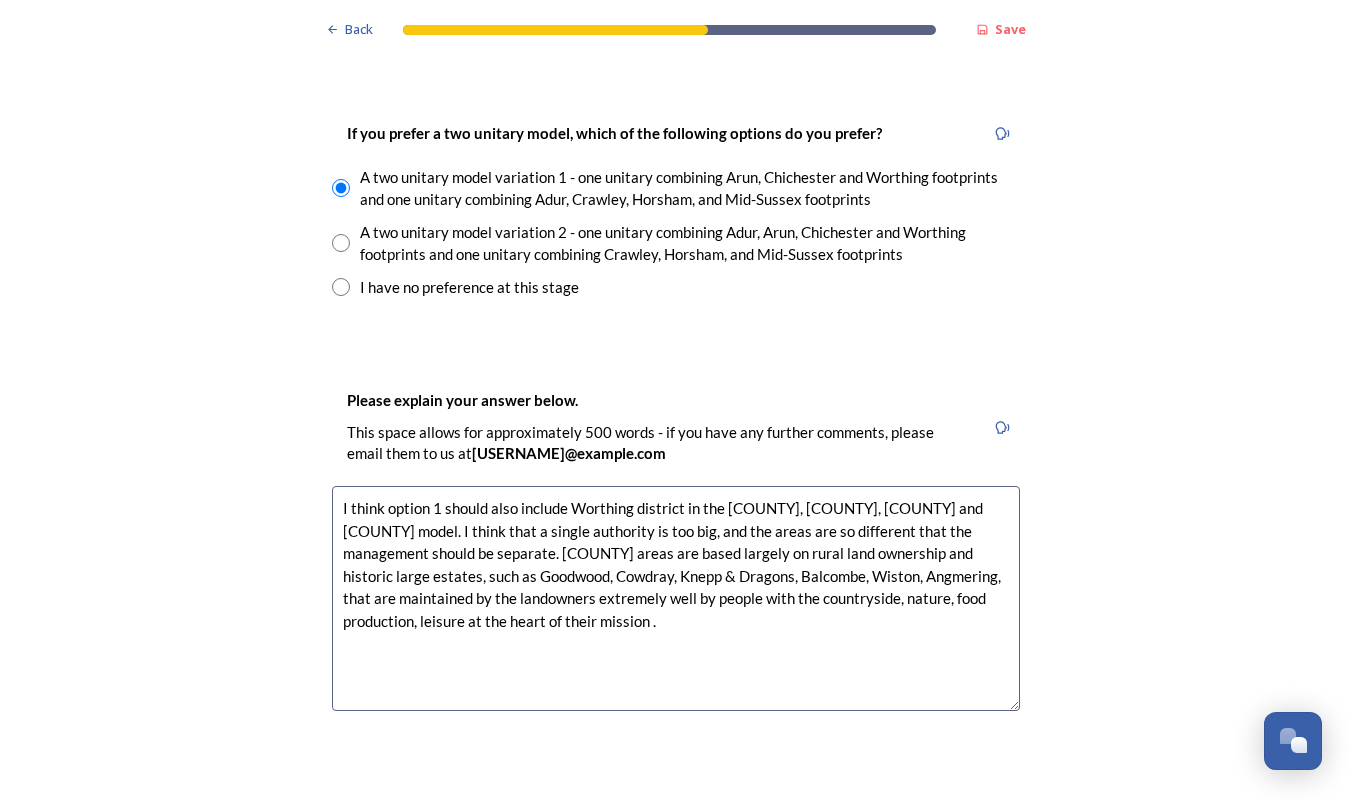 click on "I think option 1 should also include Worthing district in the [COUNTY], [COUNTY], [COUNTY] and [COUNTY] model. I think that a single authority is too big, and the areas are so different that the management should be separate. [COUNTY] areas are based largely on rural land ownership and historic large estates, such as Goodwood, Cowdray, Knepp & Dragons, Balcombe, Wiston, Angmering, that are maintained by the landowners extremely well by people with the countryside, nature, food production, leisure at the heart of their mission ." at bounding box center (676, 598) 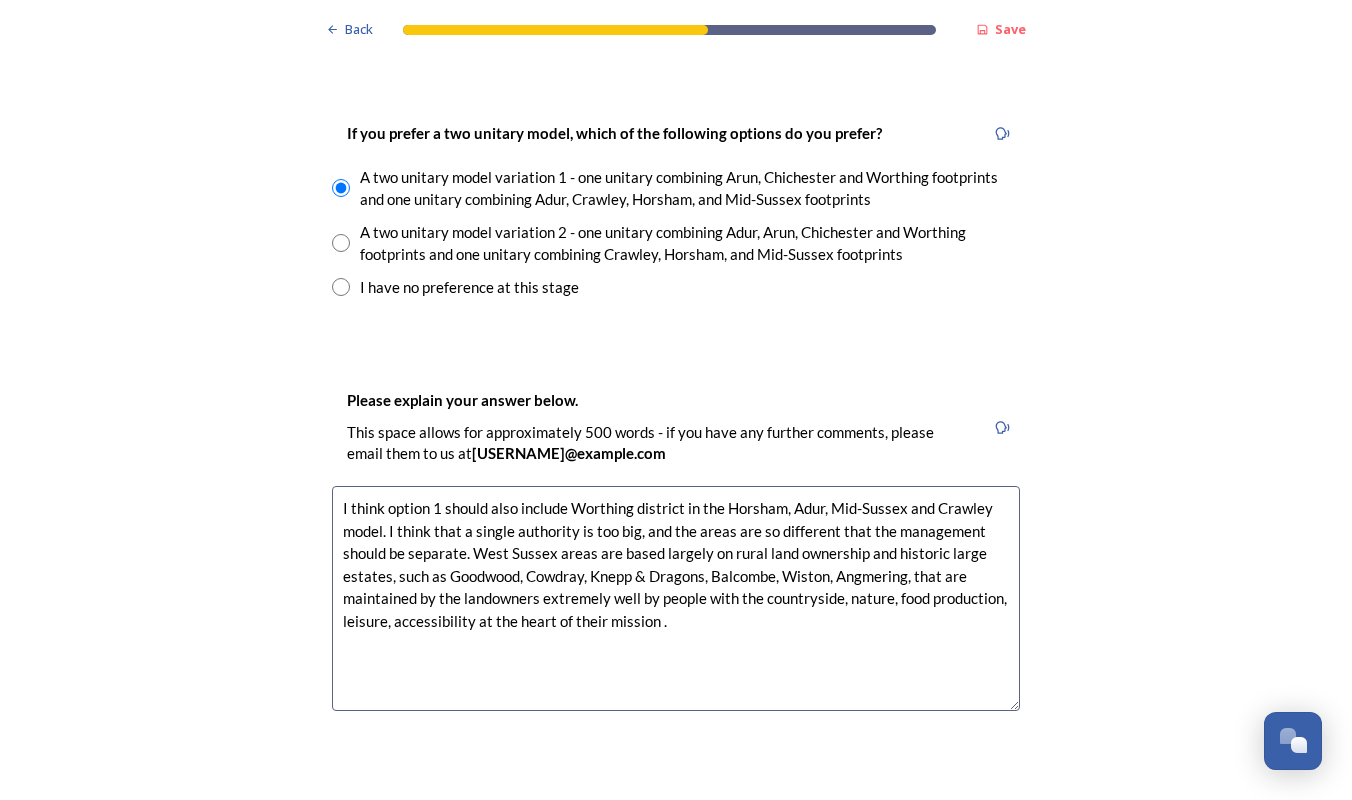 click on "I think option 1 should also include Worthing district in the Horsham, Adur, Mid-Sussex and Crawley model. I think that a single authority is too big, and the areas are so different that the management should be separate. West Sussex areas are based largely on rural land ownership and historic large estates, such as Goodwood, Cowdray, Knepp & Dragons, Balcombe, Wiston, Angmering, that are maintained by the landowners extremely well by people with the countryside, nature, food production, leisure, accessibility at the heart of their mission ." at bounding box center [676, 598] 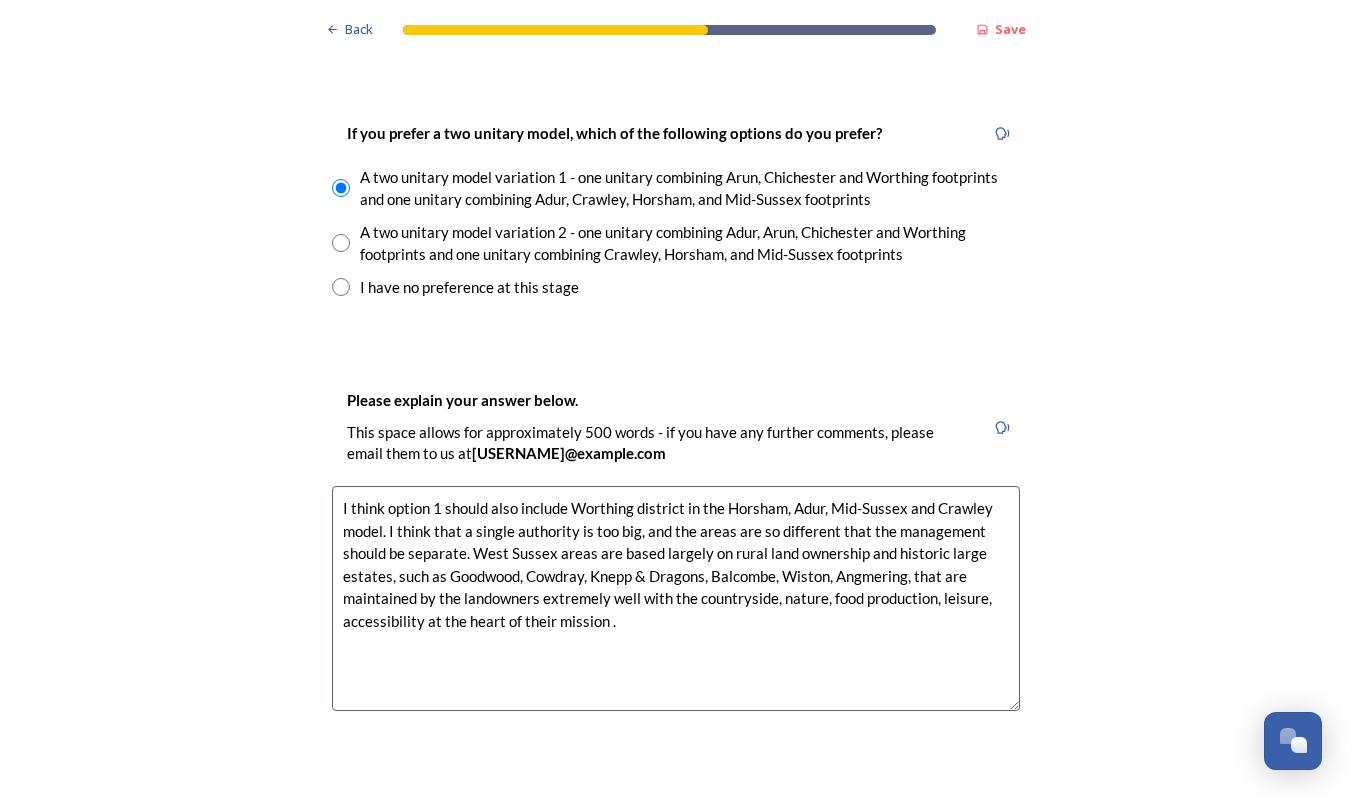 click on "I think option 1 should also include Worthing district in the Horsham, Adur, Mid-Sussex and Crawley model. I think that a single authority is too big, and the areas are so different that the management should be separate. West Sussex areas are based largely on rural land ownership and historic large estates, such as Goodwood, Cowdray, Knepp & Dragons, Balcombe, Wiston, Angmering, that are maintained by the landowners extremely well with the countryside, nature, food production, leisure, accessibility at the heart of their mission ." at bounding box center (676, 598) 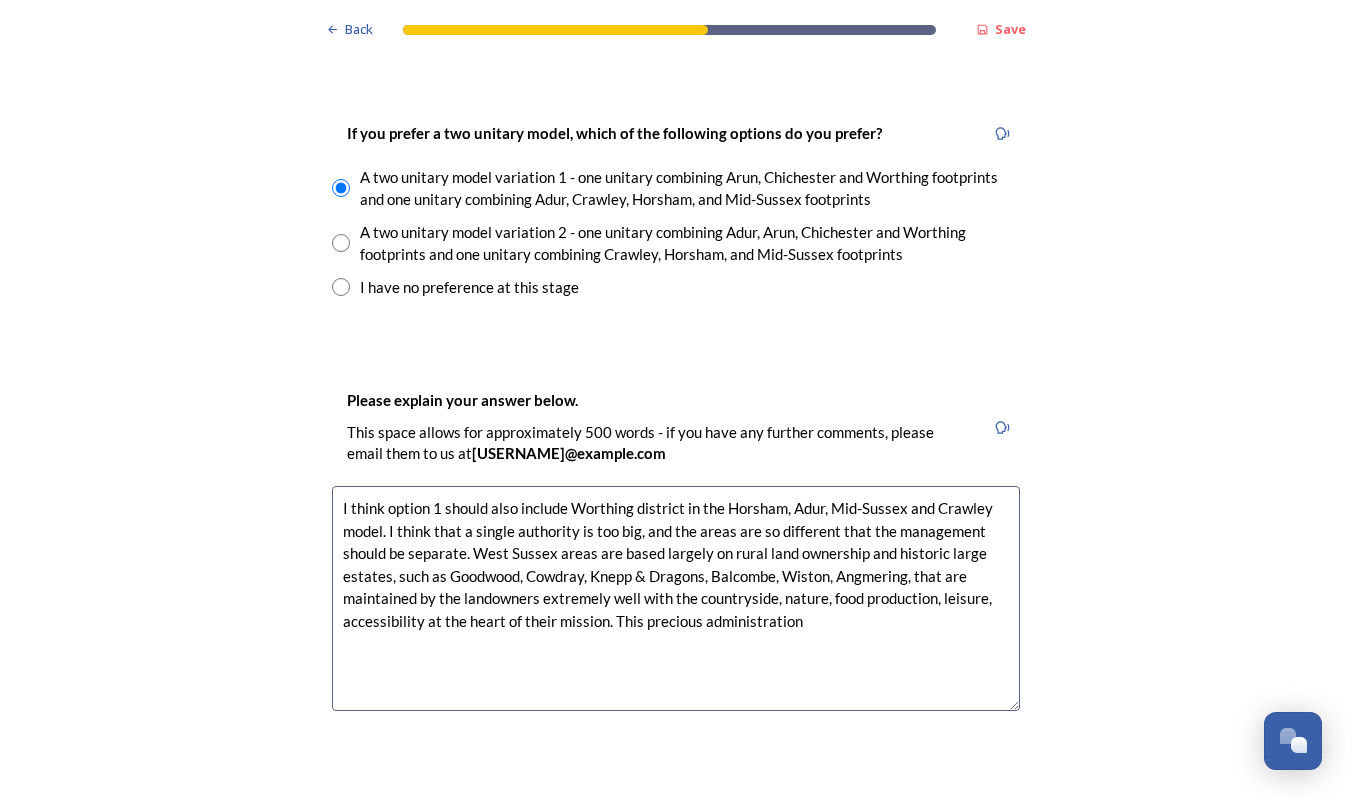 click on "I think option 1 should also include Worthing district in the Horsham, Adur, Mid-Sussex and Crawley model. I think that a single authority is too big, and the areas are so different that the management should be separate. West Sussex areas are based largely on rural land ownership and historic large estates, such as Goodwood, Cowdray, Knepp & Dragons, Balcombe, Wiston, Angmering, that are maintained by the landowners extremely well with the countryside, nature, food production, leisure, accessibility at the heart of their mission. This precious administration" at bounding box center [676, 598] 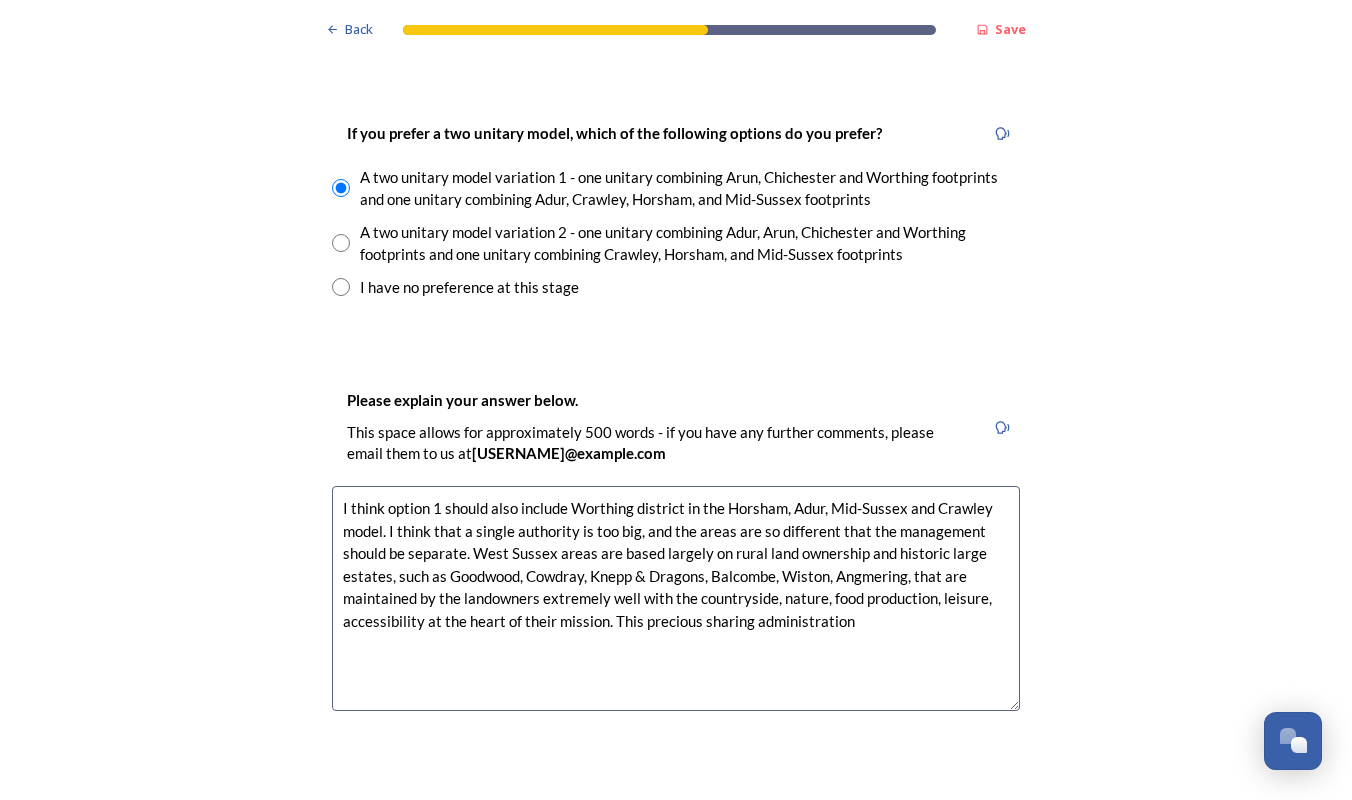 click on "I think option 1 should also include Worthing district in the Horsham, Adur, Mid-Sussex and Crawley model. I think that a single authority is too big, and the areas are so different that the management should be separate. West Sussex areas are based largely on rural land ownership and historic large estates, such as Goodwood, Cowdray, Knepp & Dragons, Balcombe, Wiston, Angmering, that are maintained by the landowners extremely well with the countryside, nature, food production, leisure, accessibility at the heart of their mission. This precious sharing administration" at bounding box center (676, 598) 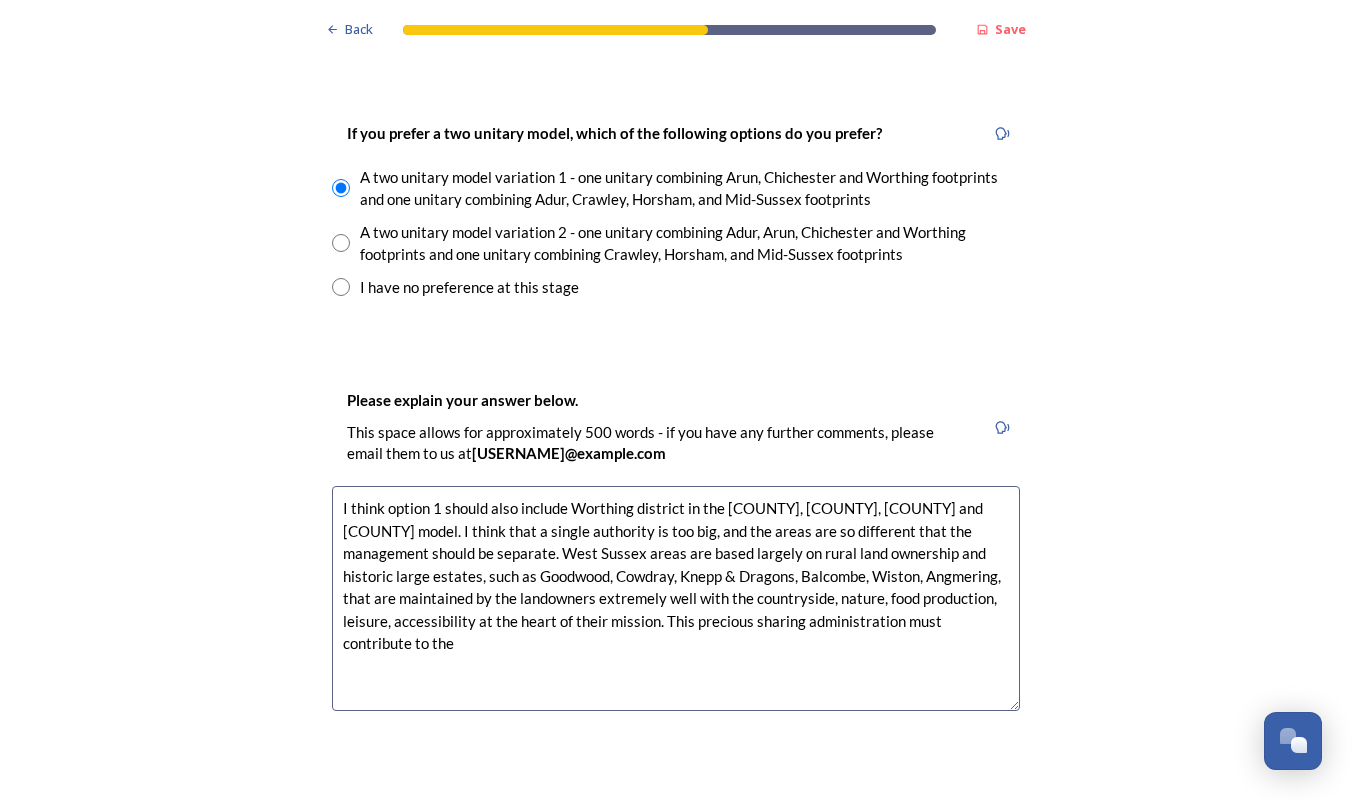 click on "I think option 1 should also include Worthing district in the [COUNTY], [COUNTY], [COUNTY] and [COUNTY] model. I think that a single authority is too big, and the areas are so different that the management should be separate. West Sussex areas are based largely on rural land ownership and historic large estates, such as Goodwood, Cowdray, Knepp & Dragons, Balcombe, Wiston, Angmering, that are maintained by the landowners extremely well with the countryside, nature, food production, leisure, accessibility at the heart of their mission. This precious sharing administration must contribute to the" at bounding box center (676, 598) 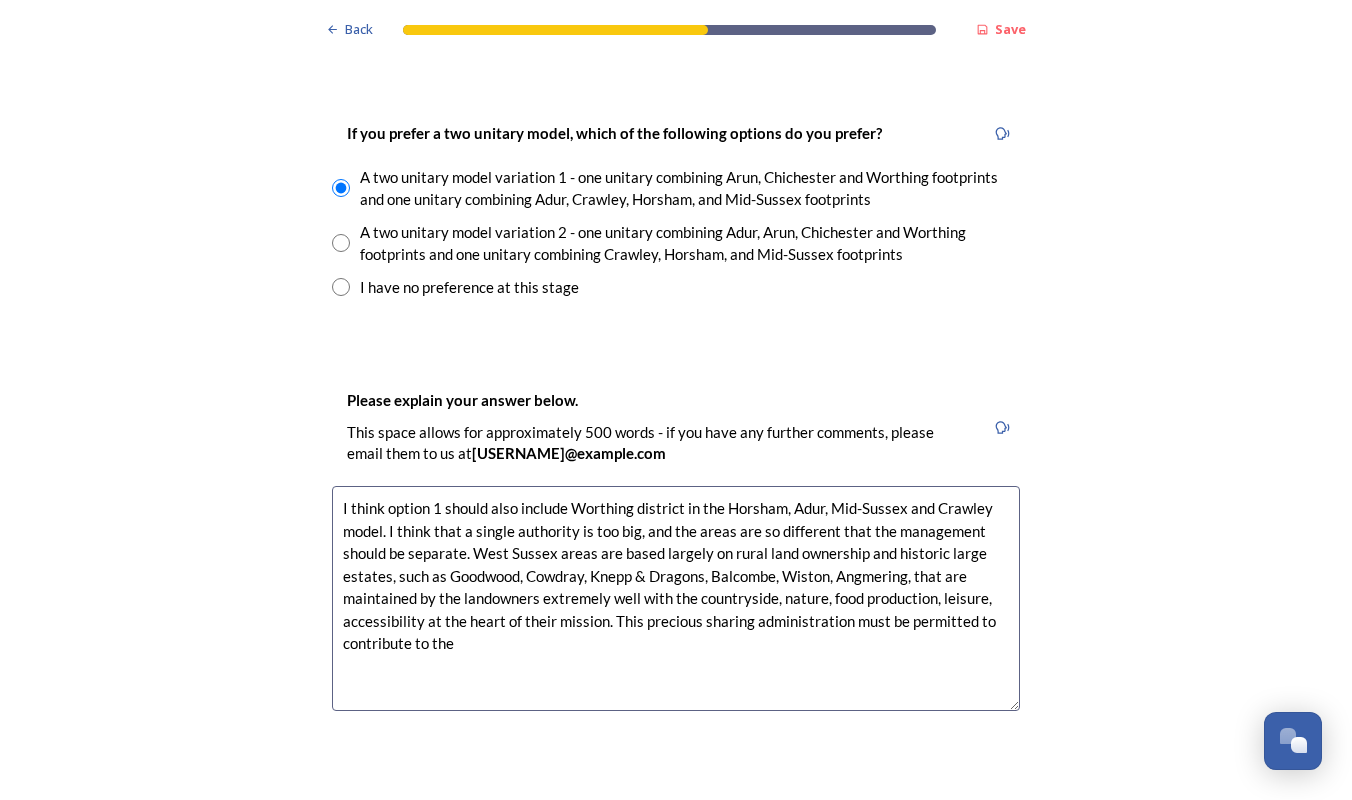 click on "I think option 1 should also include Worthing district in the Horsham, Adur, Mid-Sussex and Crawley model. I think that a single authority is too big, and the areas are so different that the management should be separate. West Sussex areas are based largely on rural land ownership and historic large estates, such as Goodwood, Cowdray, Knepp & Dragons, Balcombe, Wiston, Angmering, that are maintained by the landowners extremely well with the countryside, nature, food production, leisure, accessibility at the heart of their mission. This precious sharing administration must be permitted to contribute to the" at bounding box center [676, 598] 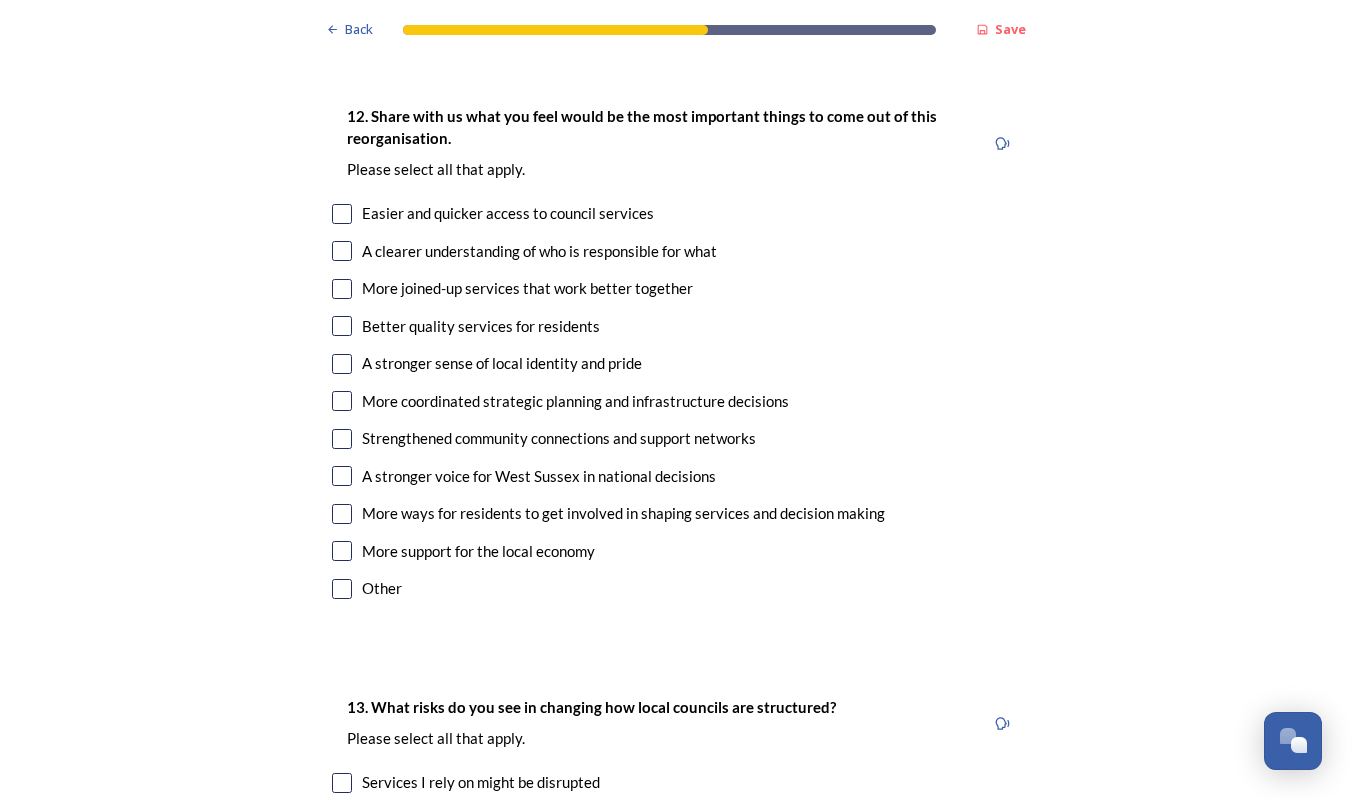 scroll, scrollTop: 3581, scrollLeft: 0, axis: vertical 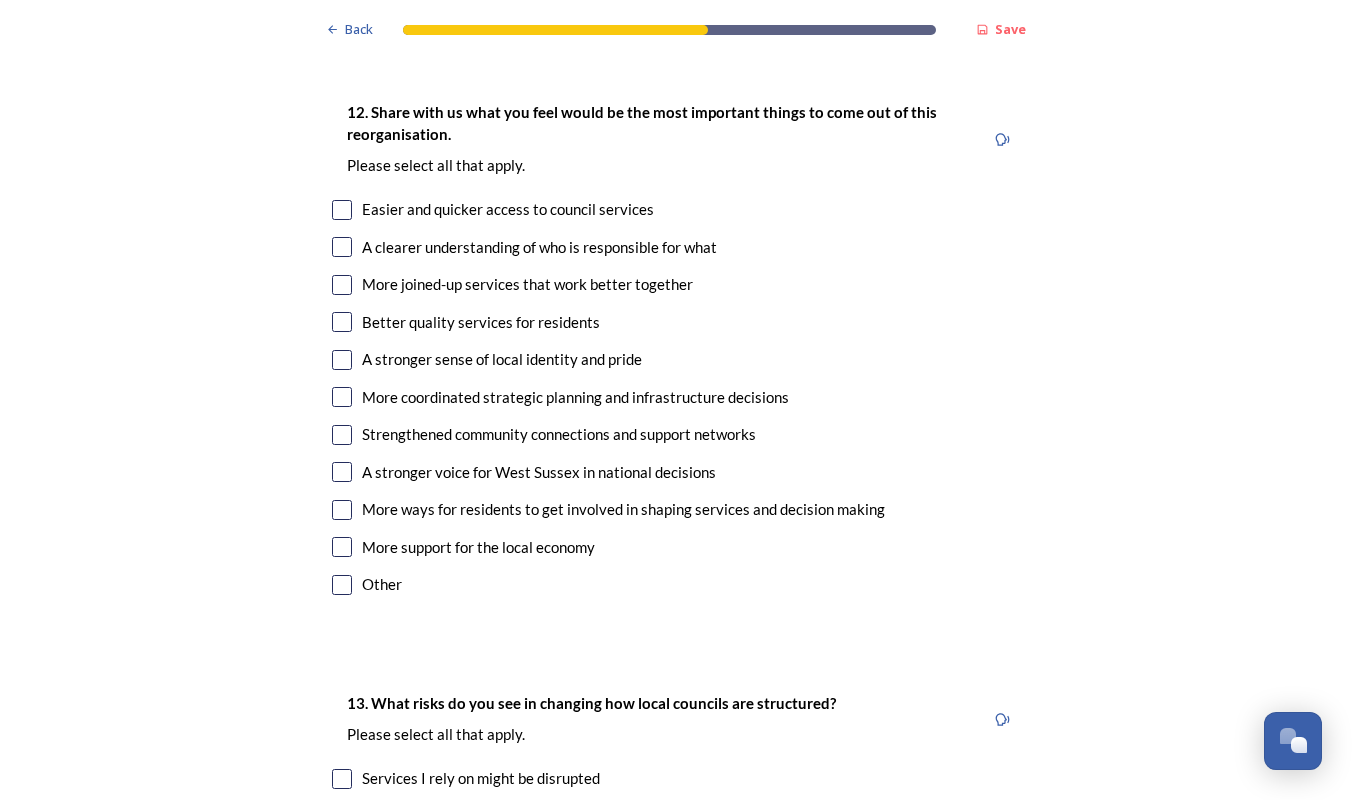 type on "I think option 1 should also include Worthing district in the Horsham, Adur, Mid-Sussex and Crawley model. I think that a single authority is too big, and the areas are so different that the management should be separate. West Sussex areas are based largely on rural land ownership and historic large estates, such as Goodwood, Cowdray, Knepp & Dragons, Balcombe, Wiston, Angmering, that are maintained by the landowners extremely well with the countryside, nature, food production, leisure, accessibility at the heart of their mission. This precious sharing administration must be permitted to contribute to the the management of our county. Although there are cost savings in large authorities, if it is too large management becomes a desk job by professionals that don't know the area." 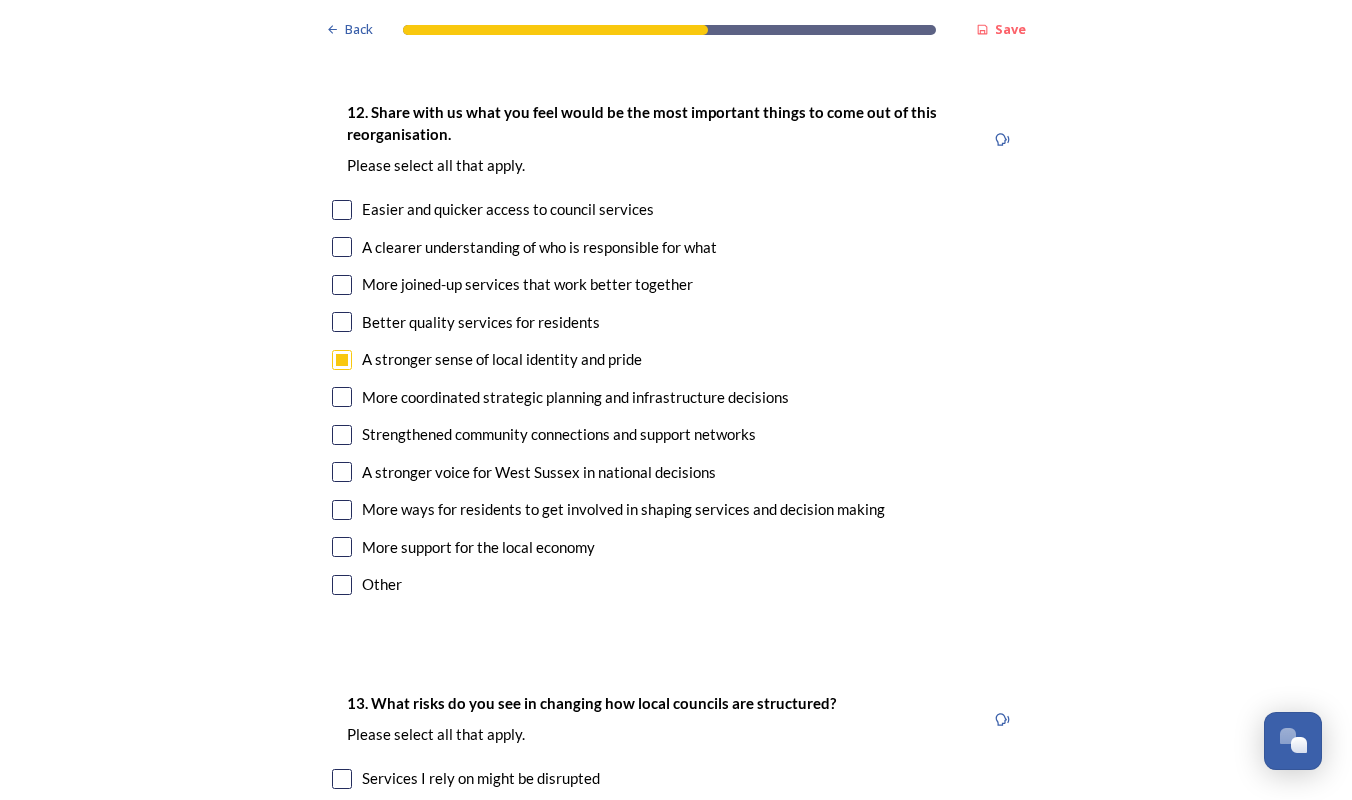 click at bounding box center [342, 360] 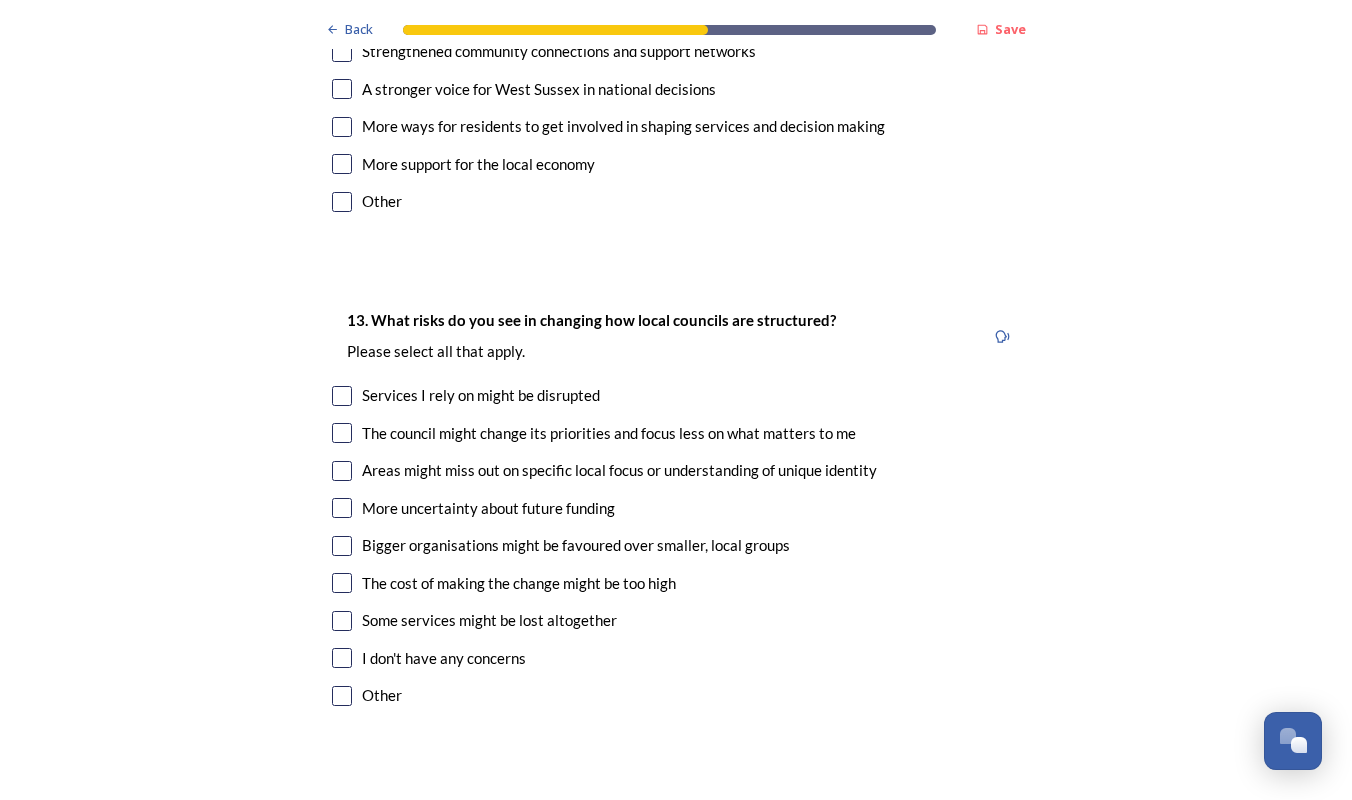 scroll, scrollTop: 3957, scrollLeft: 0, axis: vertical 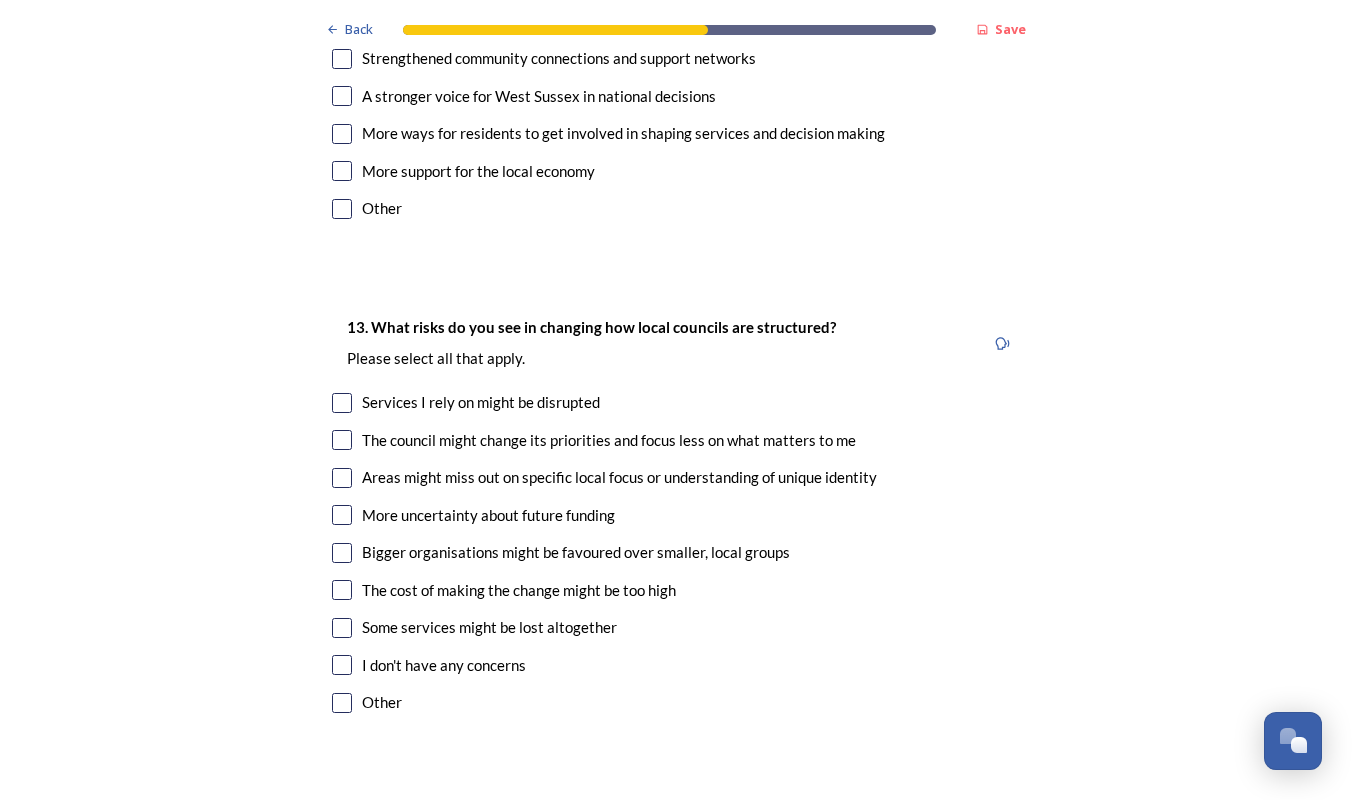 click at bounding box center (342, 553) 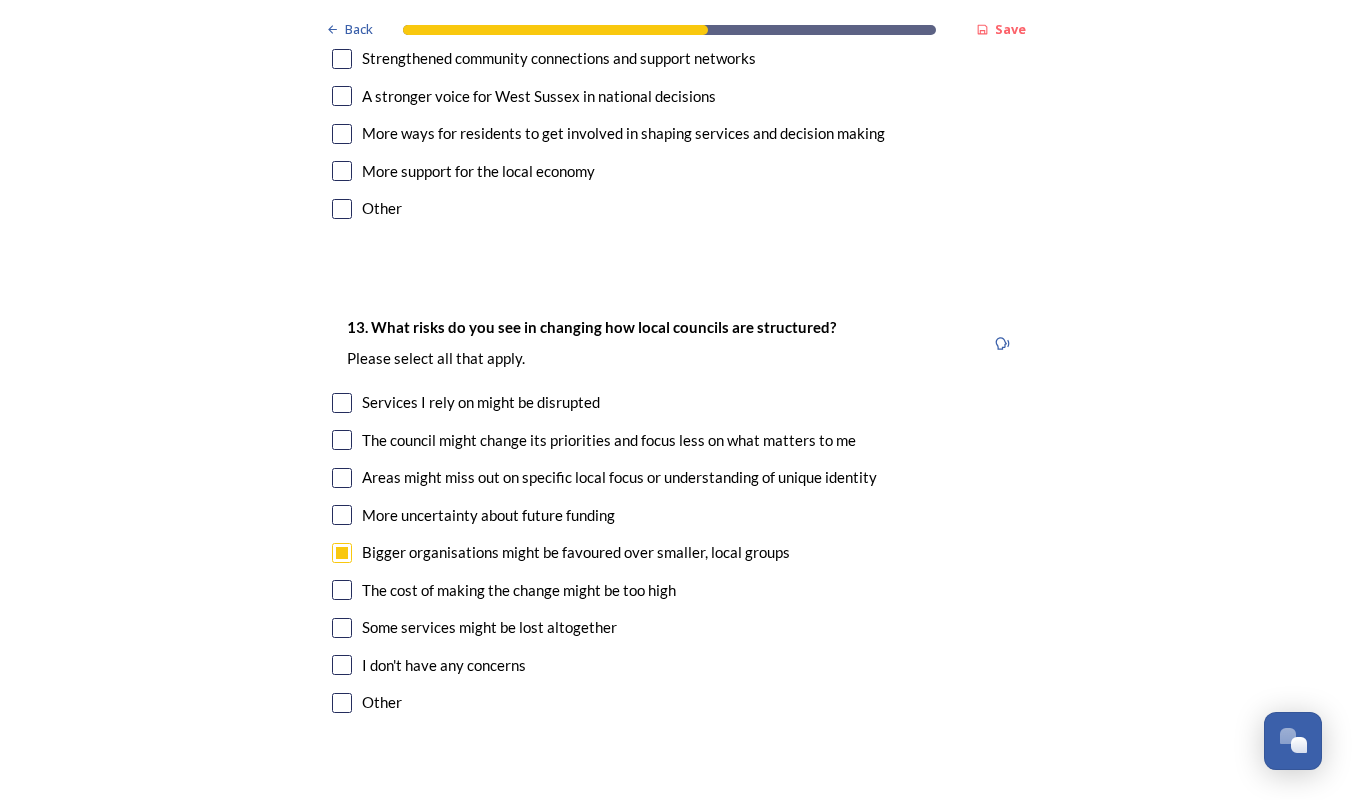 click at bounding box center (342, 478) 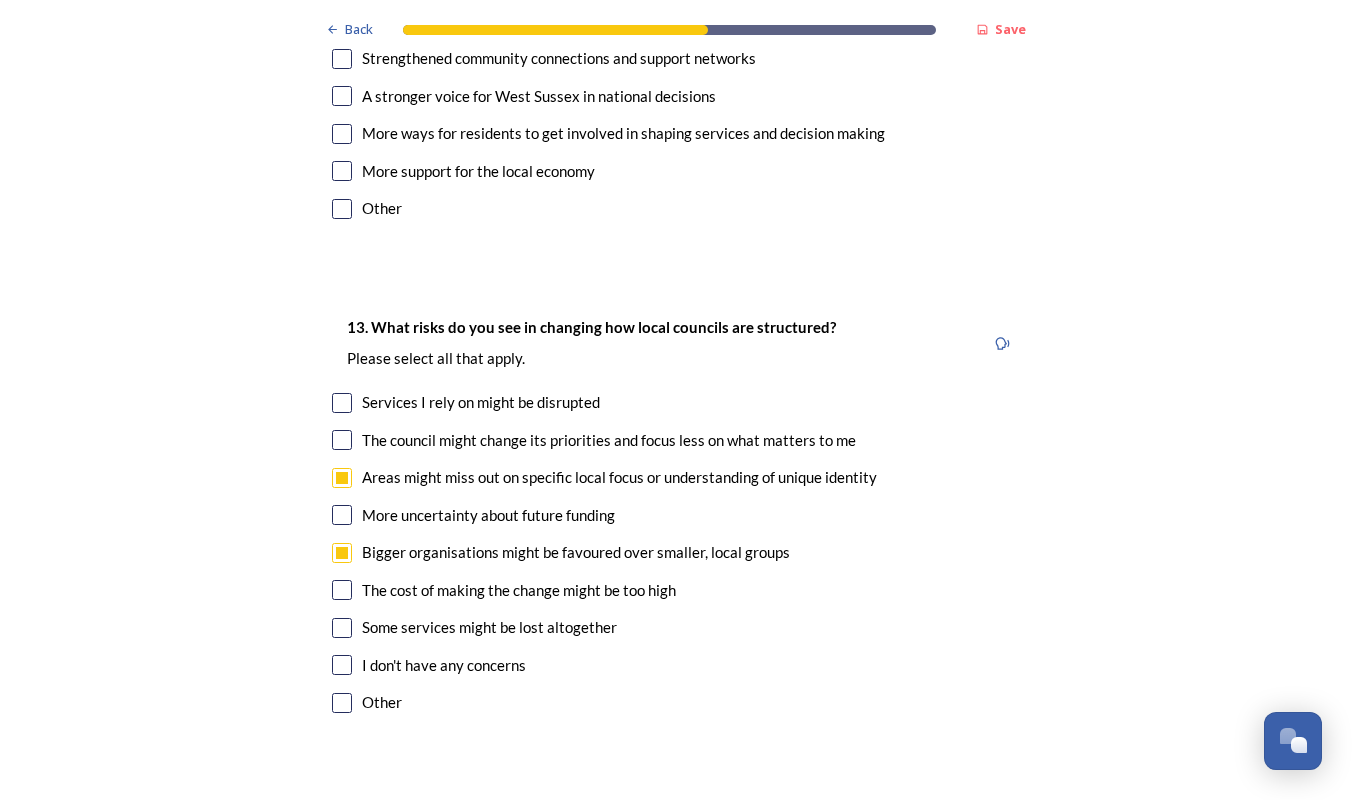 click at bounding box center (342, 515) 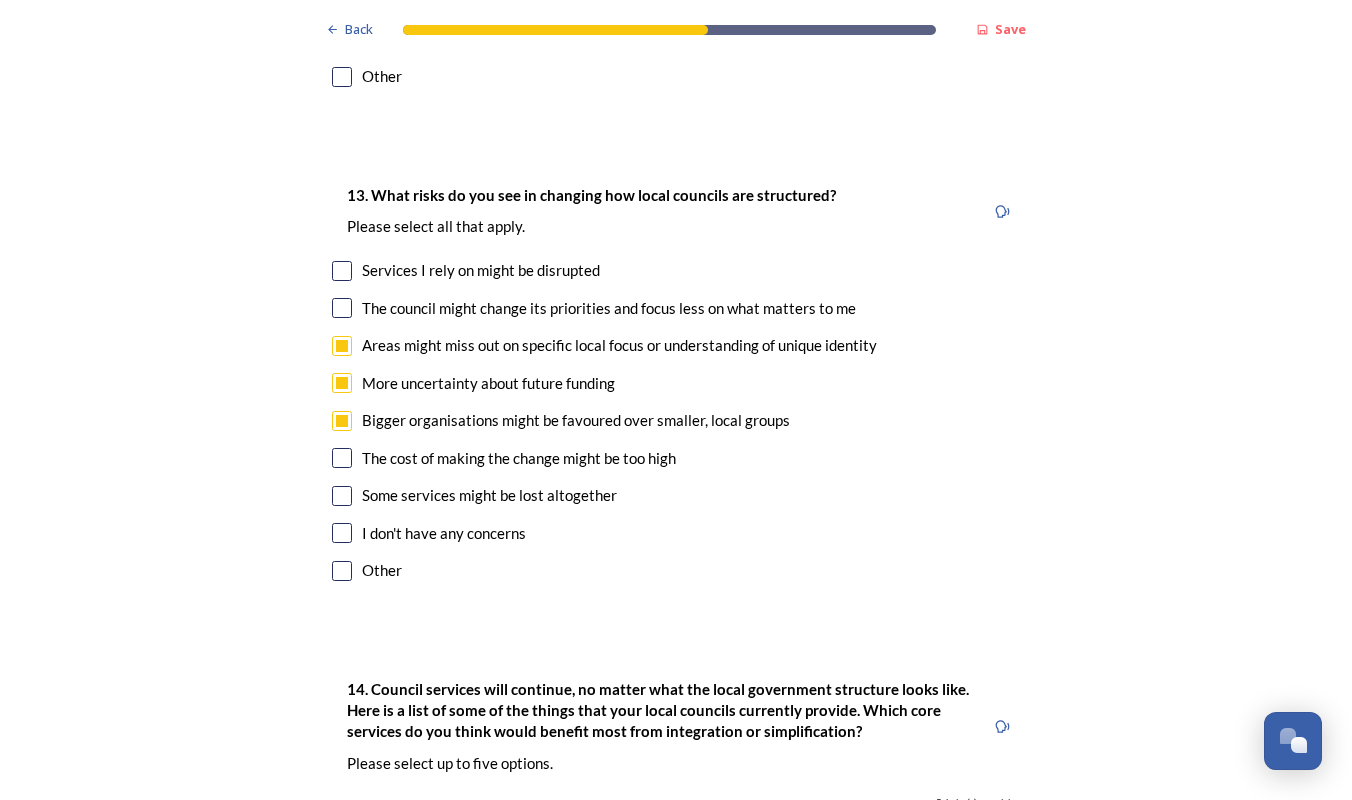 scroll, scrollTop: 4088, scrollLeft: 0, axis: vertical 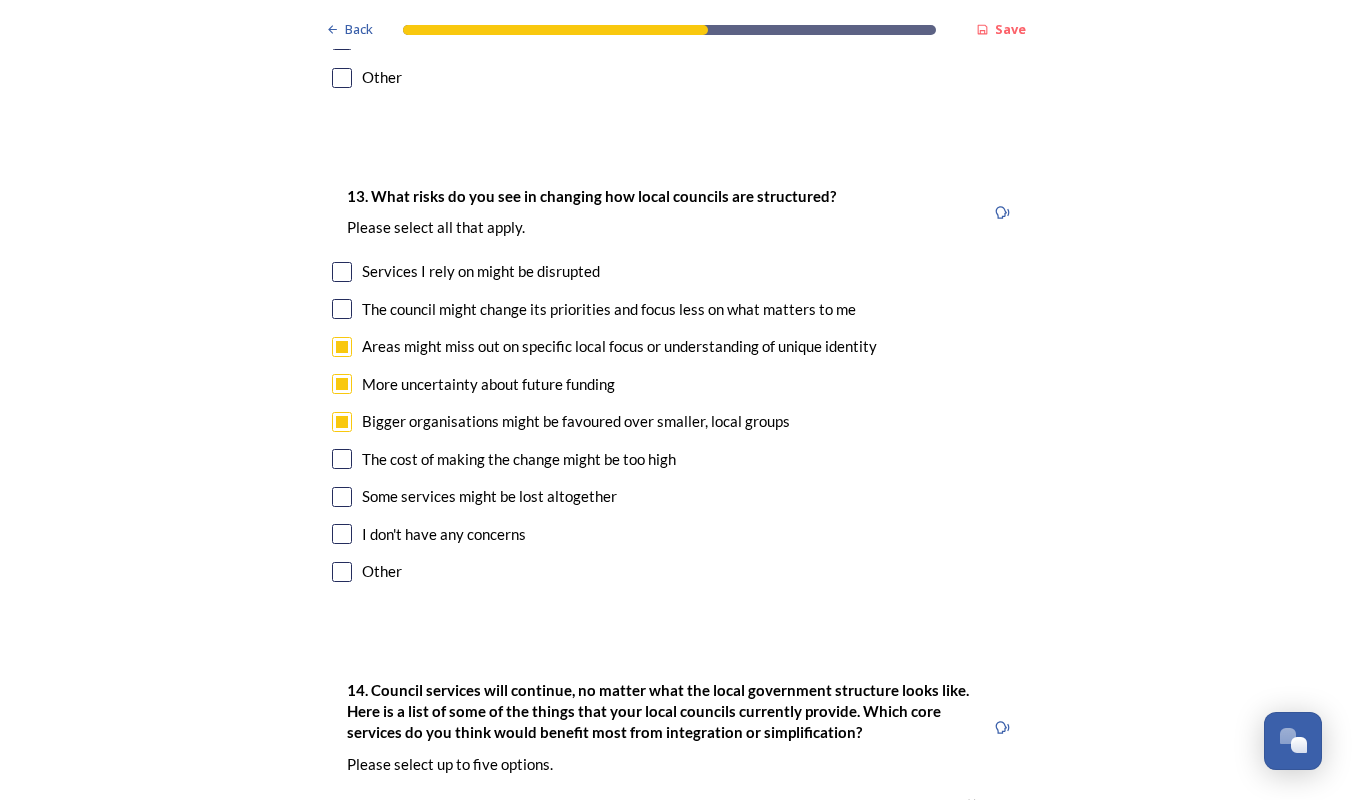 click at bounding box center (342, 497) 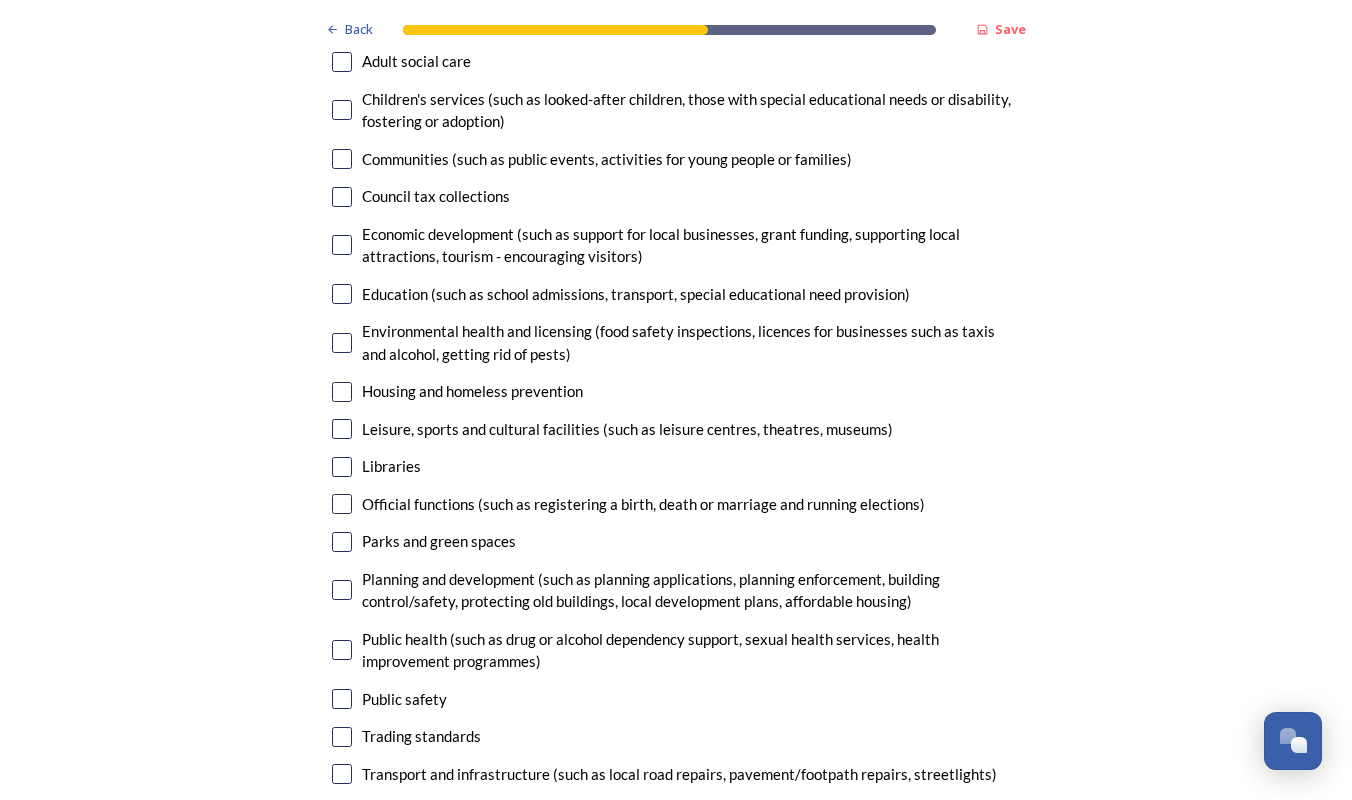 scroll, scrollTop: 4835, scrollLeft: 0, axis: vertical 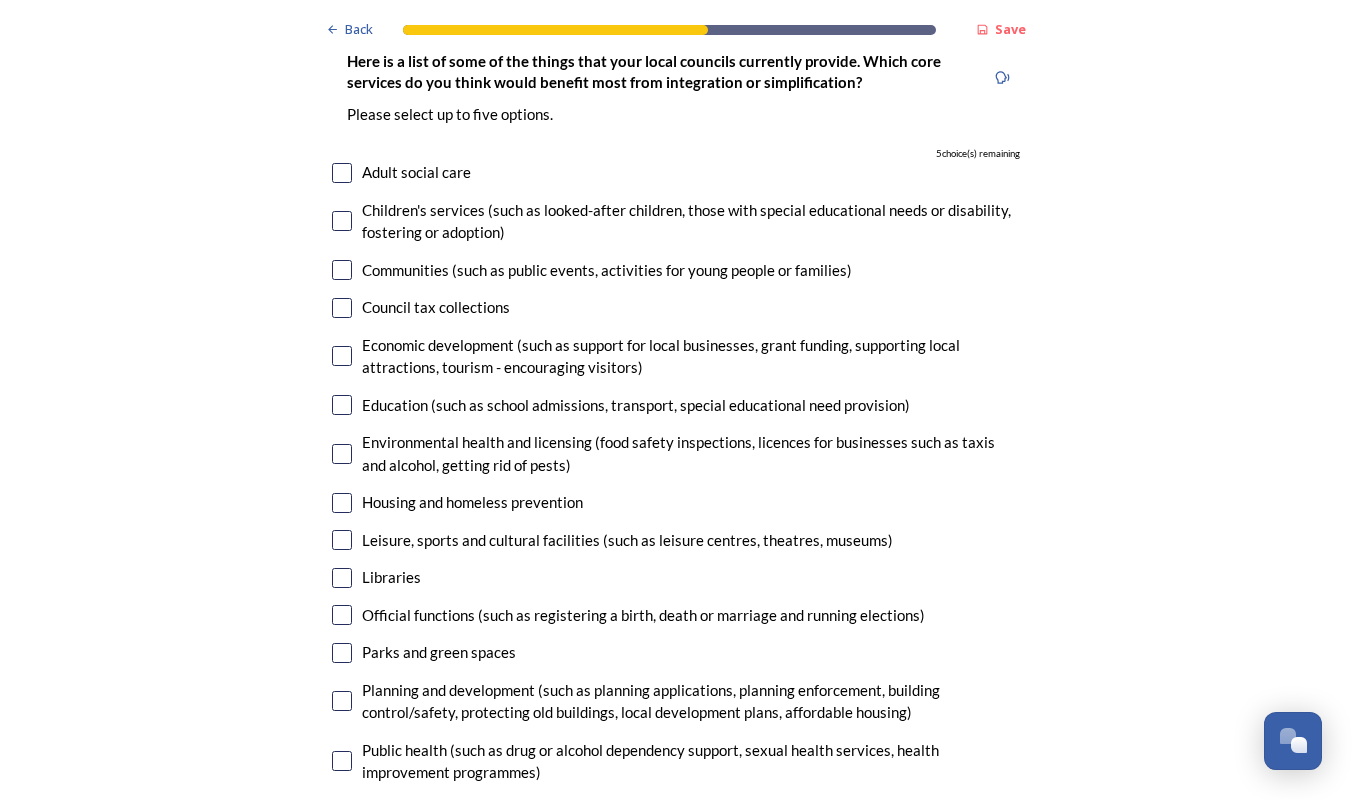 click at bounding box center (342, 221) 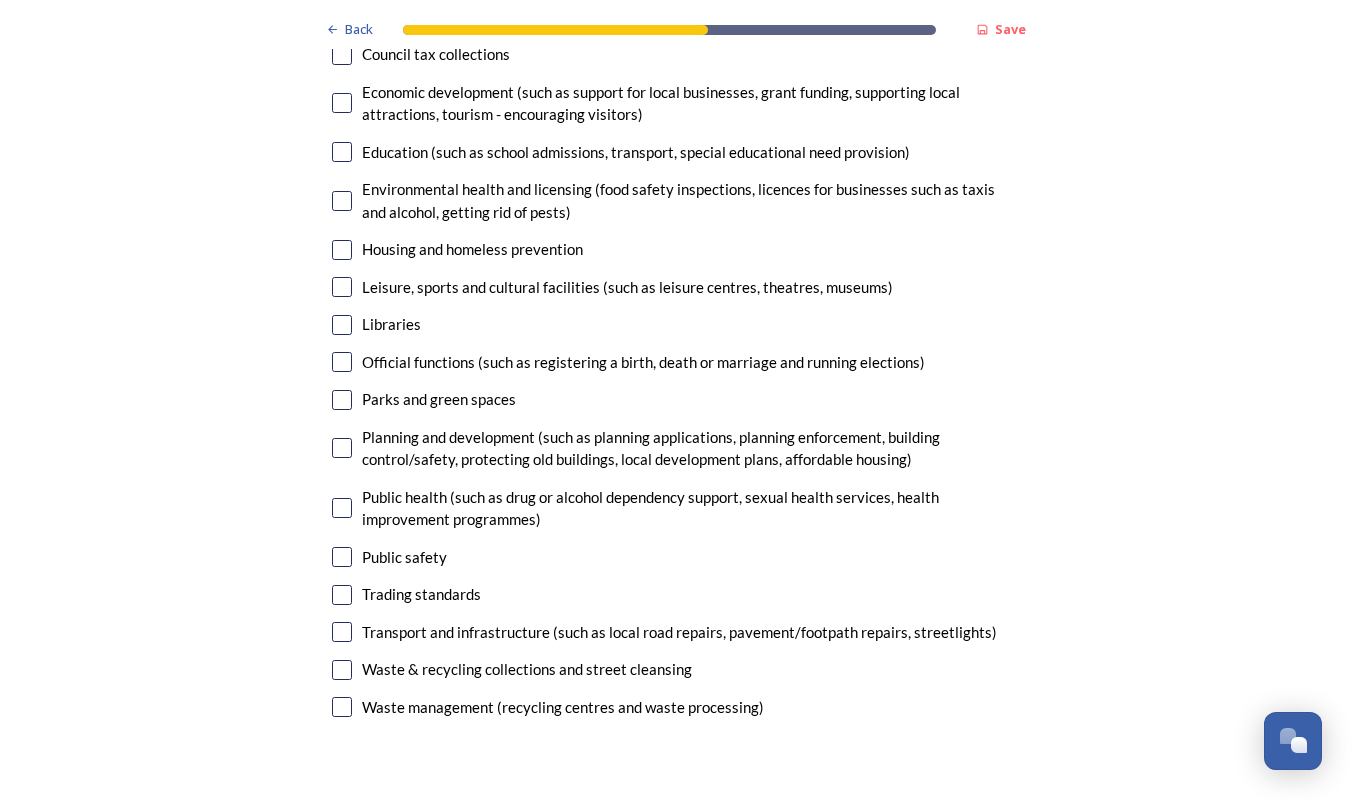 scroll, scrollTop: 5007, scrollLeft: 0, axis: vertical 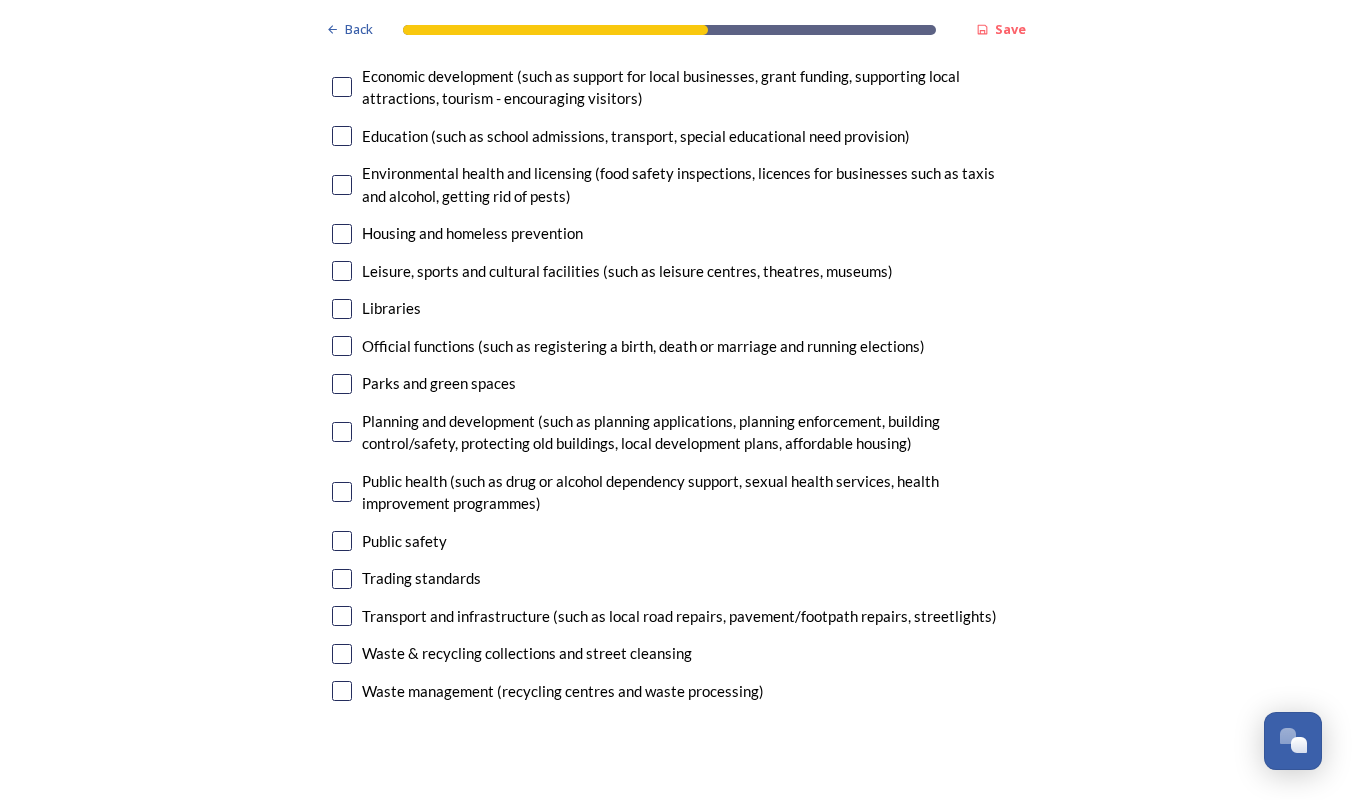 click at bounding box center (342, 654) 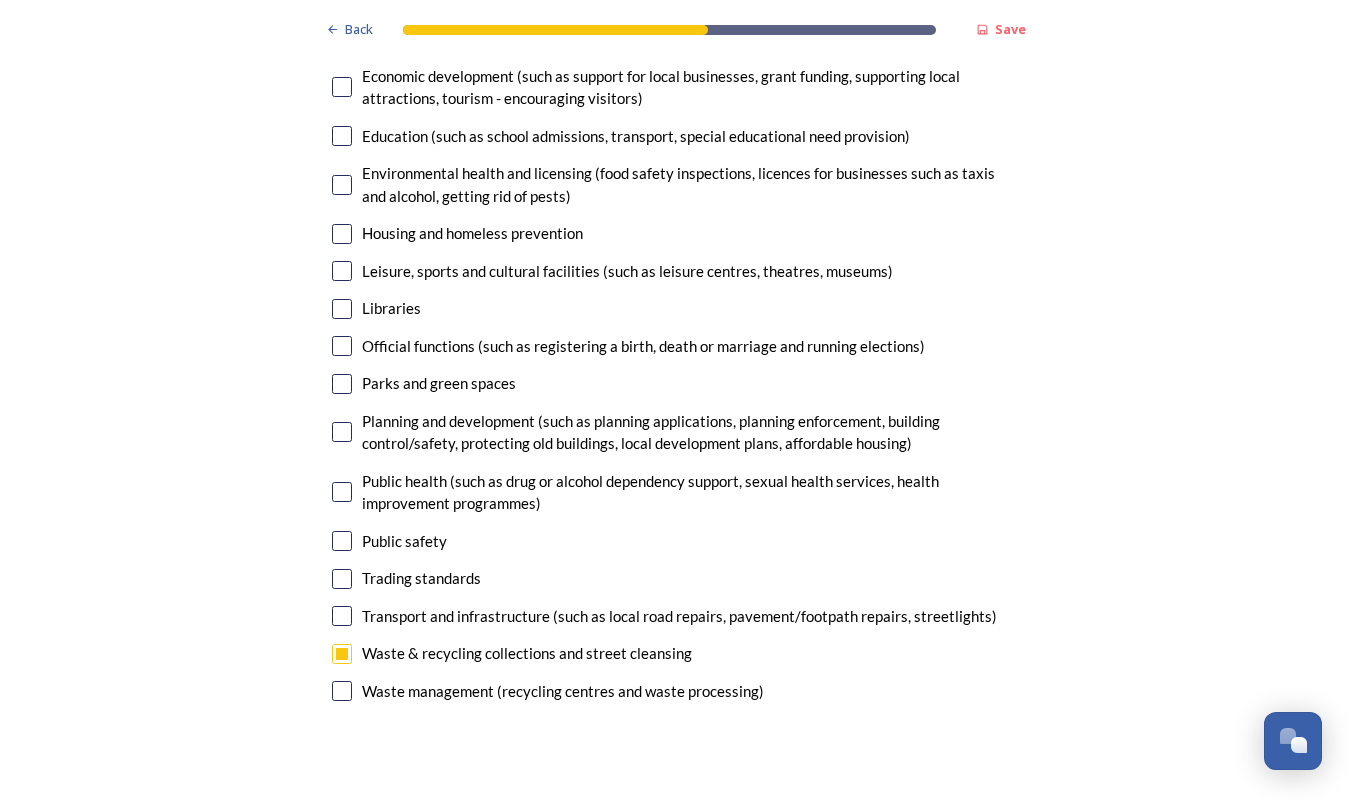 click at bounding box center [342, 691] 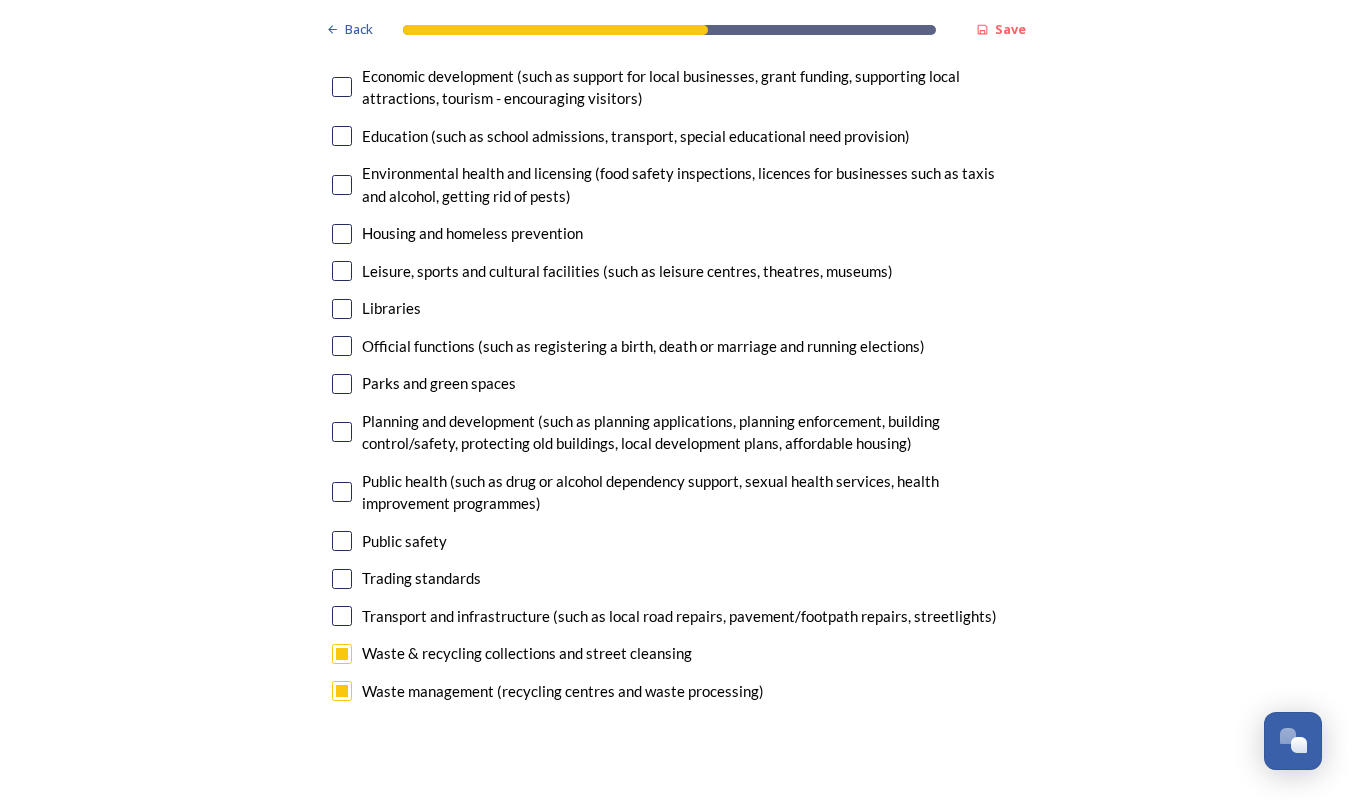click at bounding box center (342, 616) 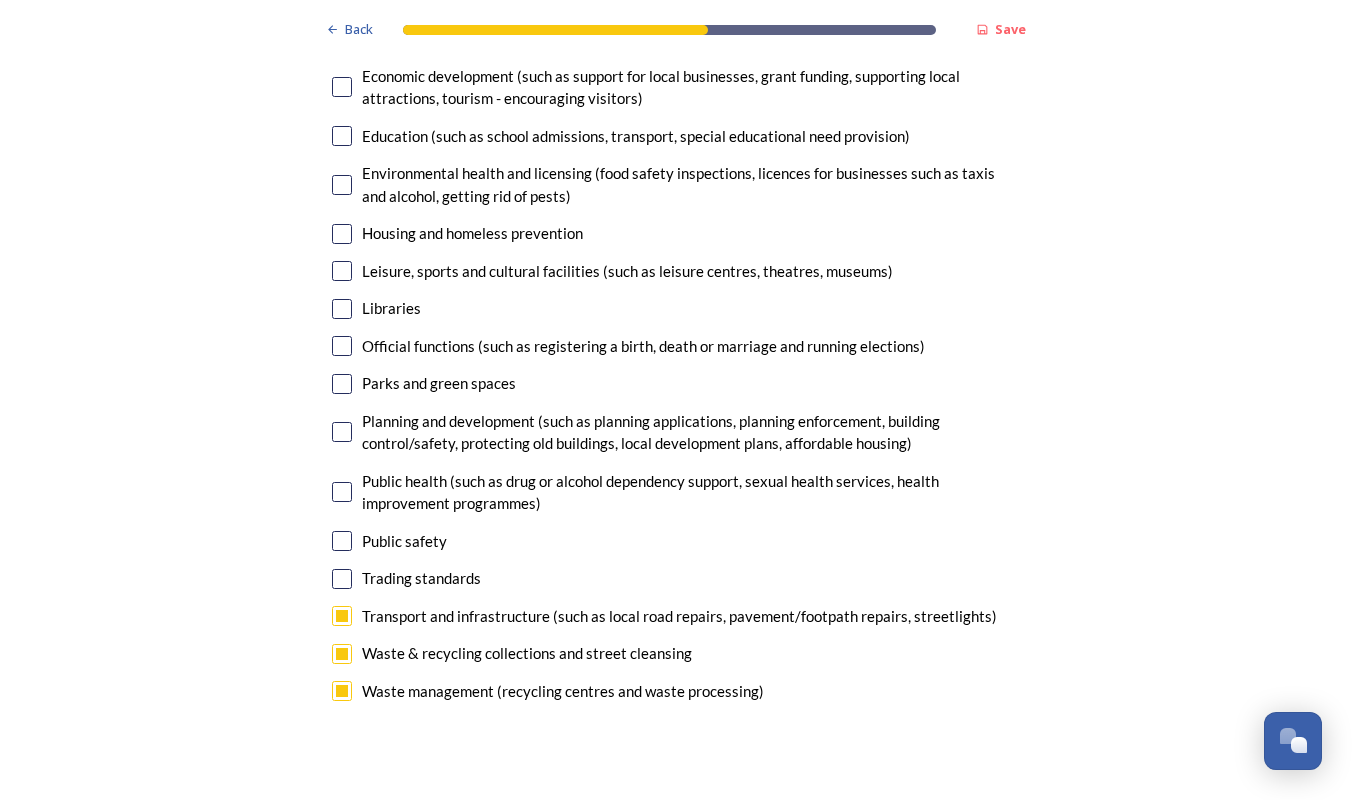 click at bounding box center (342, 579) 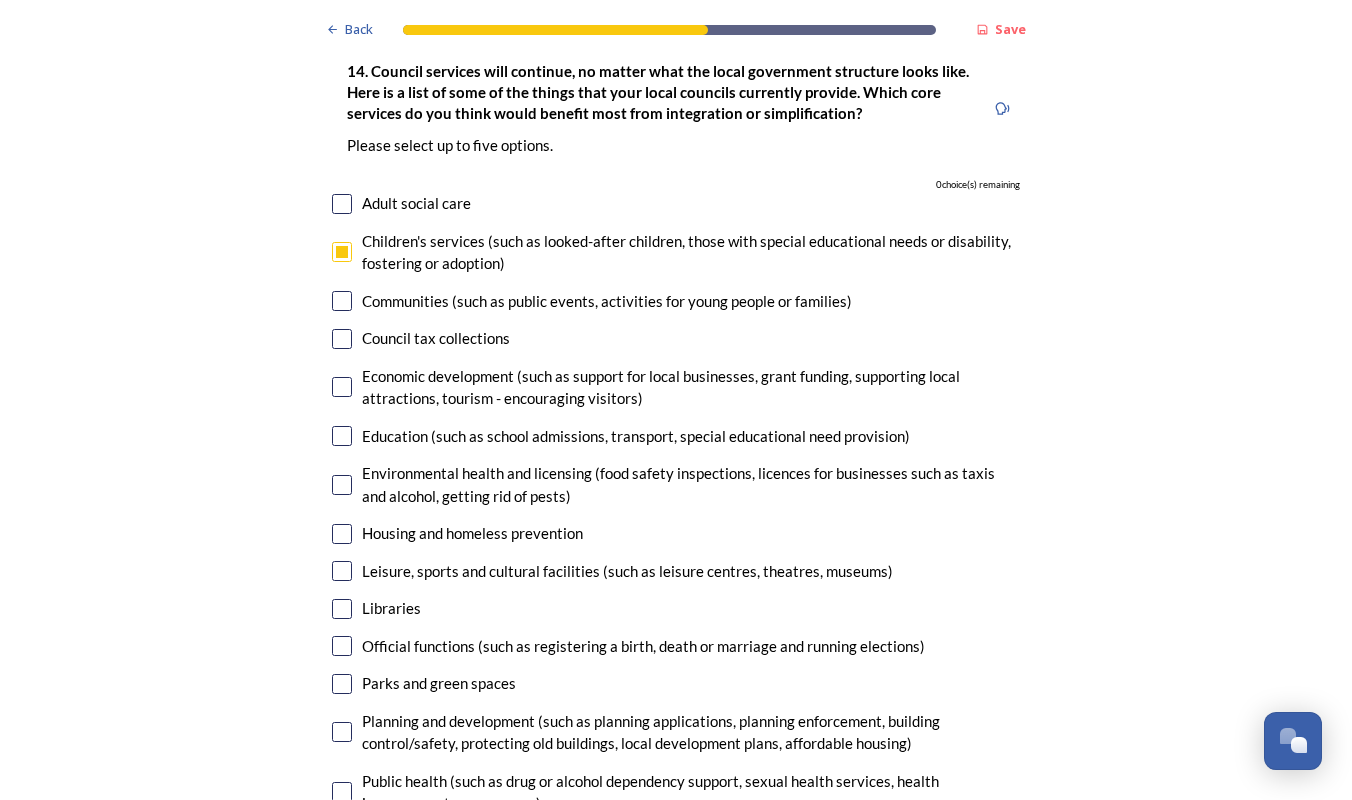 scroll, scrollTop: 4704, scrollLeft: 0, axis: vertical 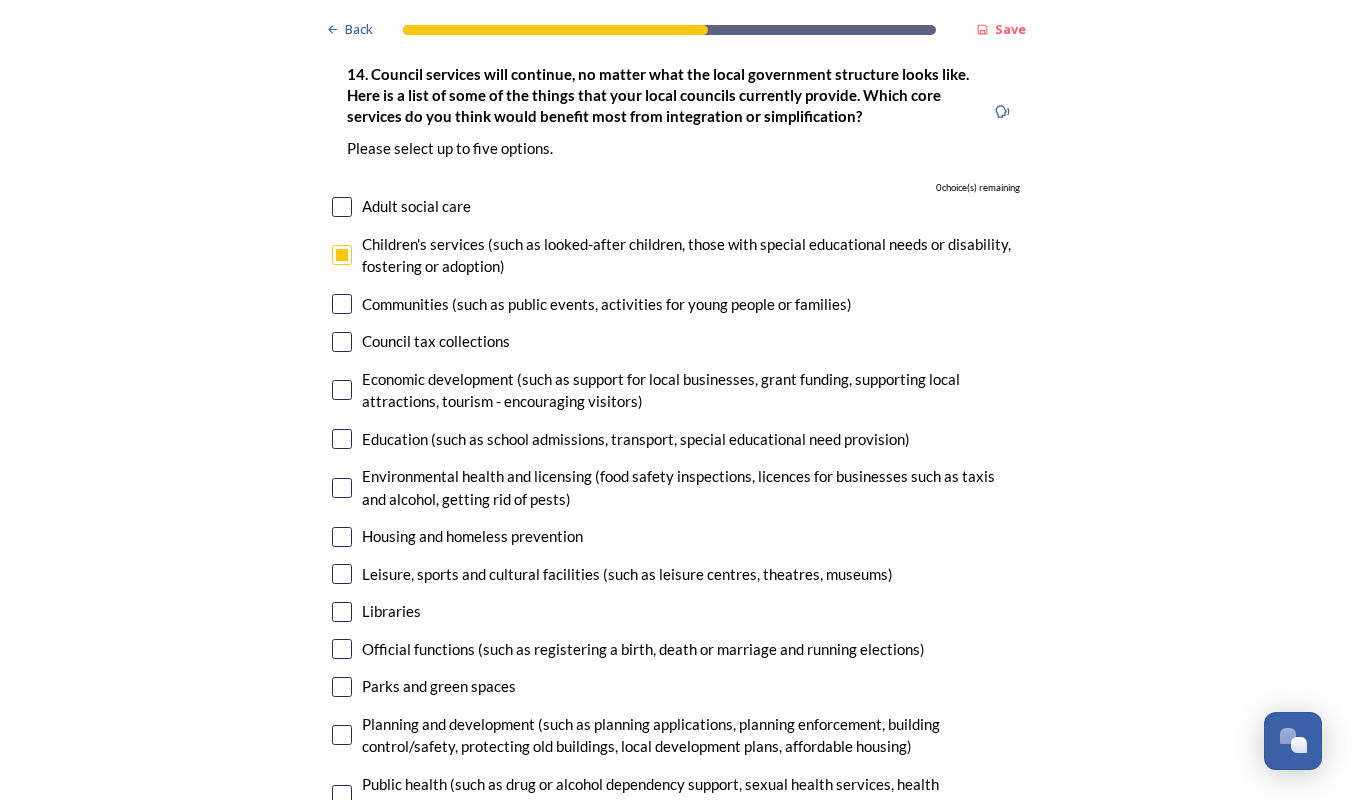 click at bounding box center (342, 488) 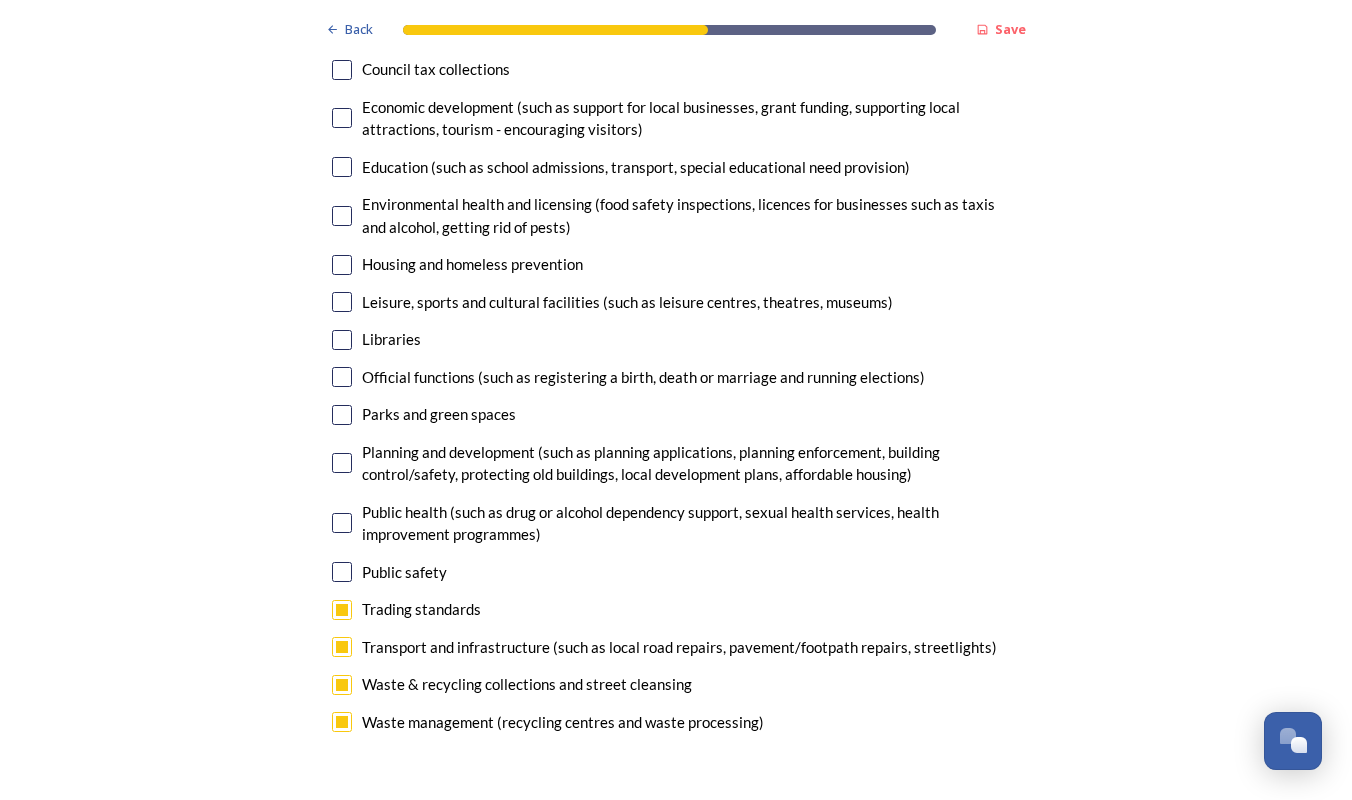 scroll, scrollTop: 4977, scrollLeft: 0, axis: vertical 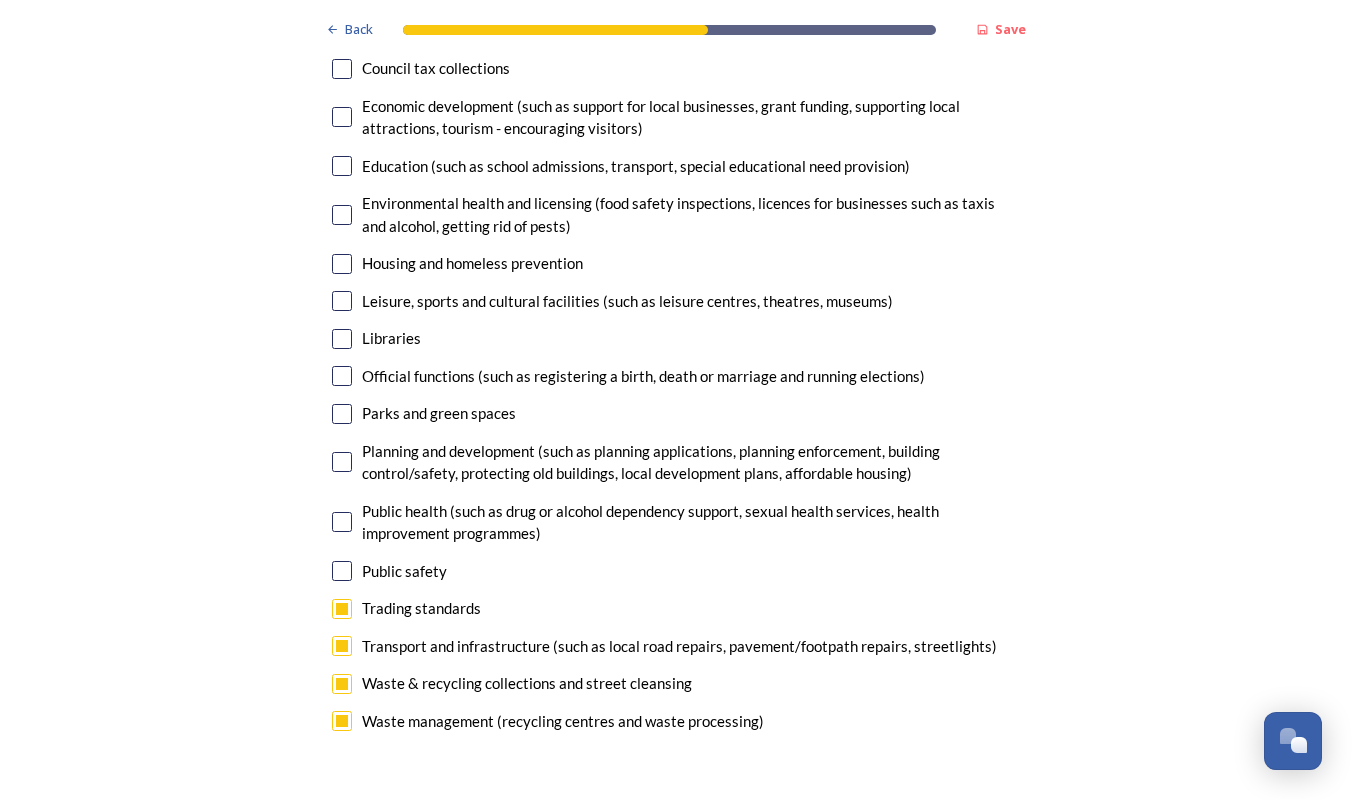 click at bounding box center [342, 684] 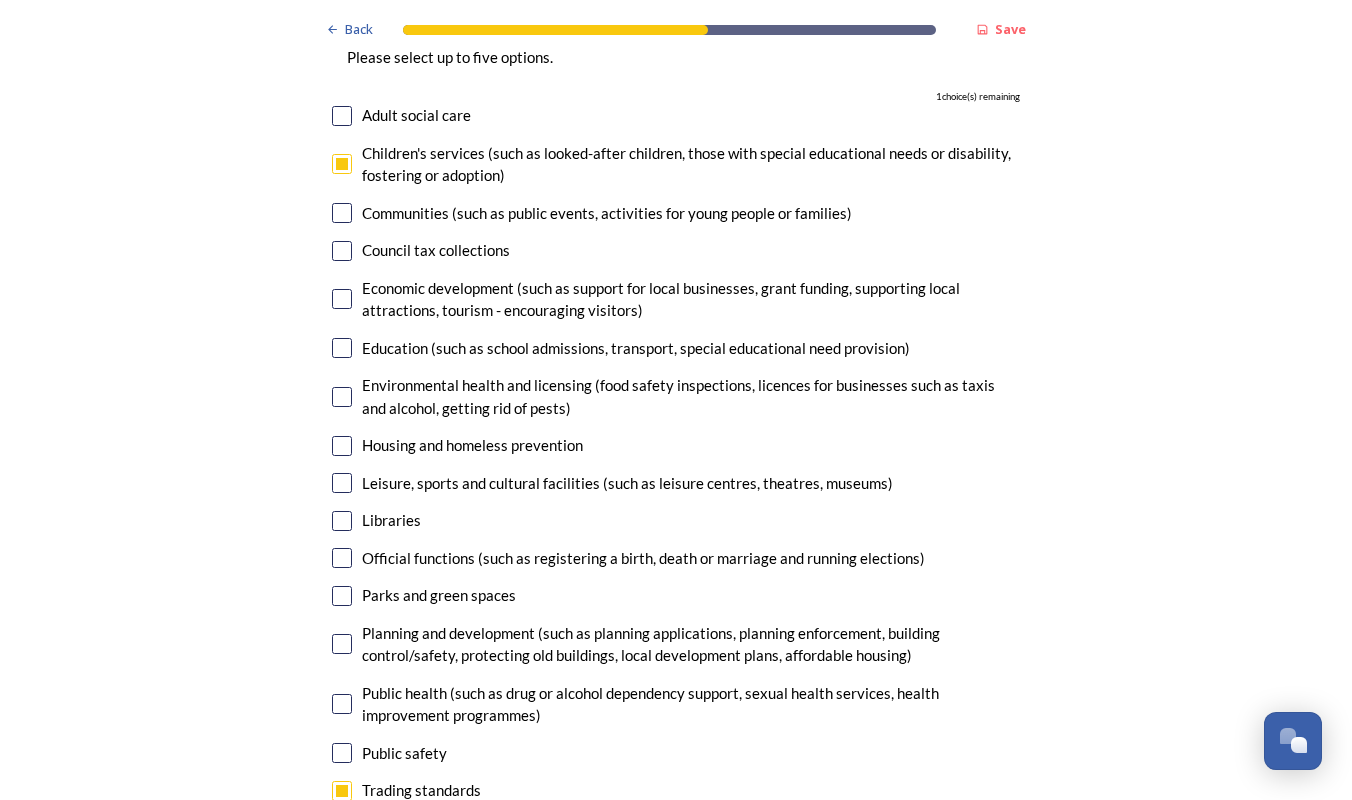 scroll, scrollTop: 4792, scrollLeft: 0, axis: vertical 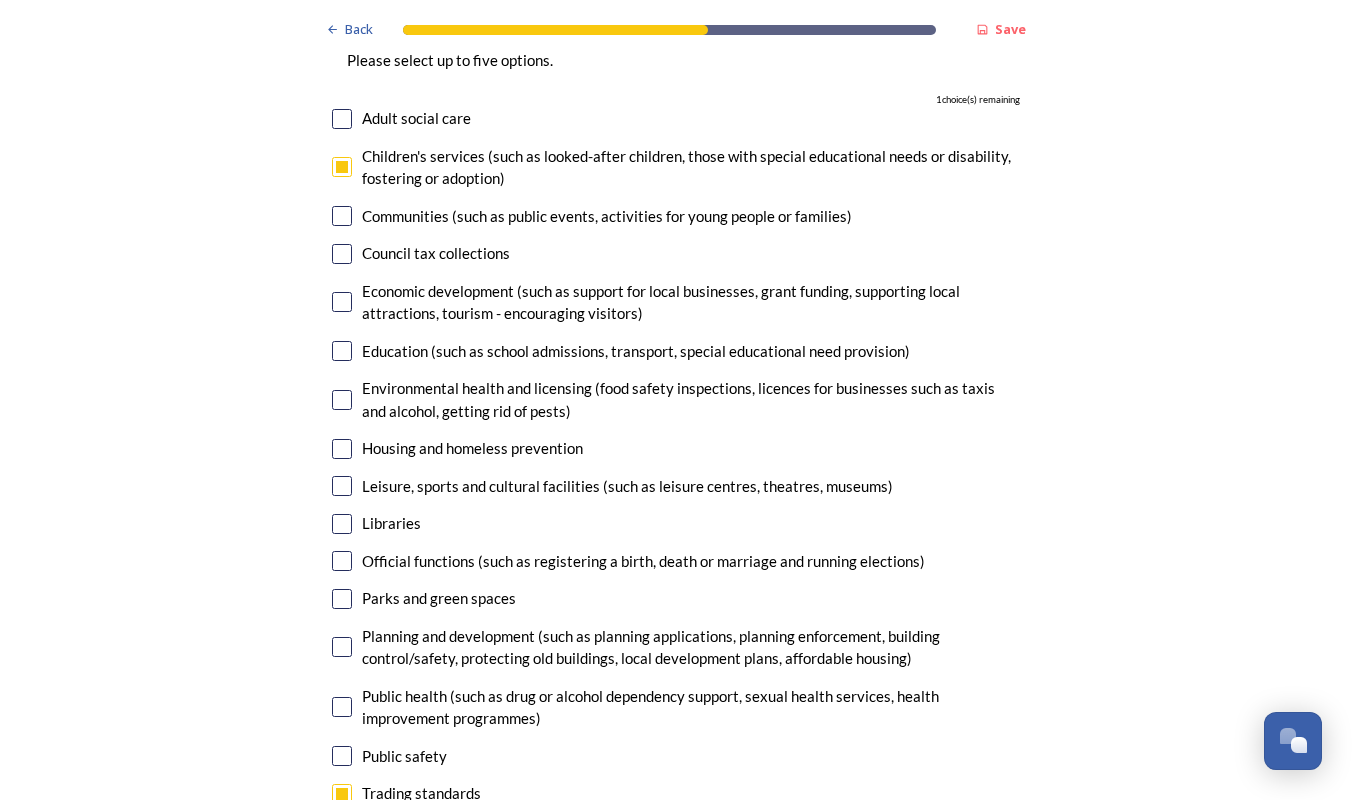 click at bounding box center [342, 400] 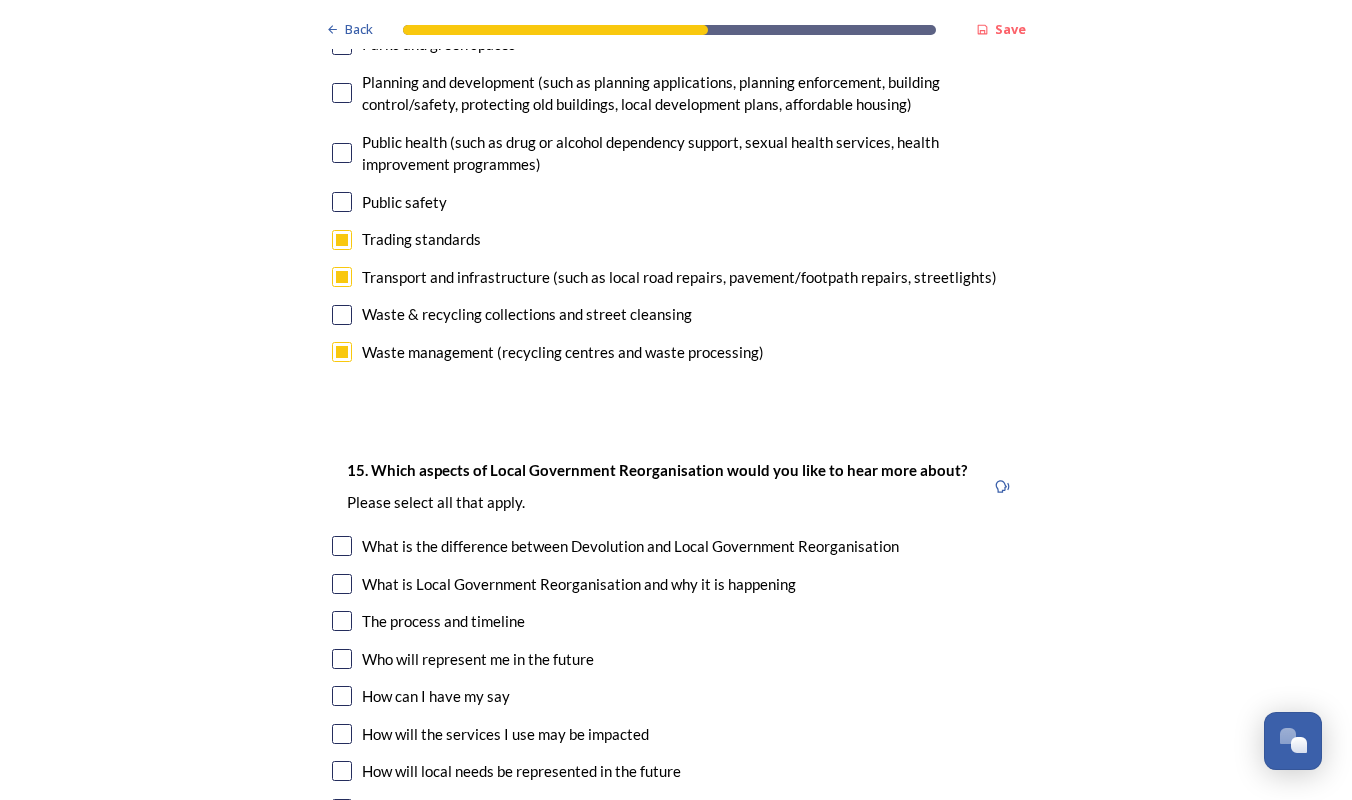 scroll, scrollTop: 5675, scrollLeft: 0, axis: vertical 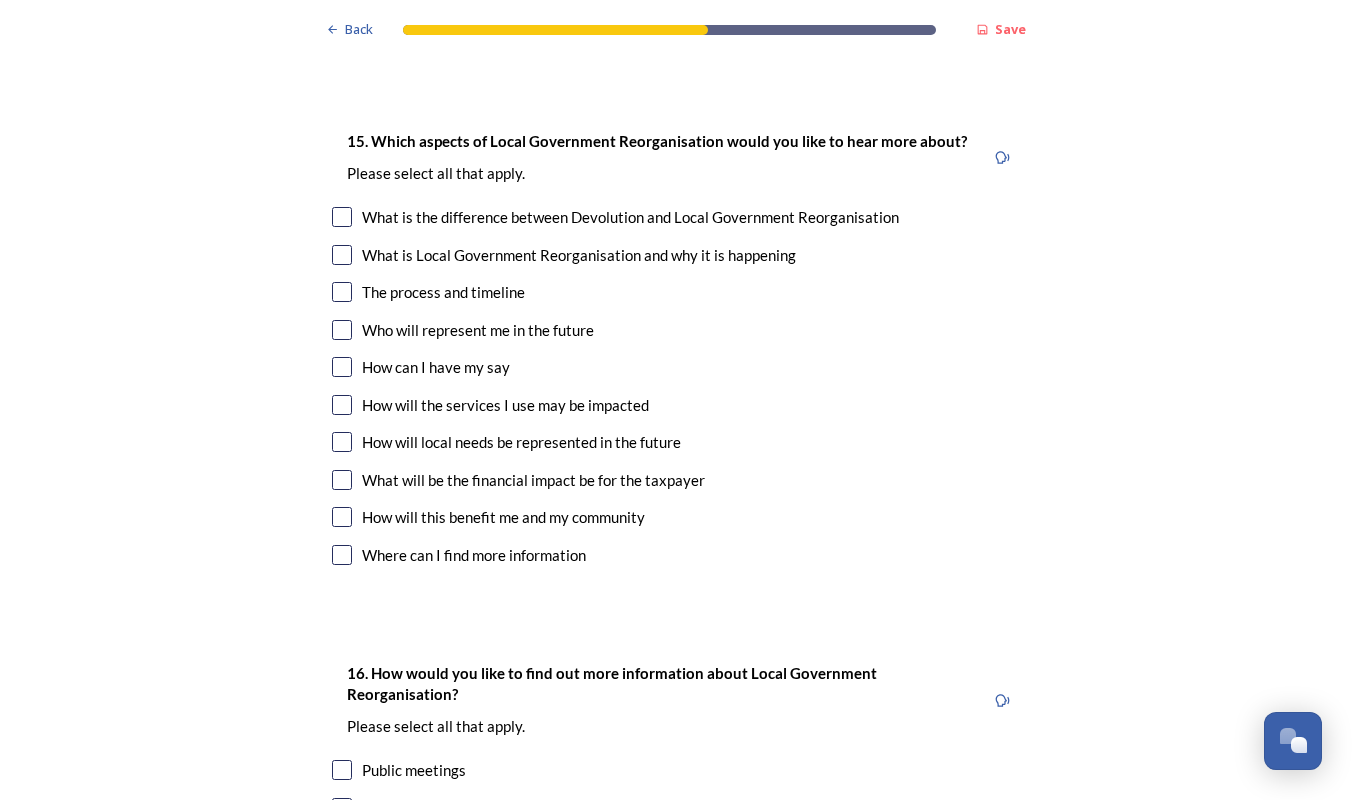 click at bounding box center [342, 255] 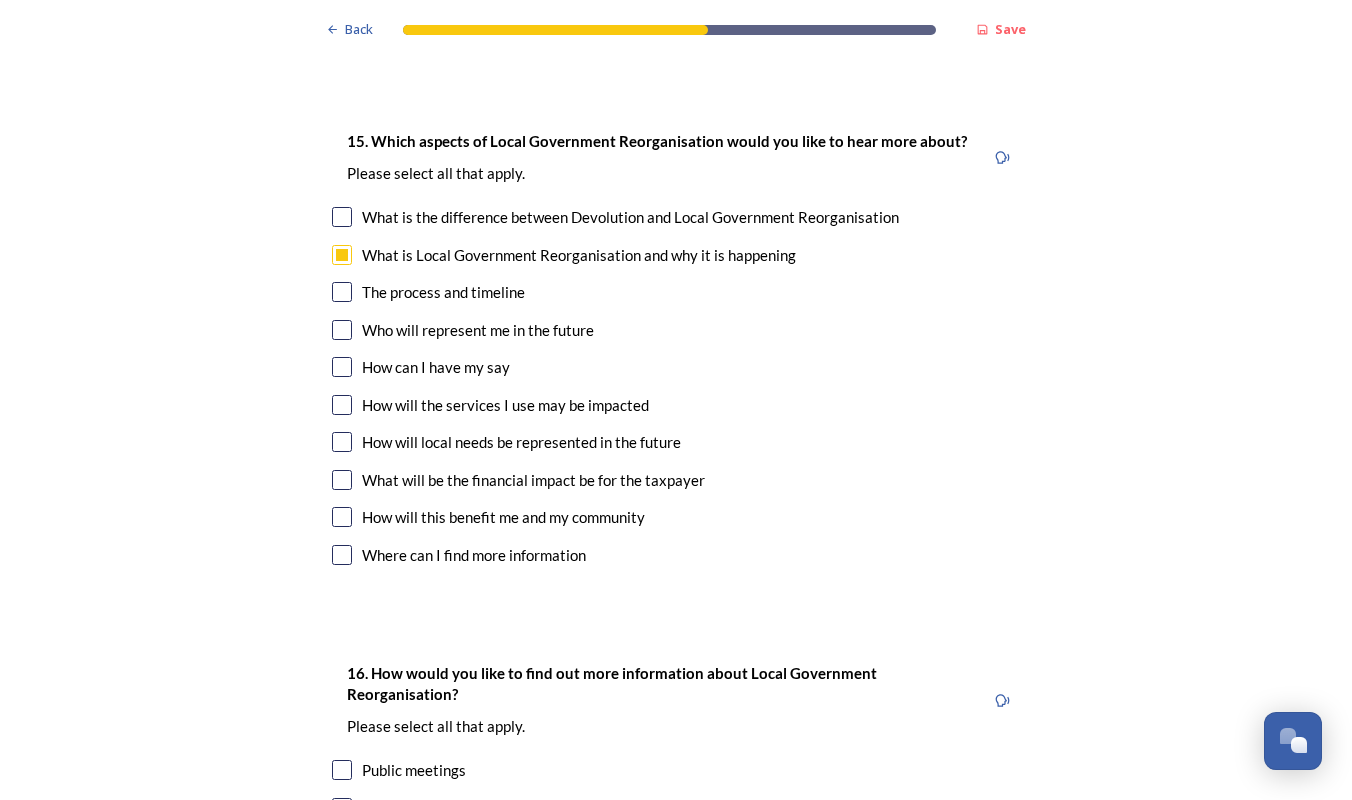 click at bounding box center (342, 292) 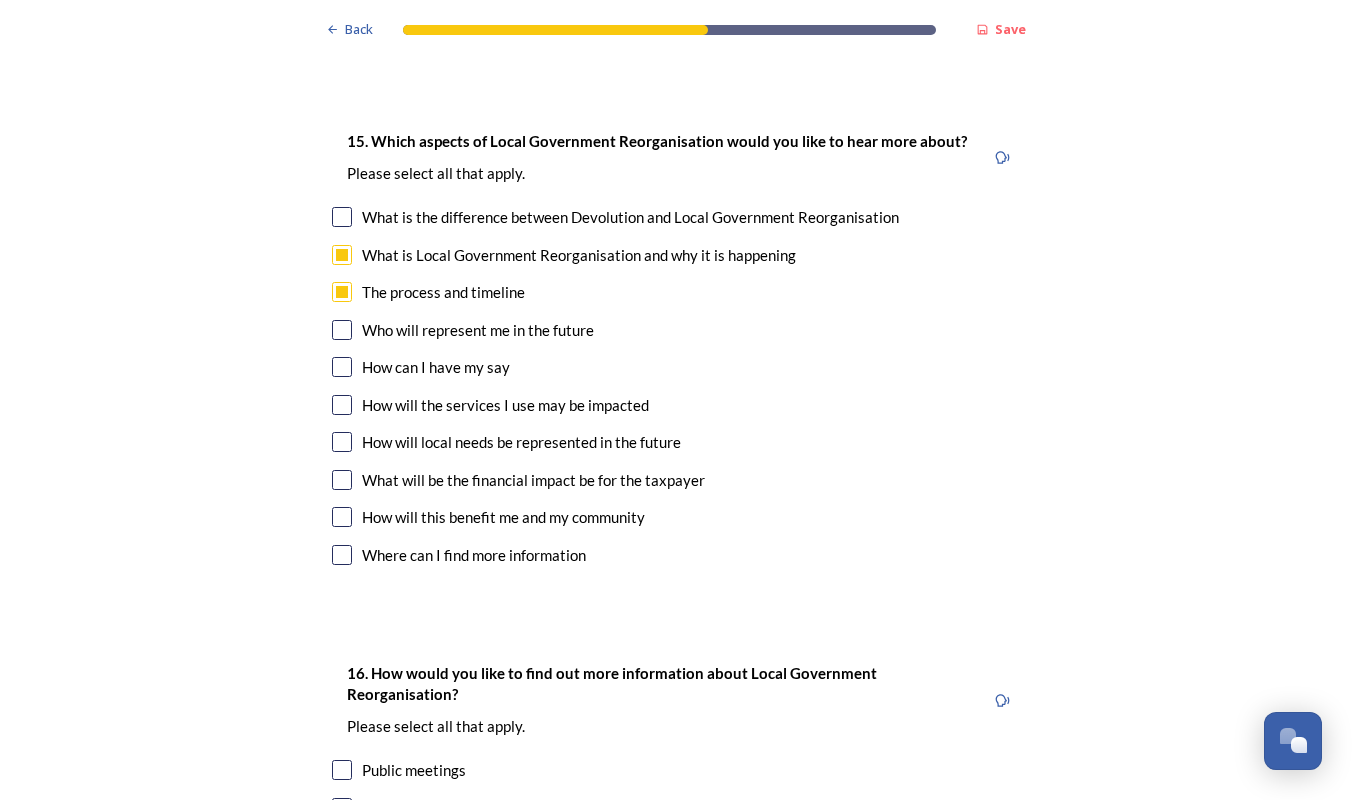 click at bounding box center (342, 517) 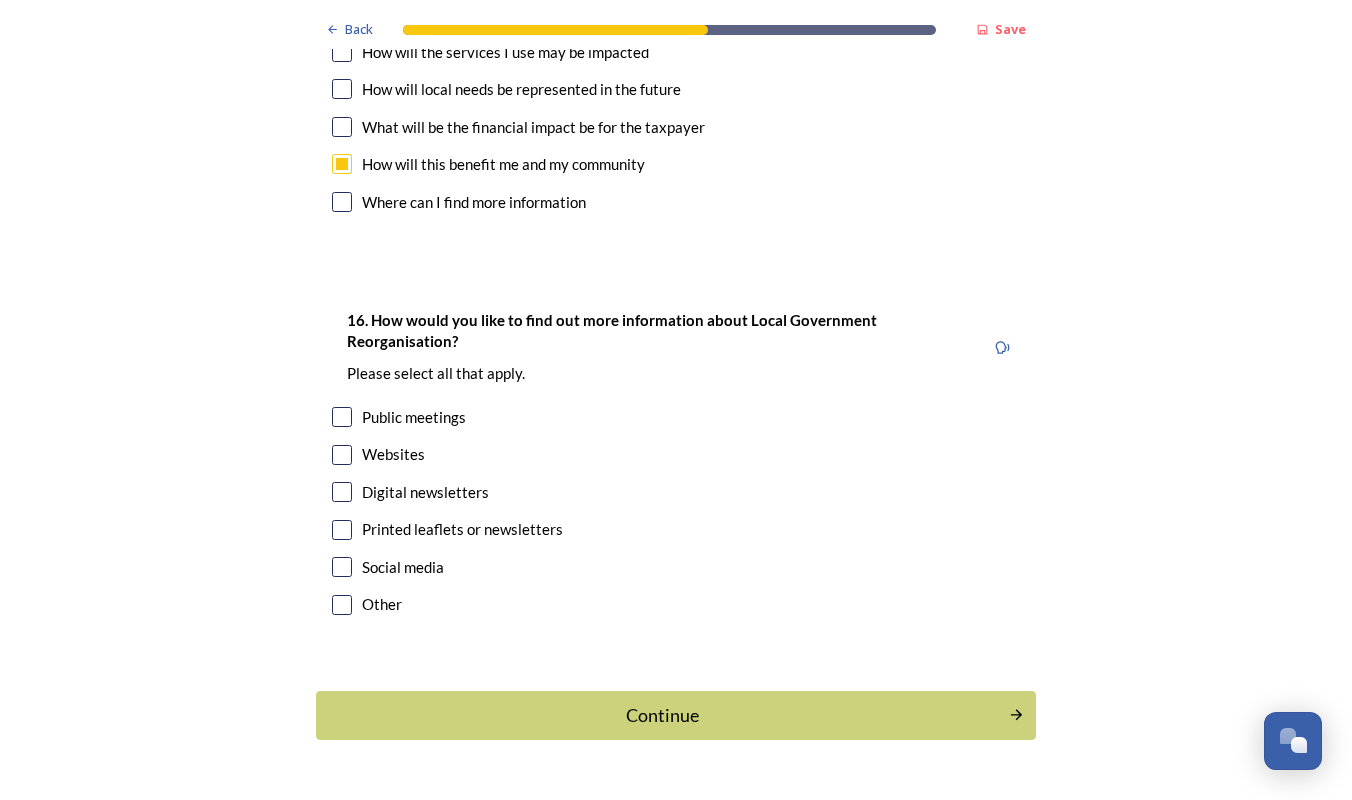 scroll, scrollTop: 6029, scrollLeft: 0, axis: vertical 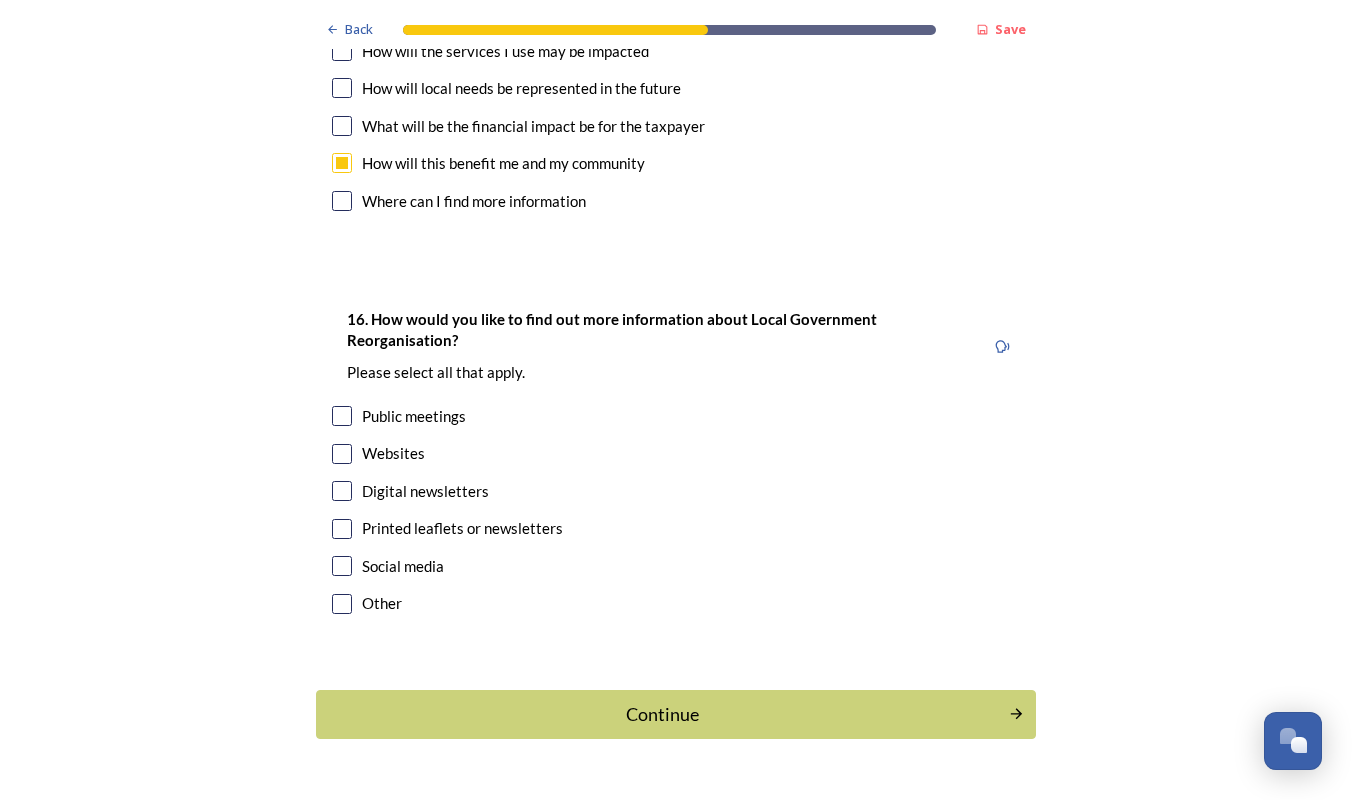 click at bounding box center (342, 491) 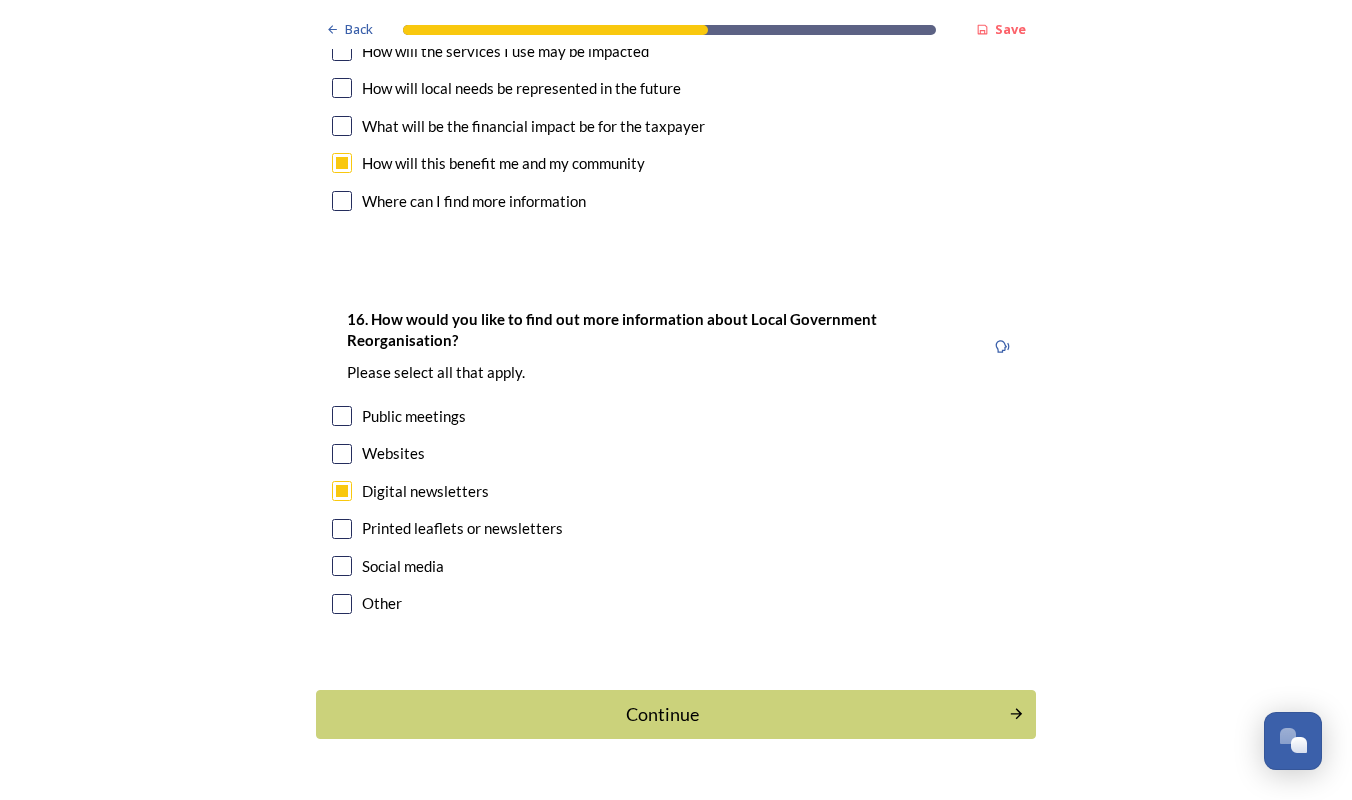 click at bounding box center (342, 529) 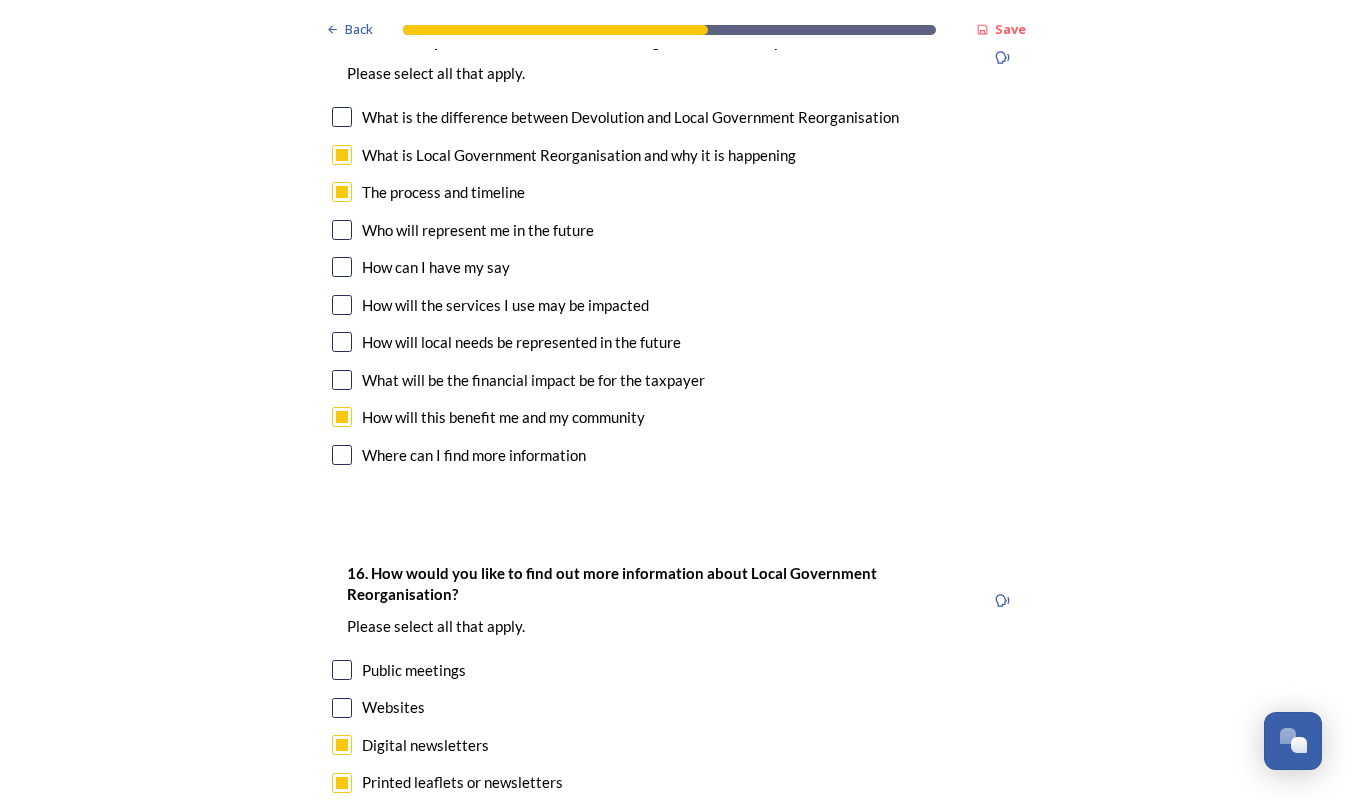 scroll, scrollTop: 6050, scrollLeft: 0, axis: vertical 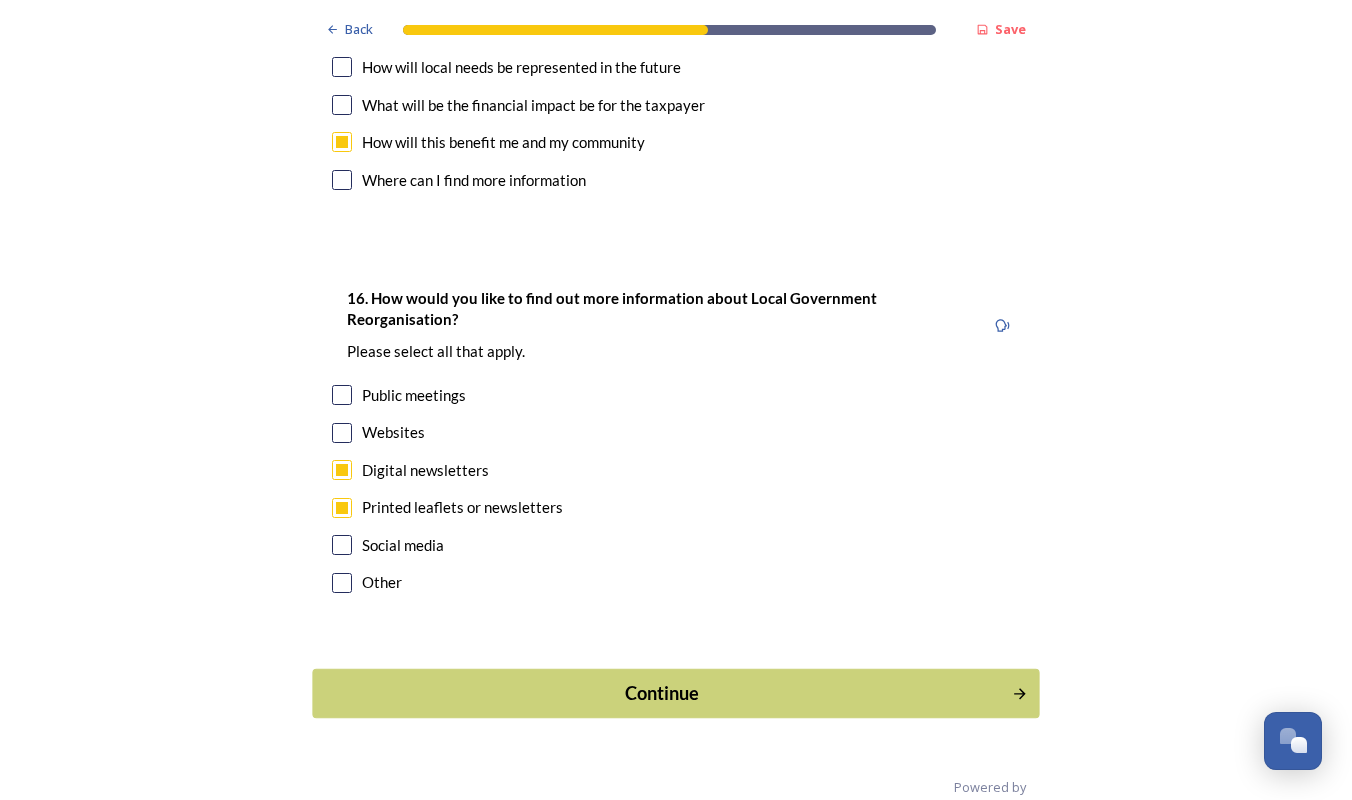 click on "Continue" at bounding box center [675, 693] 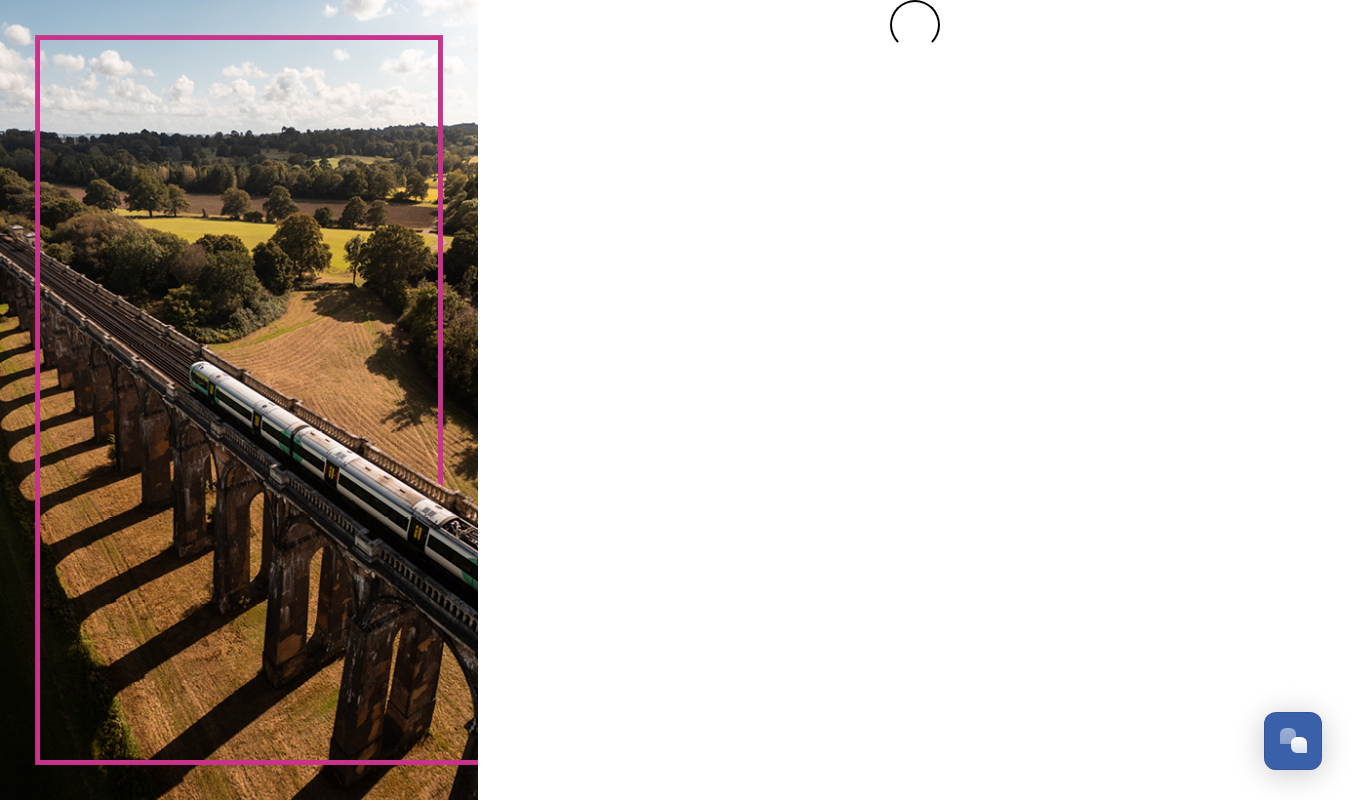 scroll, scrollTop: 0, scrollLeft: 0, axis: both 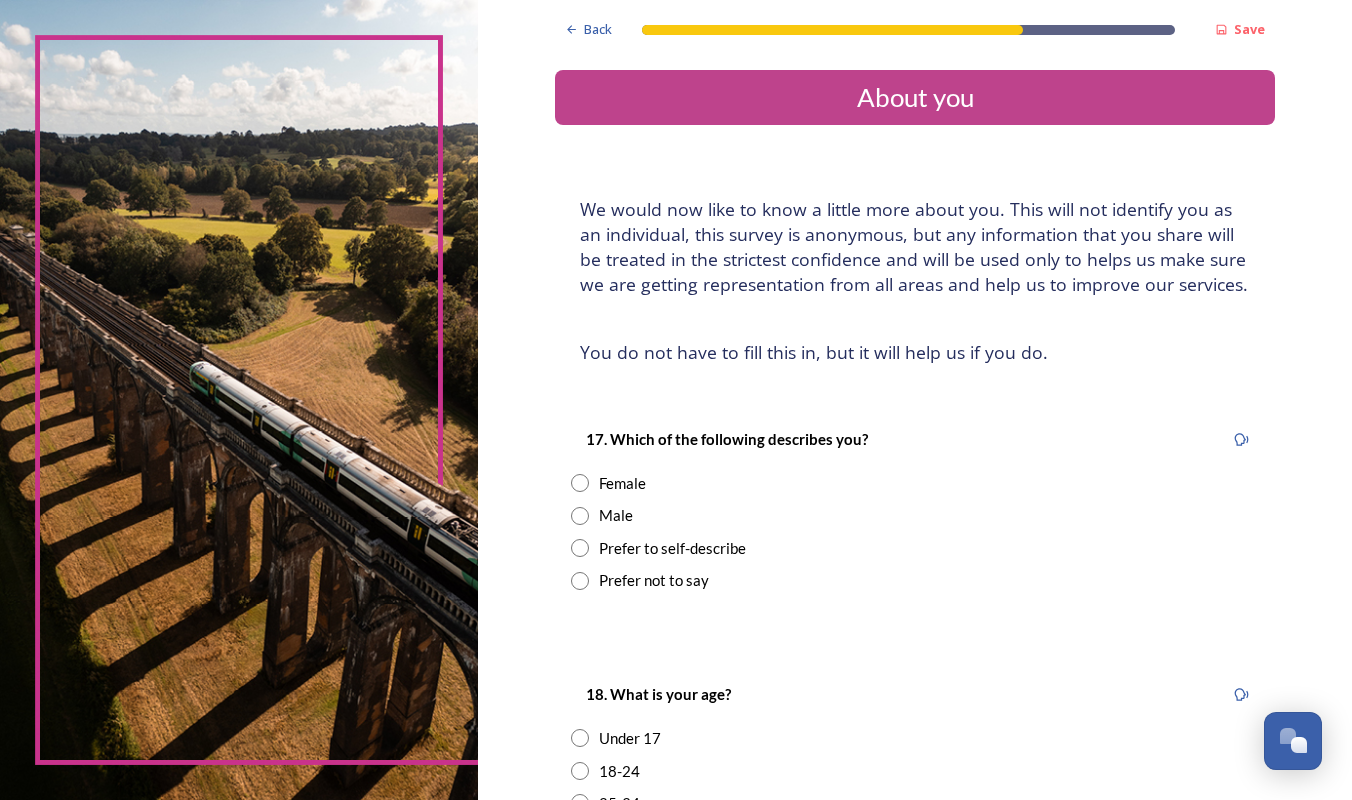 click on "Male" at bounding box center [616, 515] 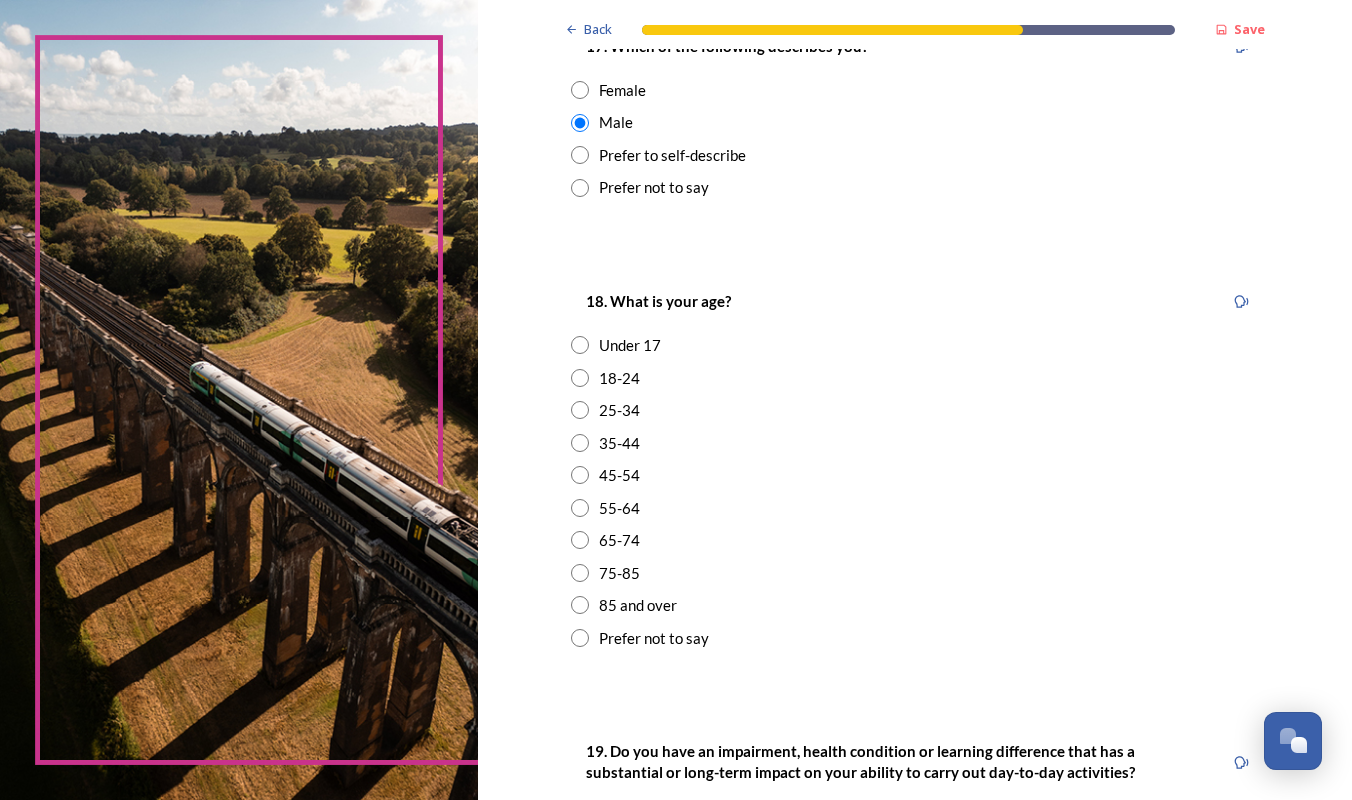 scroll, scrollTop: 424, scrollLeft: 0, axis: vertical 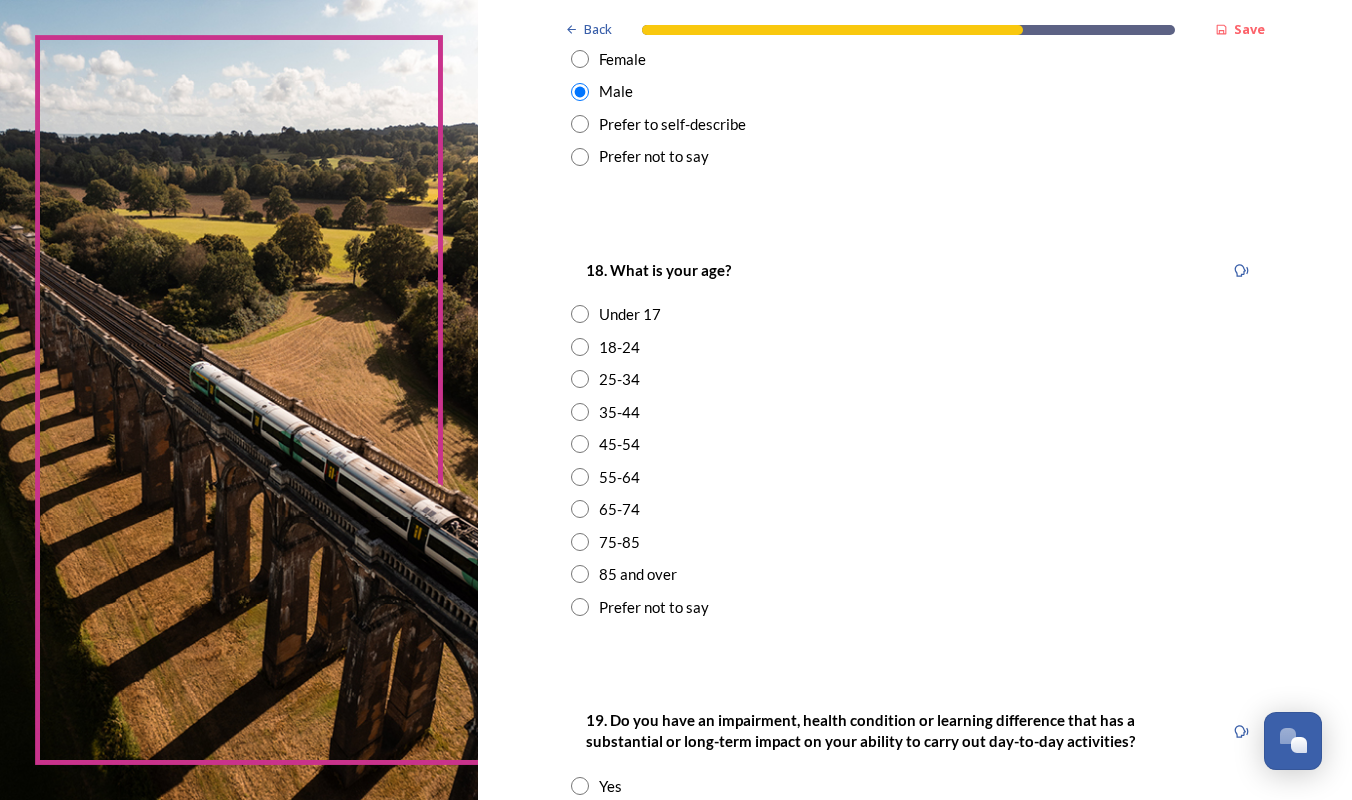 click on "65-74" at bounding box center (619, 509) 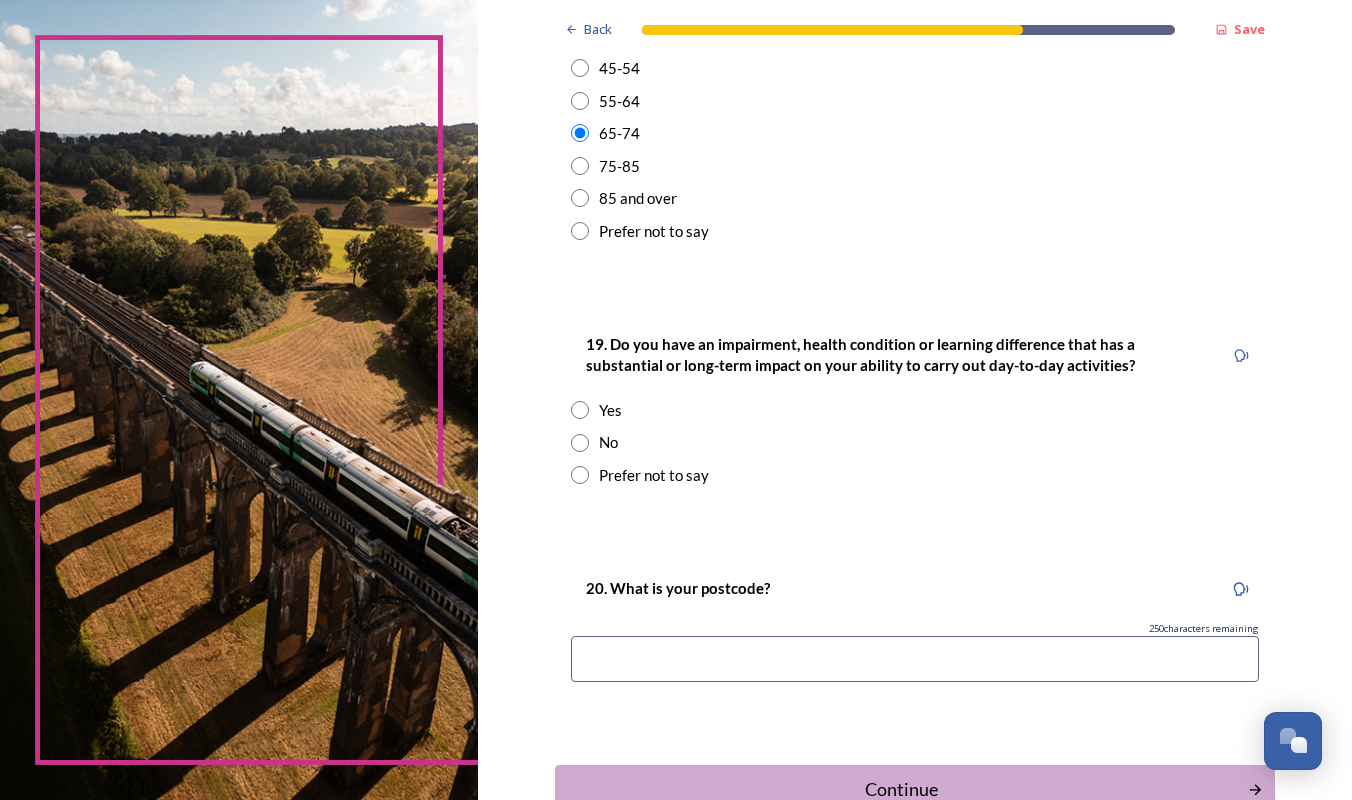 scroll, scrollTop: 852, scrollLeft: 0, axis: vertical 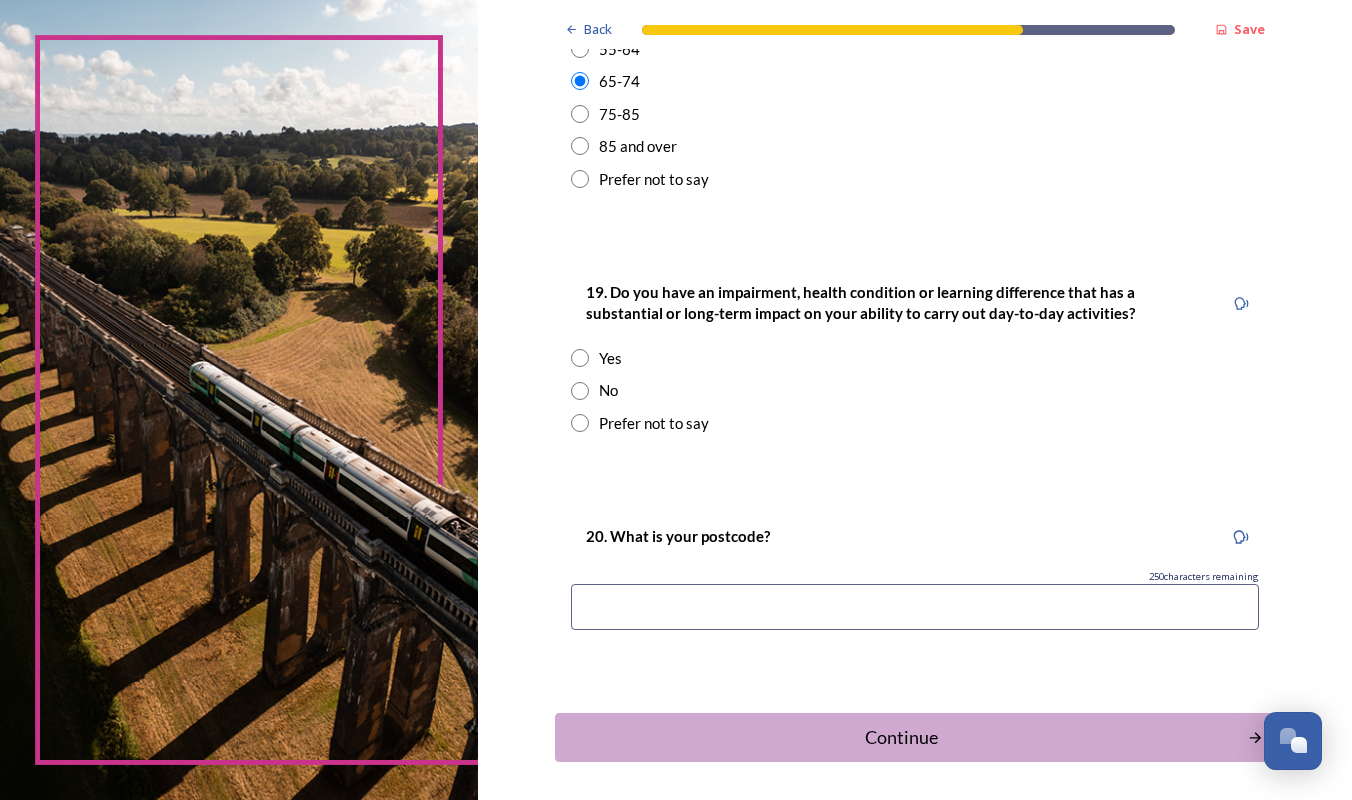 click on "No" at bounding box center (915, 390) 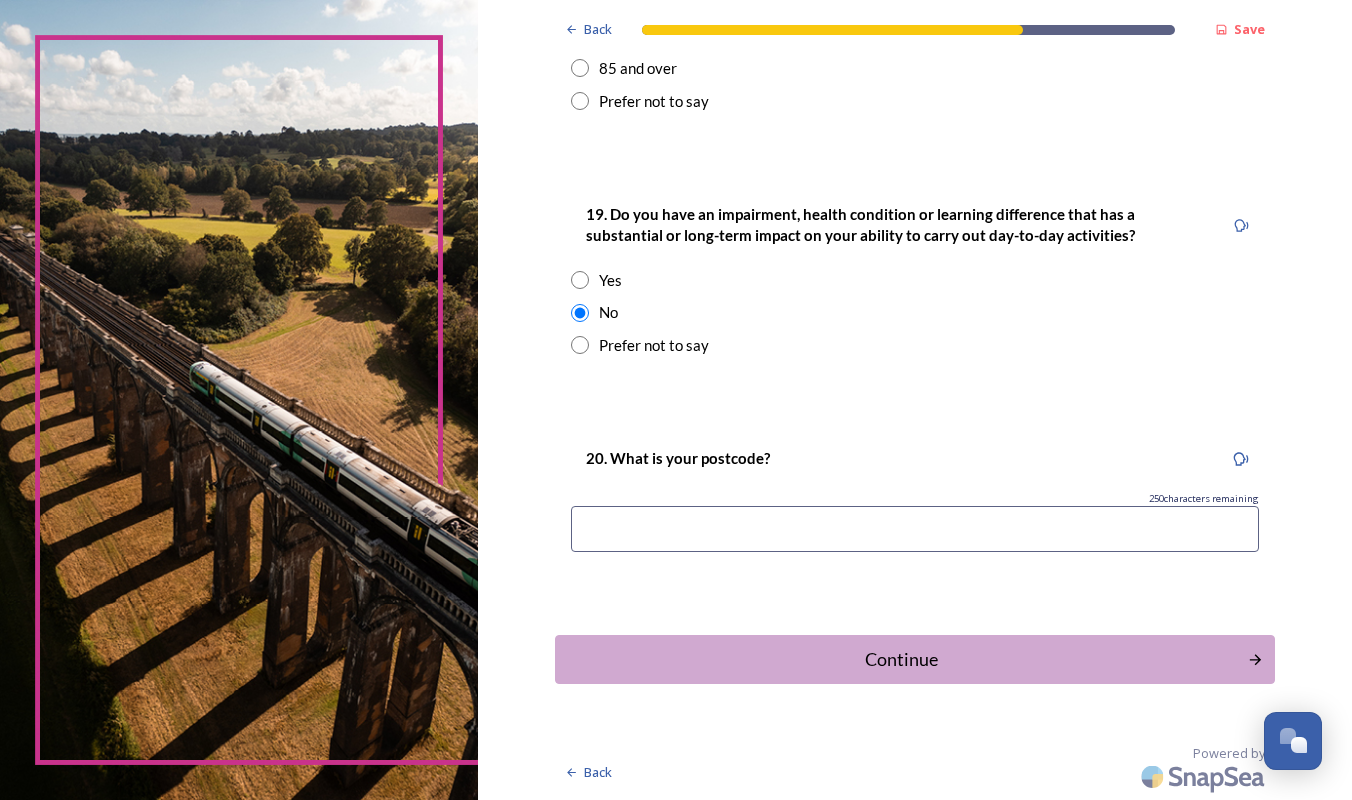 scroll, scrollTop: 943, scrollLeft: 0, axis: vertical 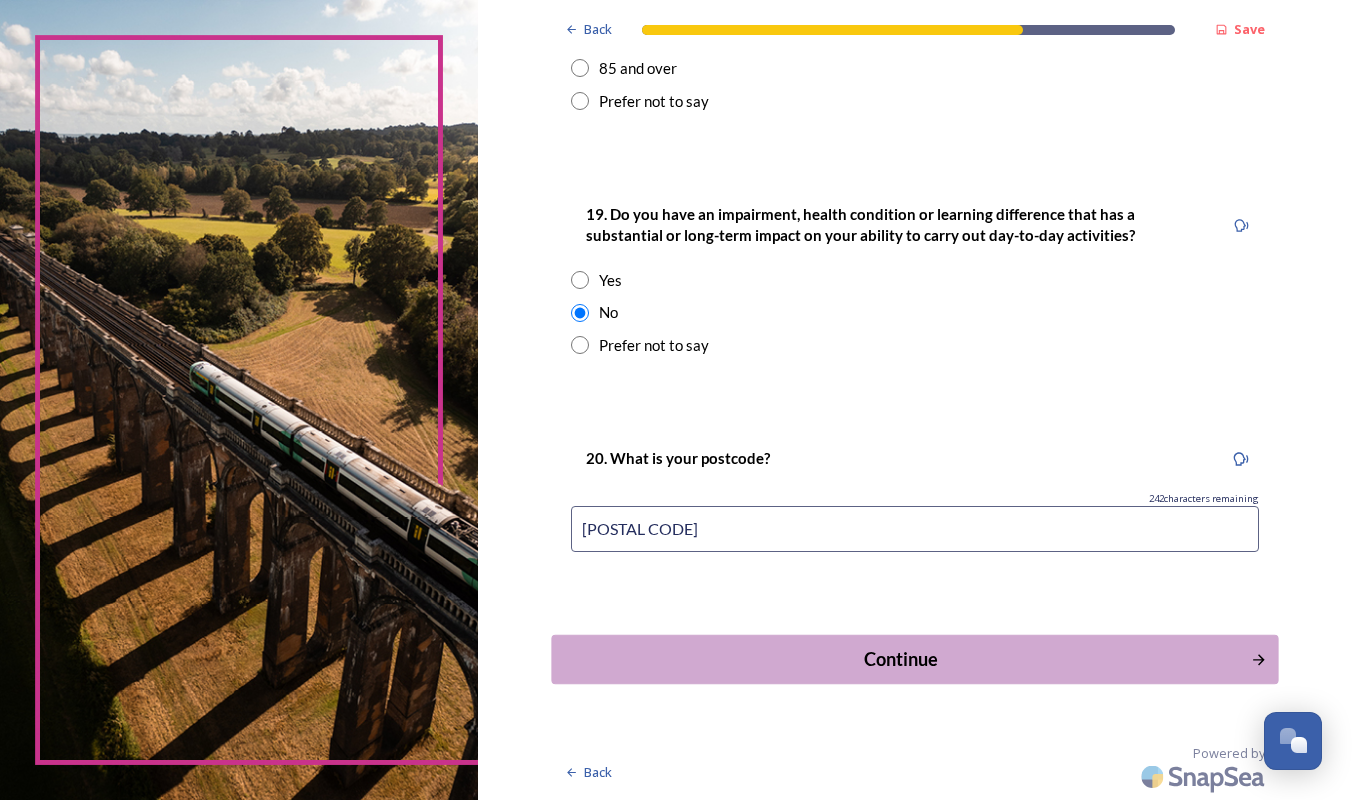 type on "[POSTAL CODE]" 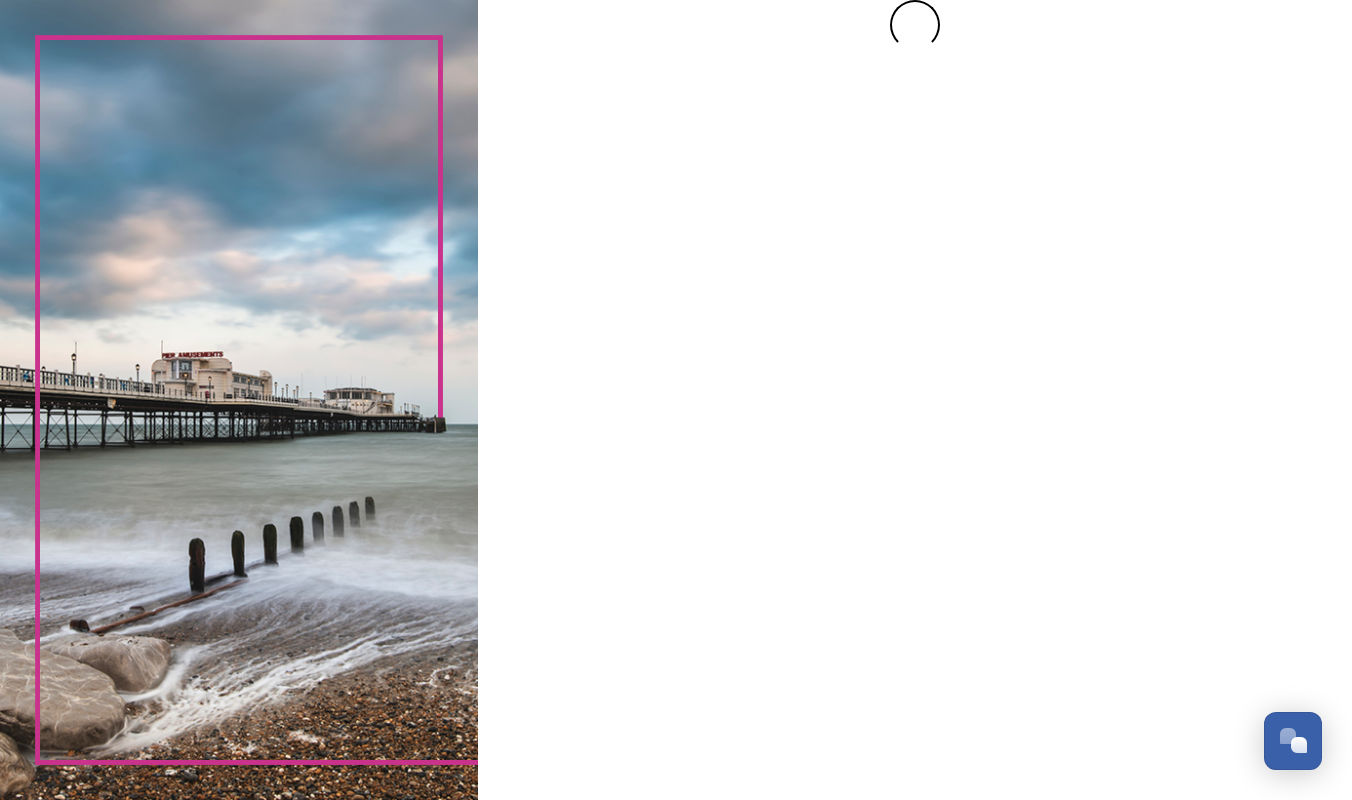 scroll, scrollTop: 0, scrollLeft: 0, axis: both 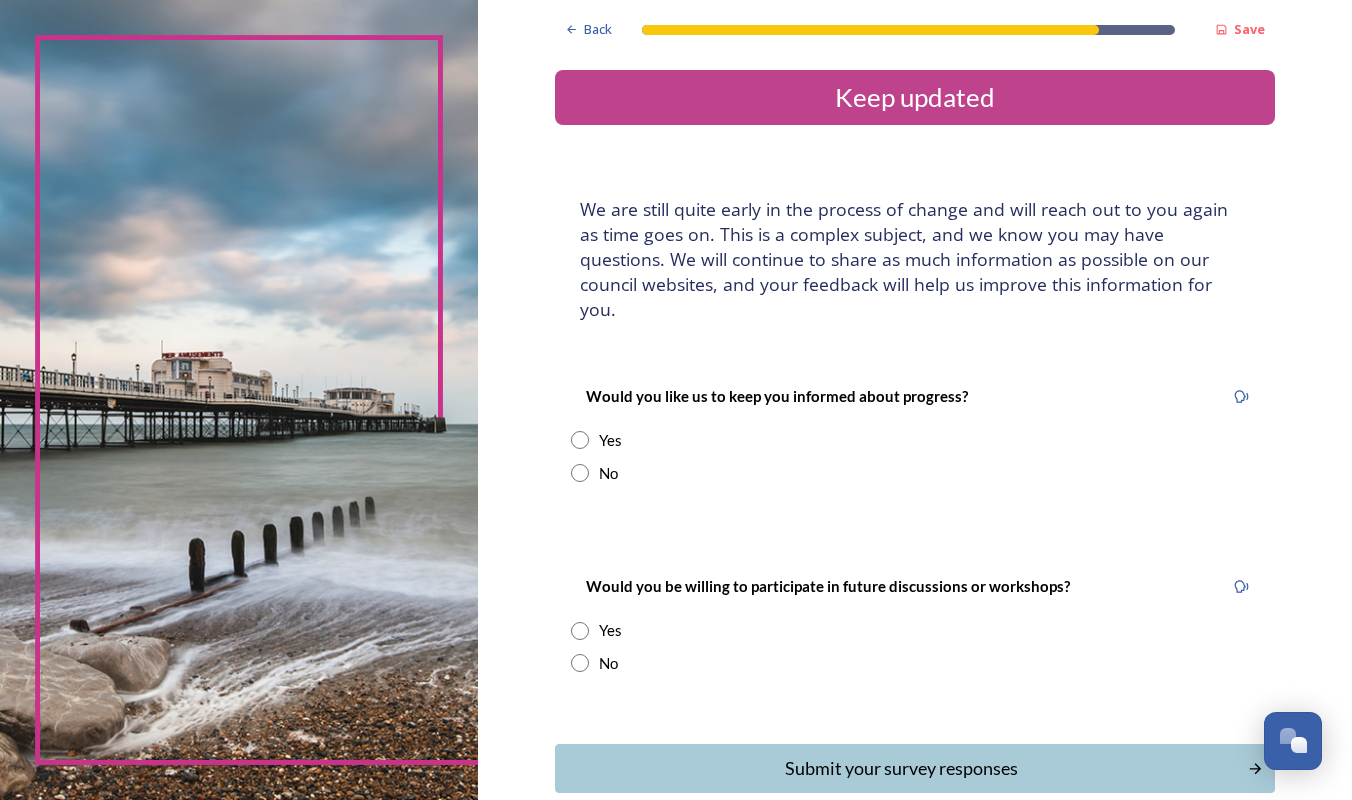 click on "Yes" at bounding box center [610, 440] 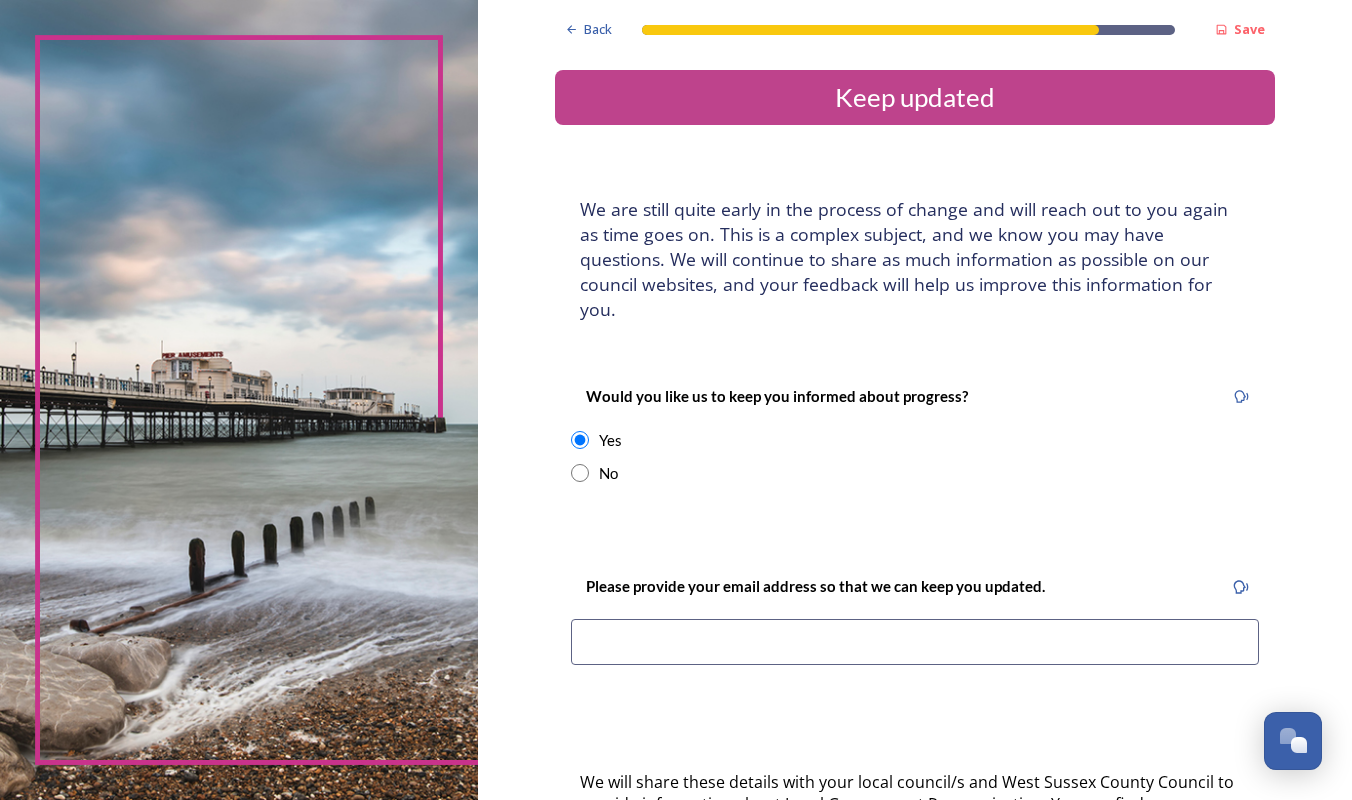 click on "No" at bounding box center (608, 473) 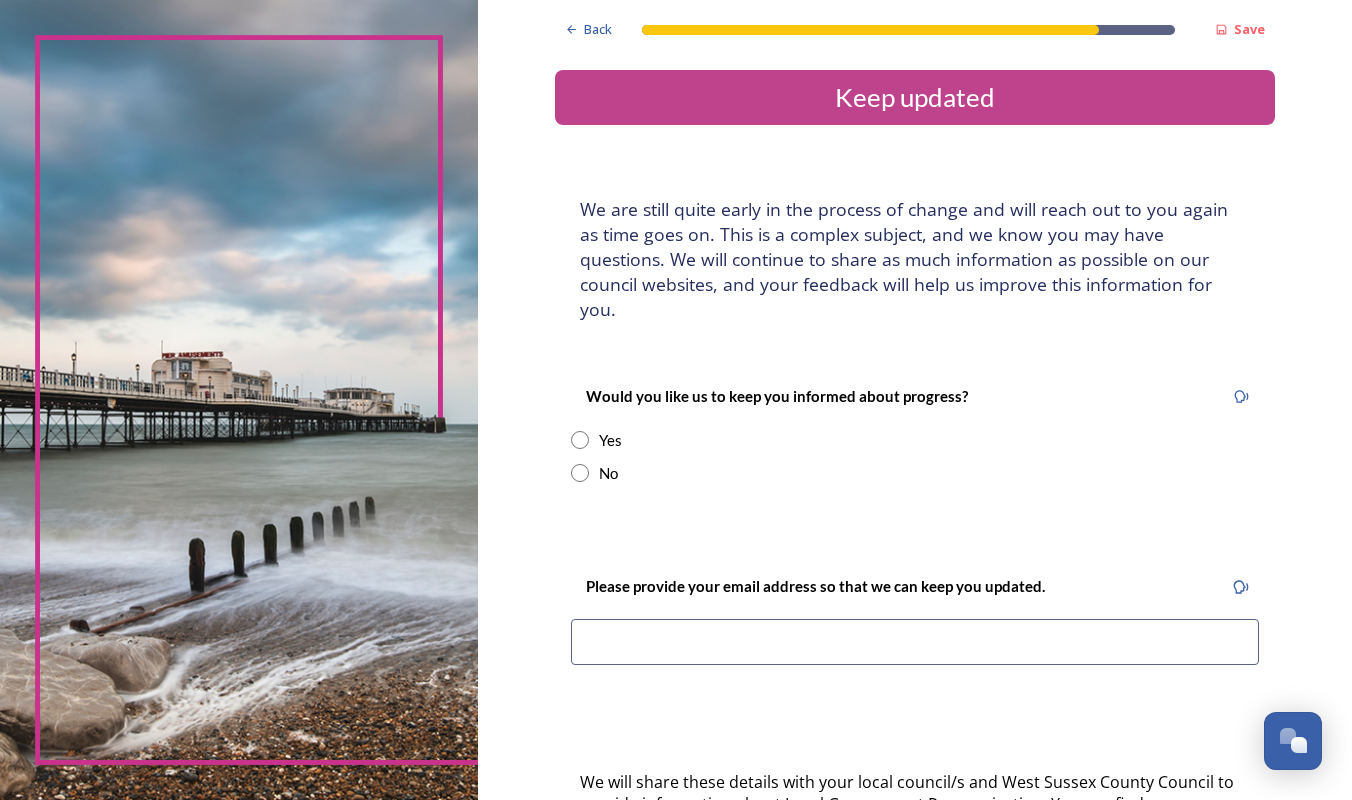 radio on "true" 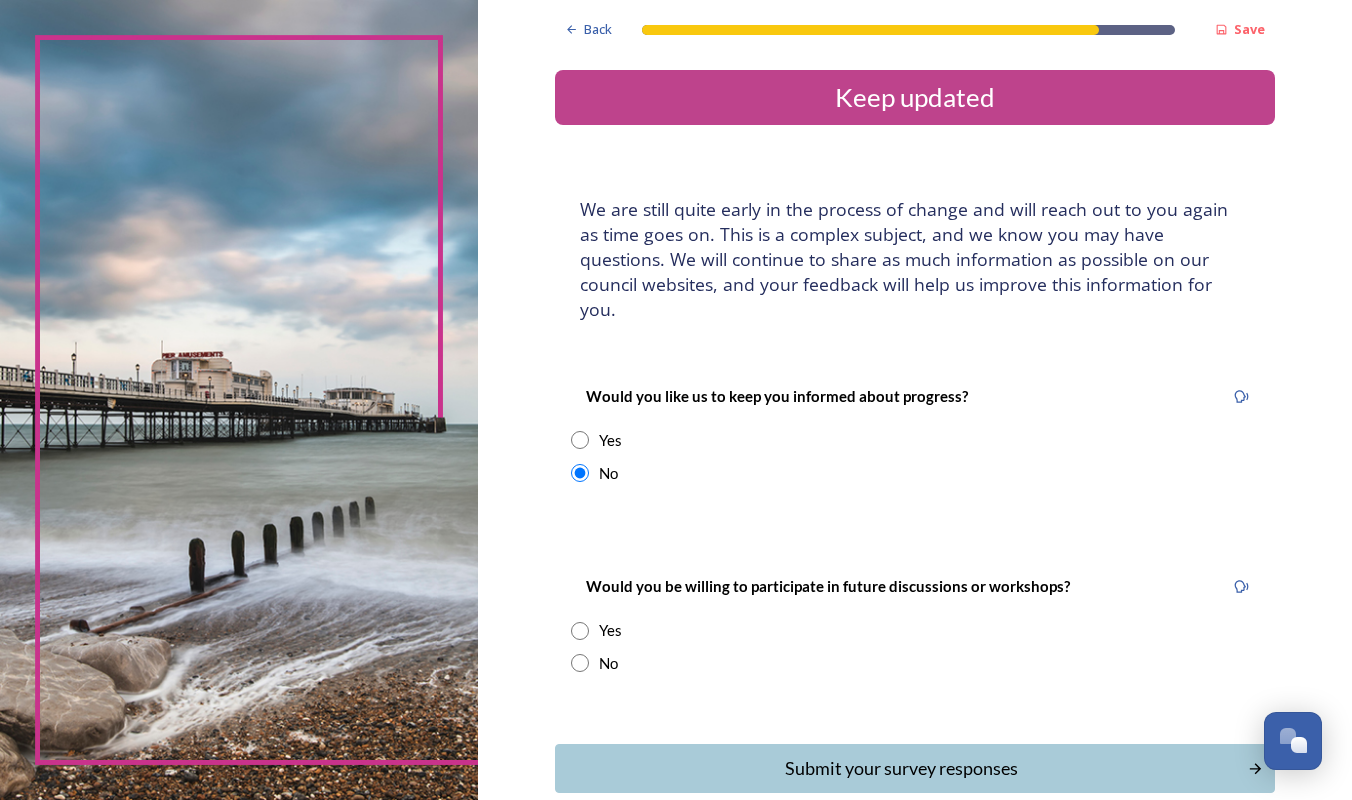 click on "Yes" at bounding box center [915, 440] 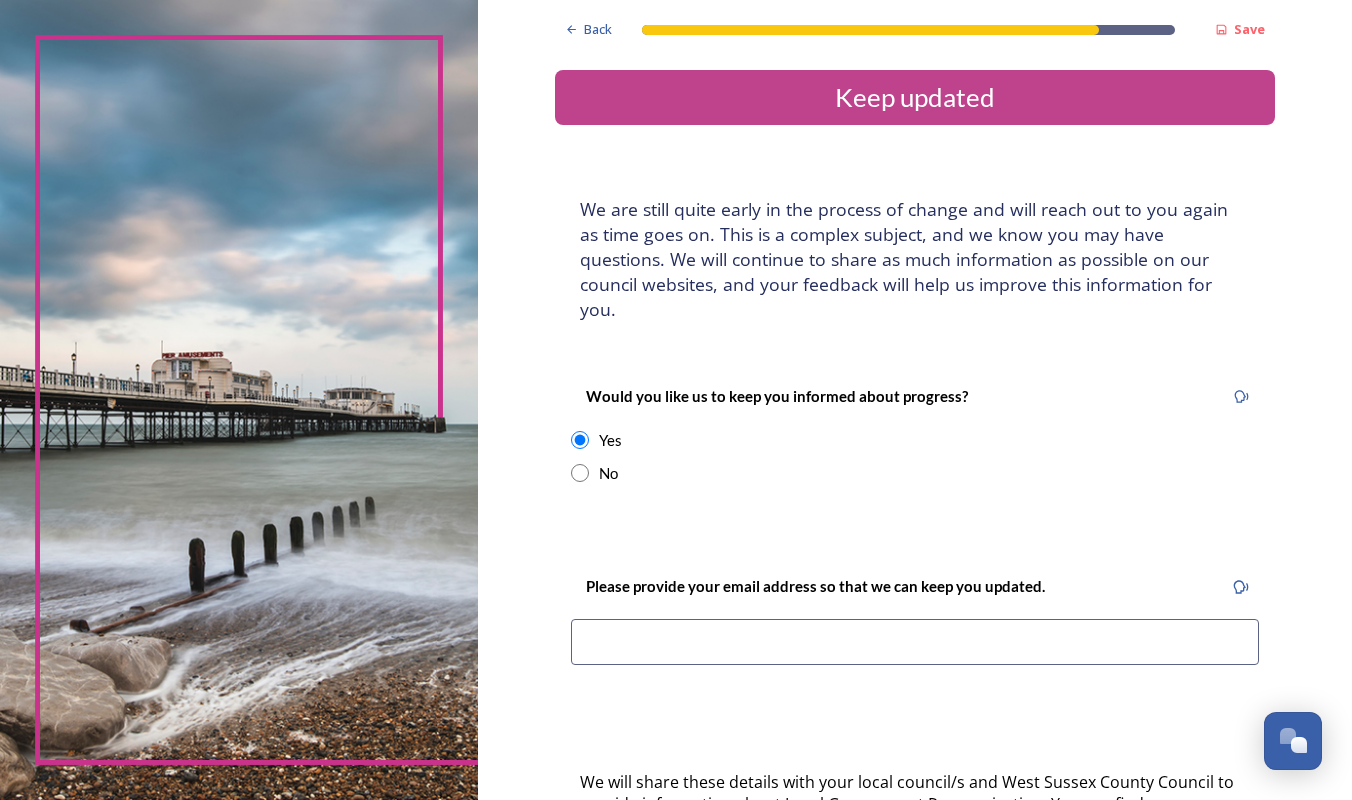 click at bounding box center [915, 642] 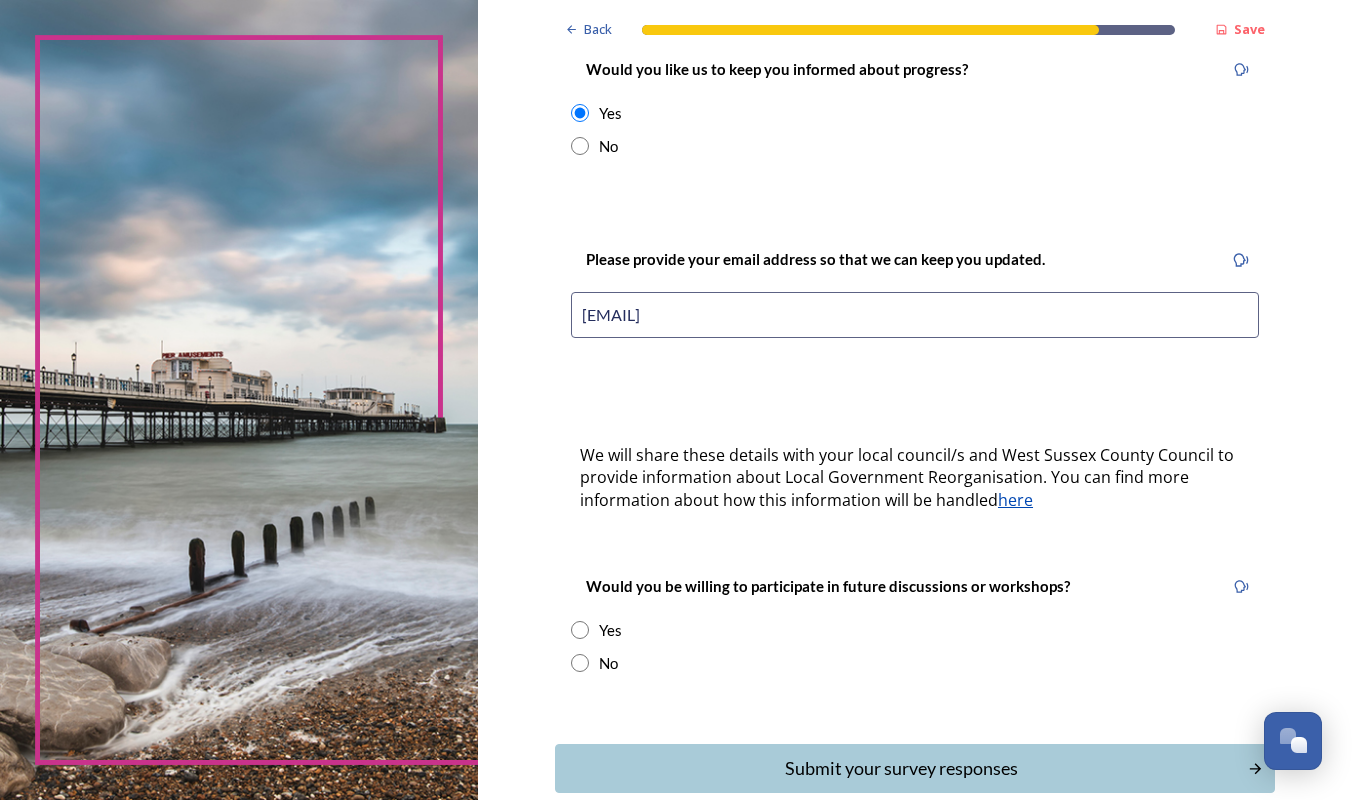 scroll, scrollTop: 335, scrollLeft: 0, axis: vertical 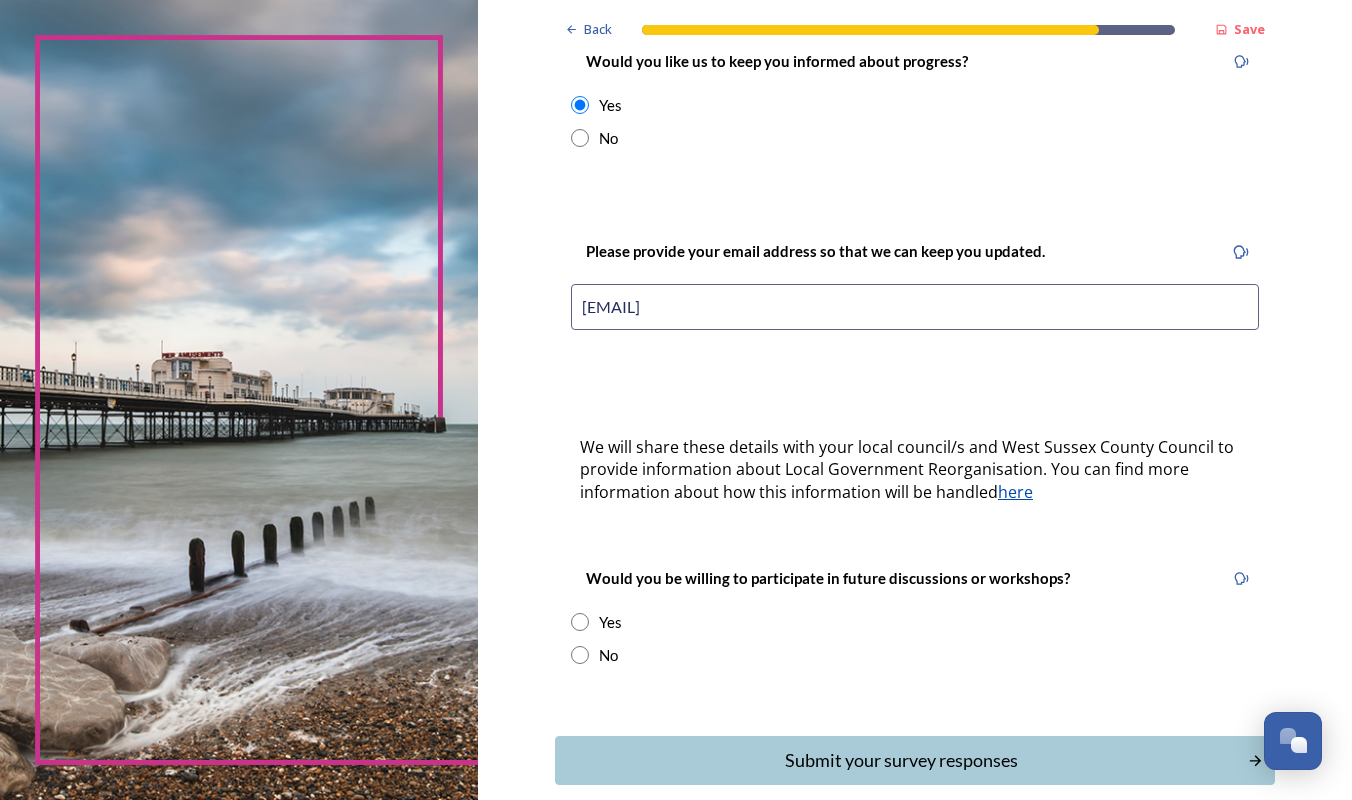 type on "[EMAIL]" 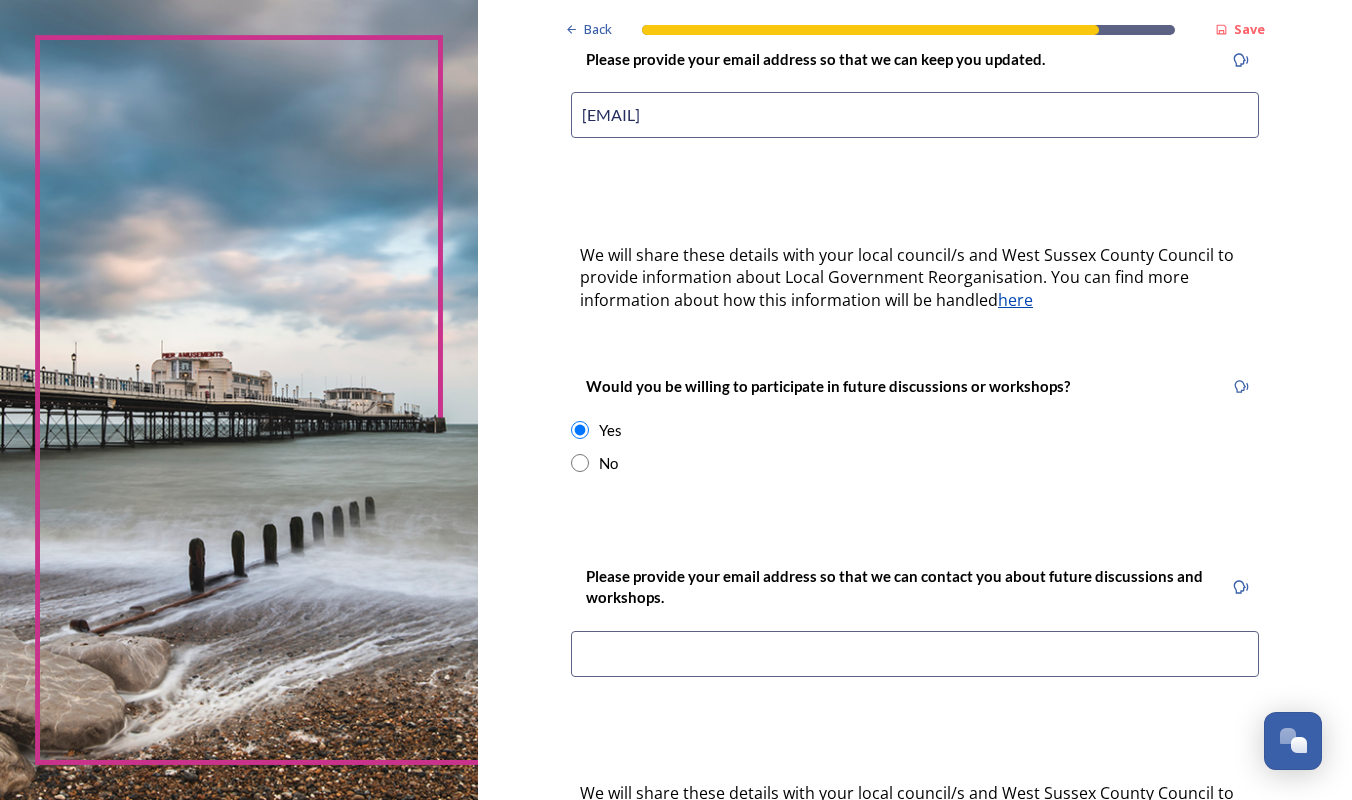 scroll, scrollTop: 545, scrollLeft: 0, axis: vertical 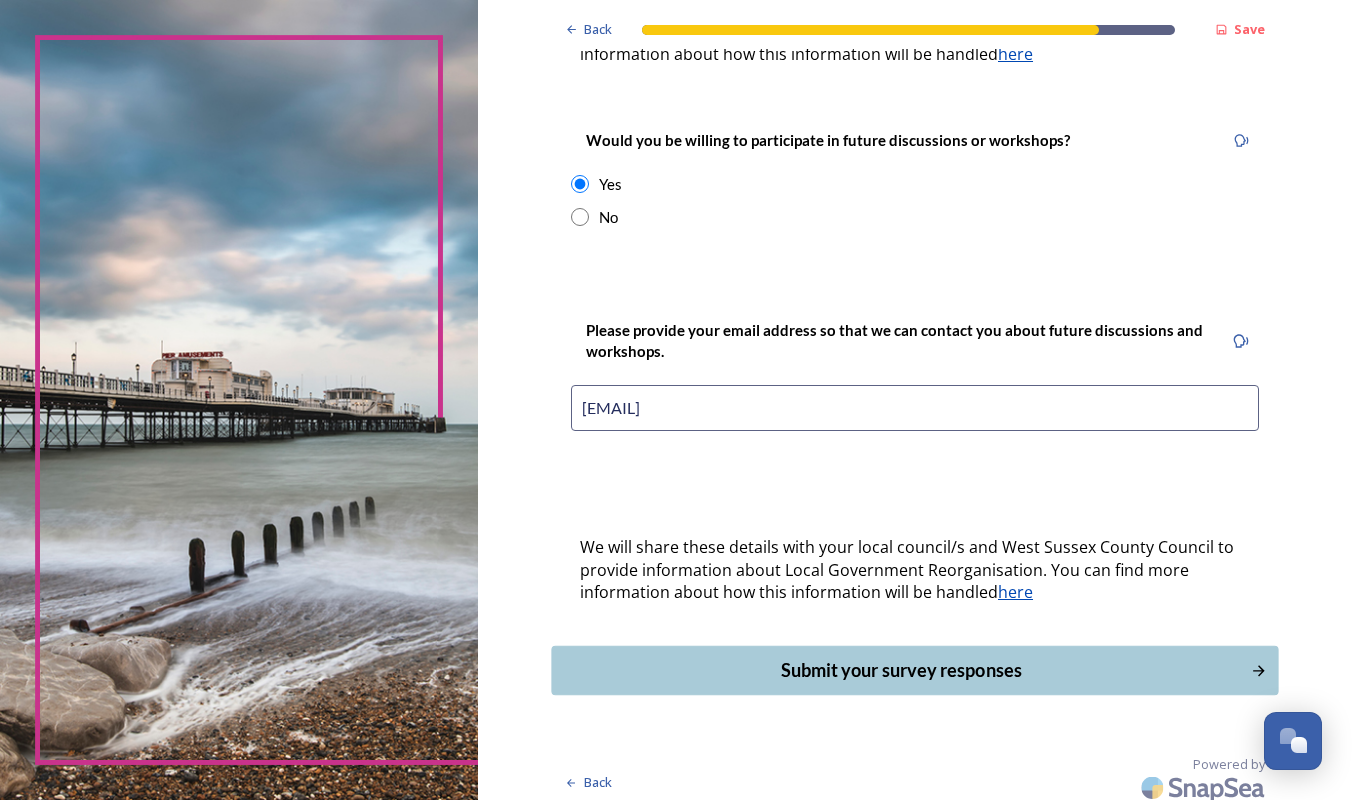 type on "[EMAIL]" 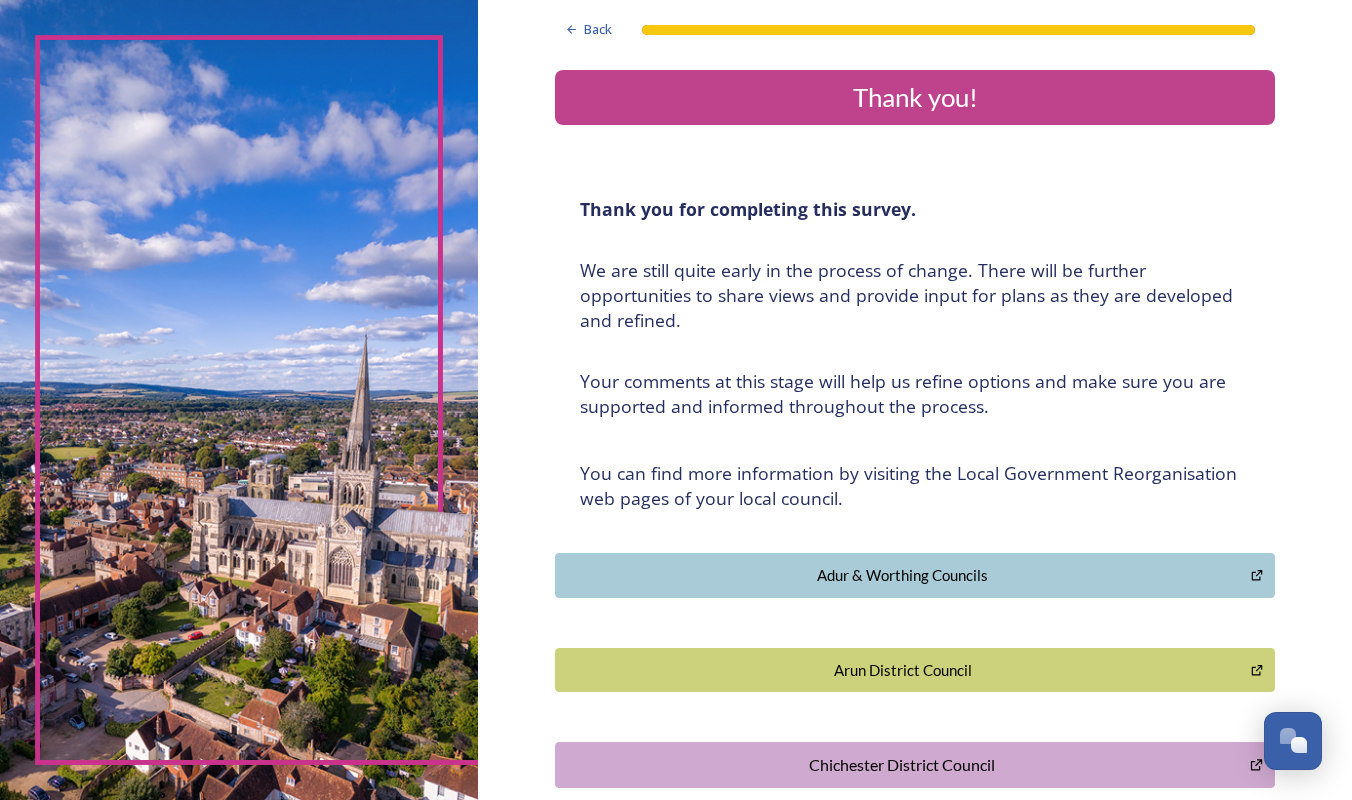 scroll, scrollTop: 0, scrollLeft: 0, axis: both 